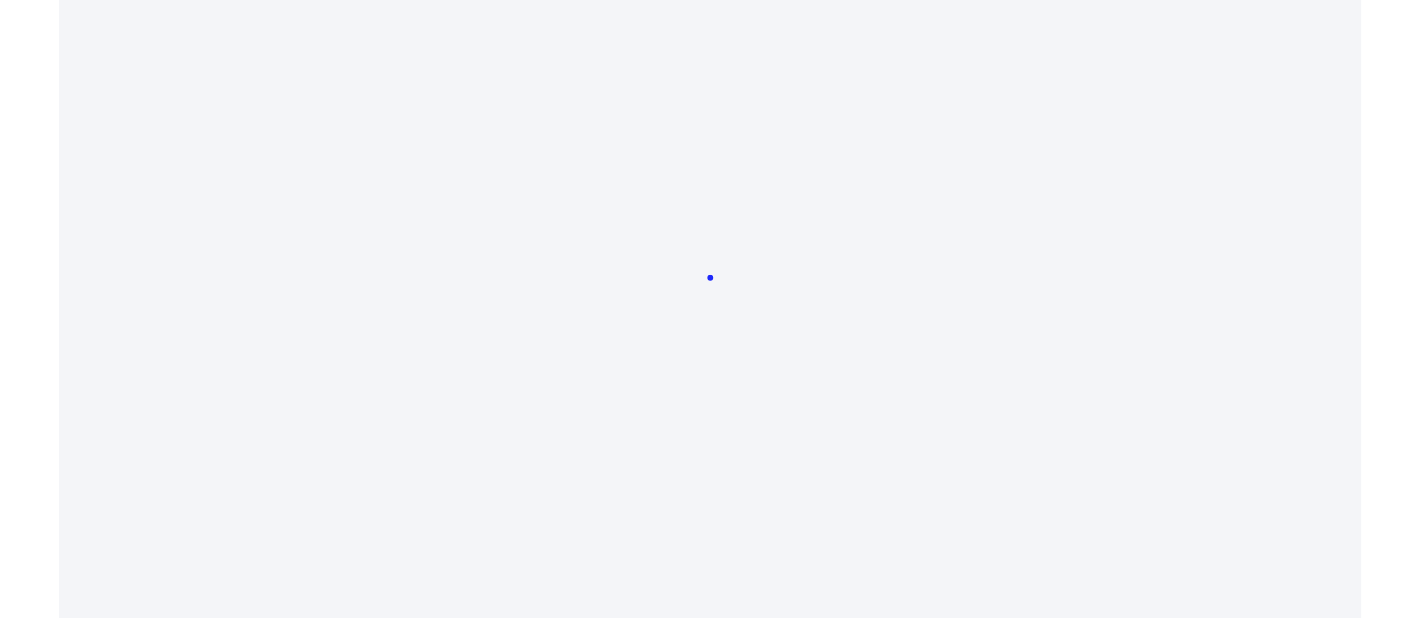 scroll, scrollTop: 0, scrollLeft: 0, axis: both 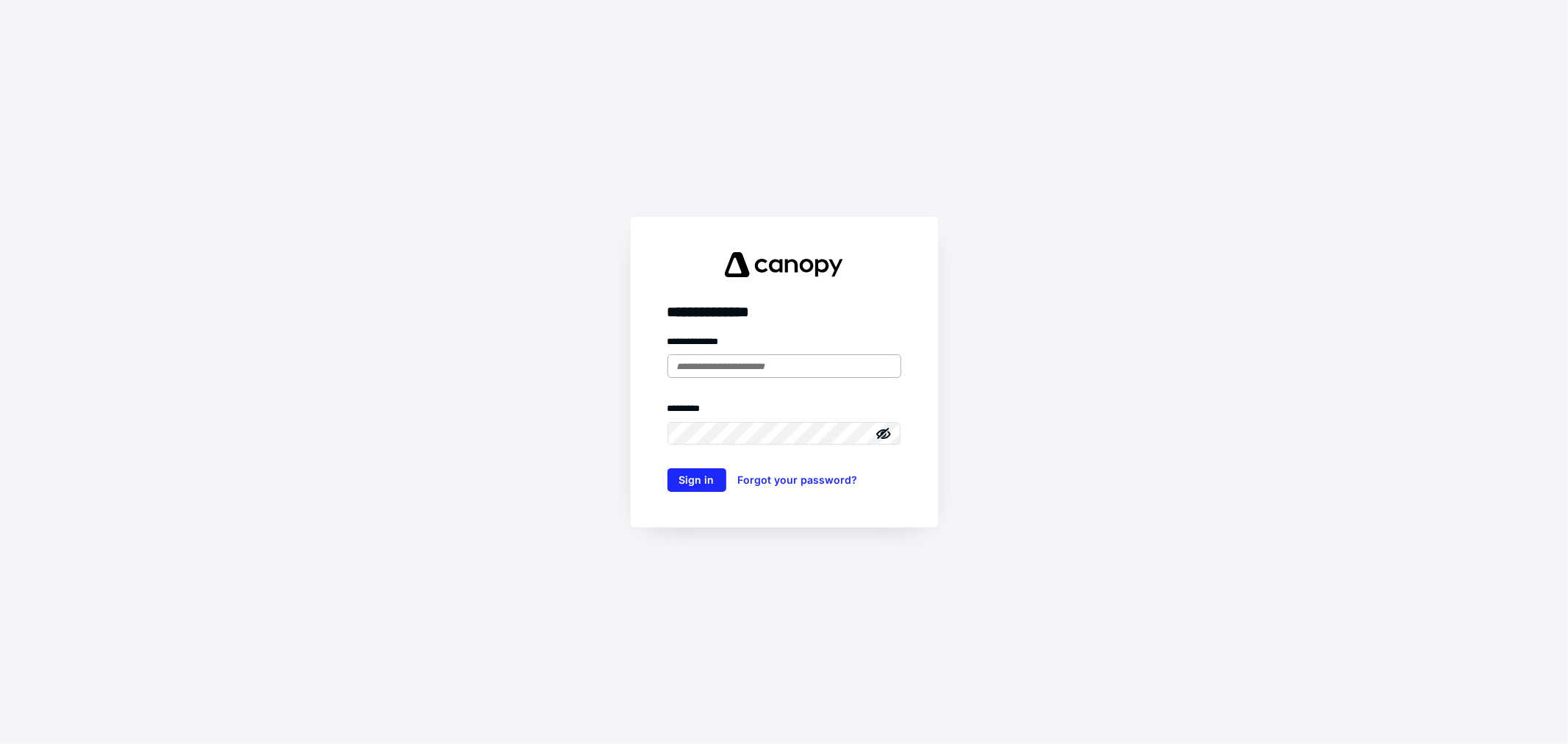 click at bounding box center [784, 366] 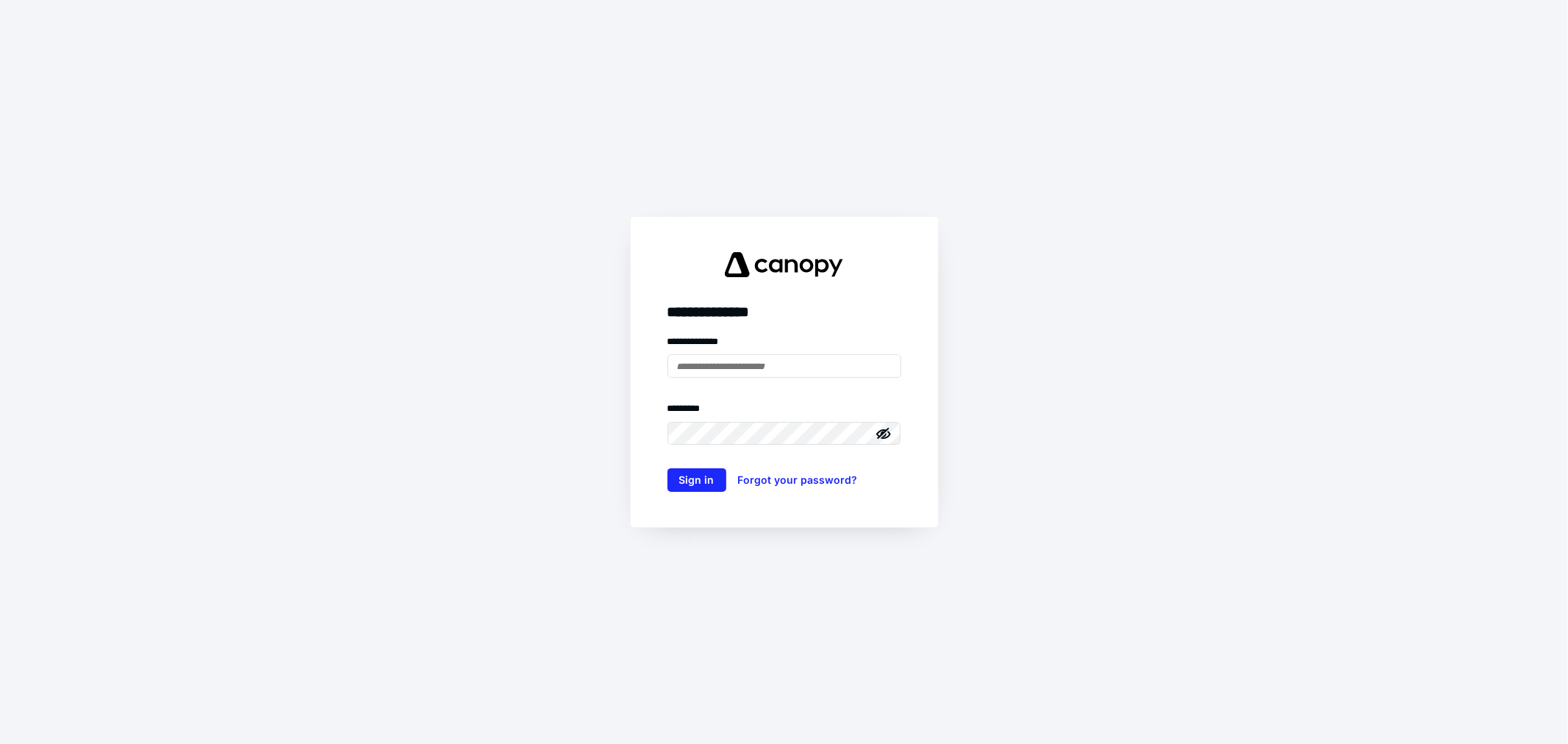 type on "**********" 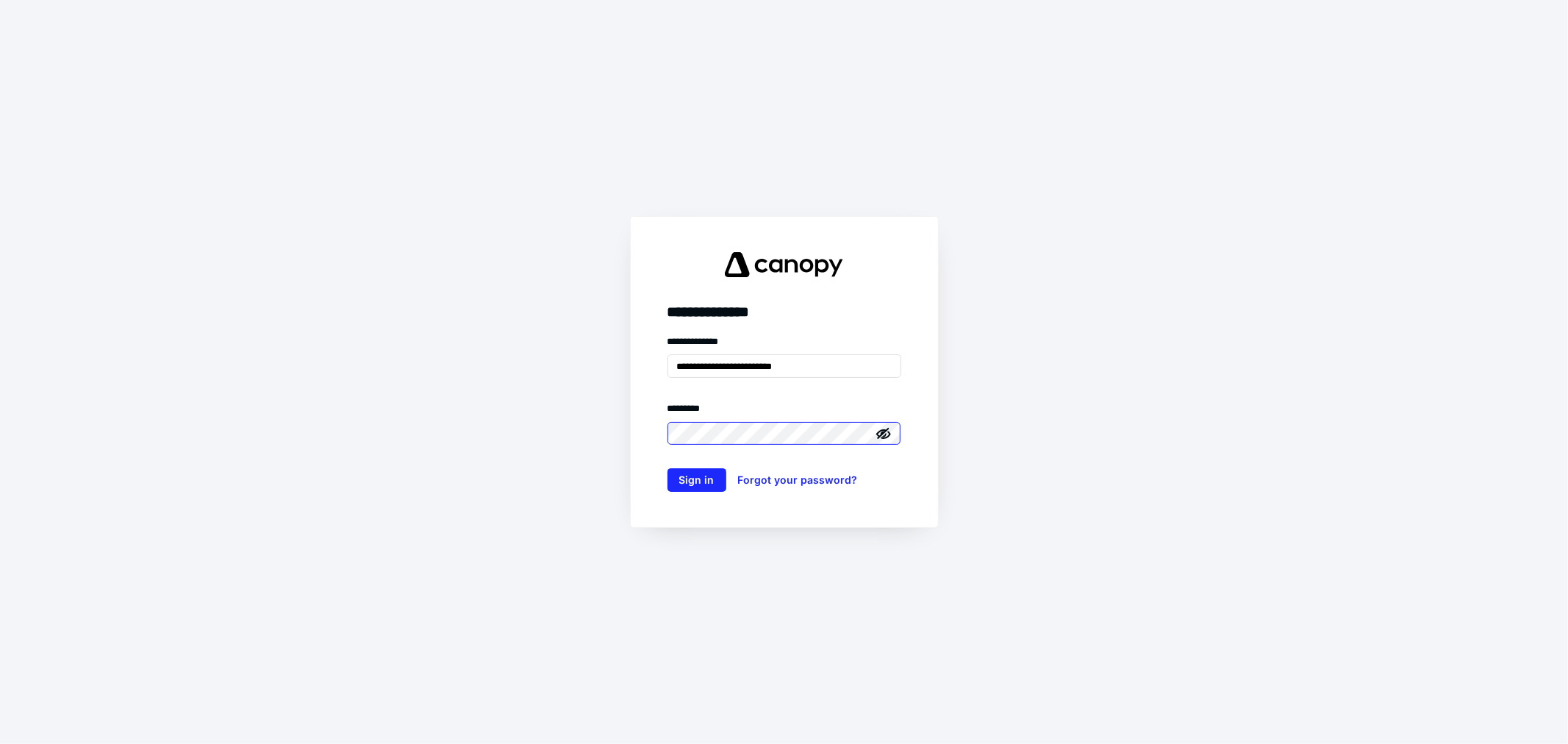 click on "Sign in" at bounding box center (697, 480) 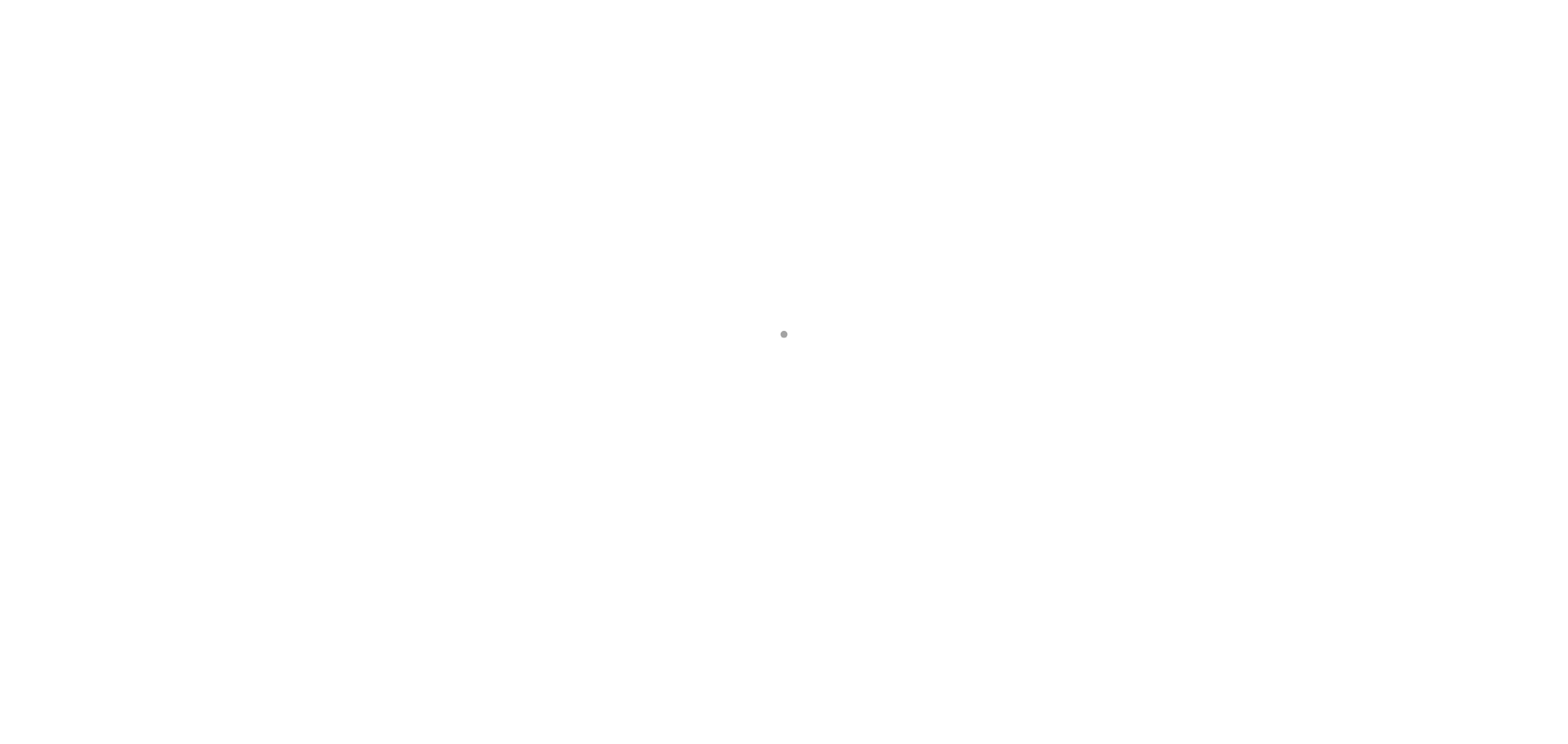 scroll, scrollTop: 0, scrollLeft: 0, axis: both 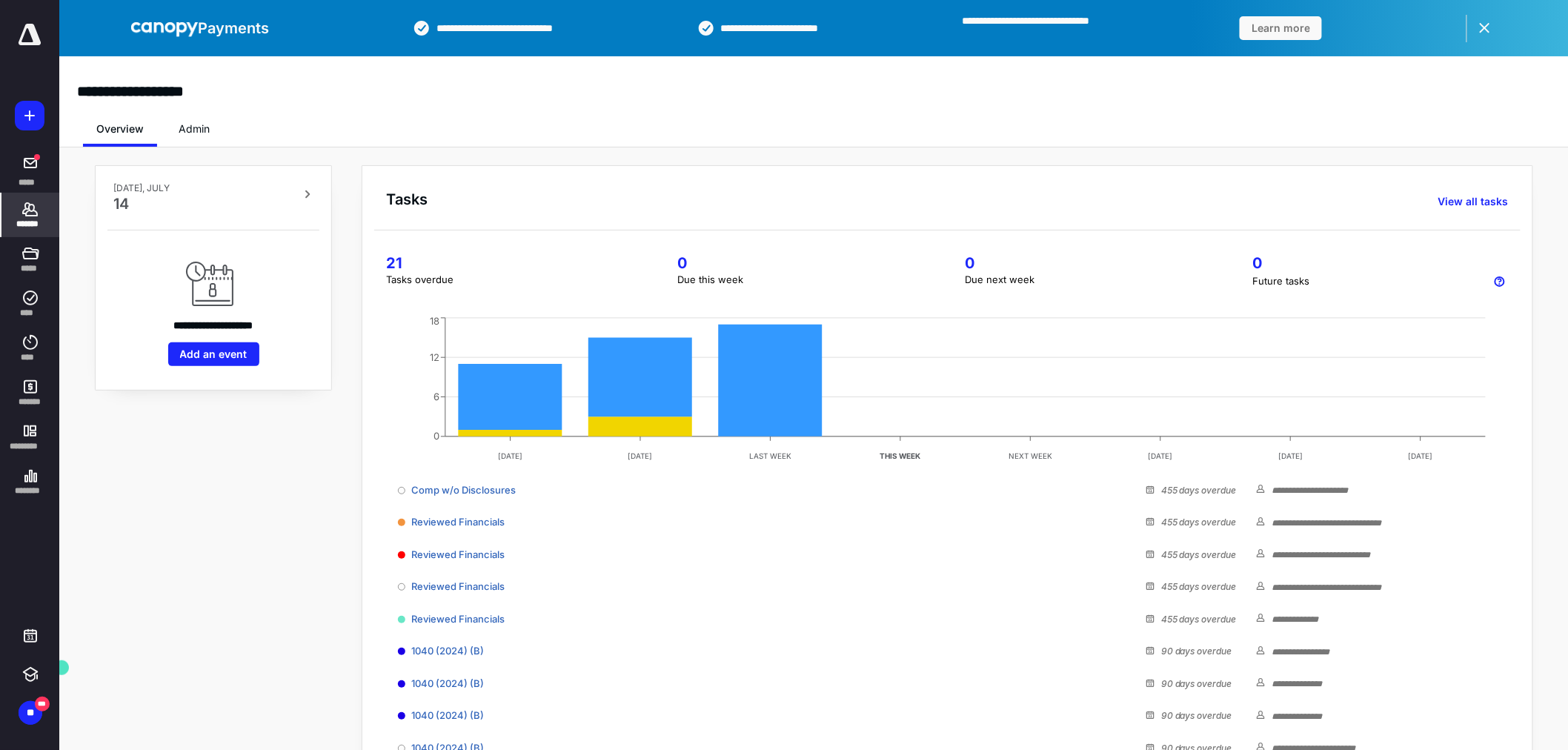 click on "*******" at bounding box center (30, 215) 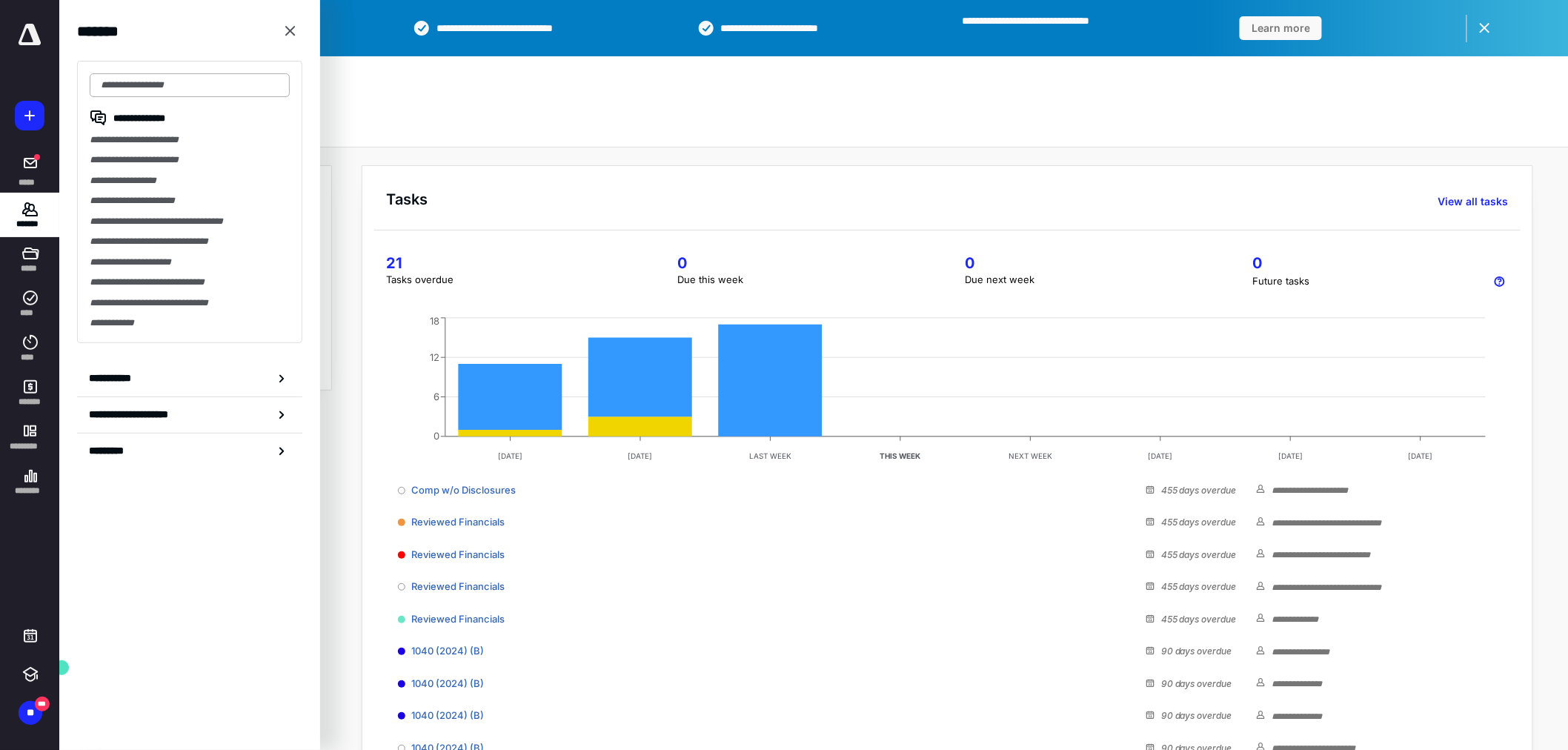 click at bounding box center (190, 85) 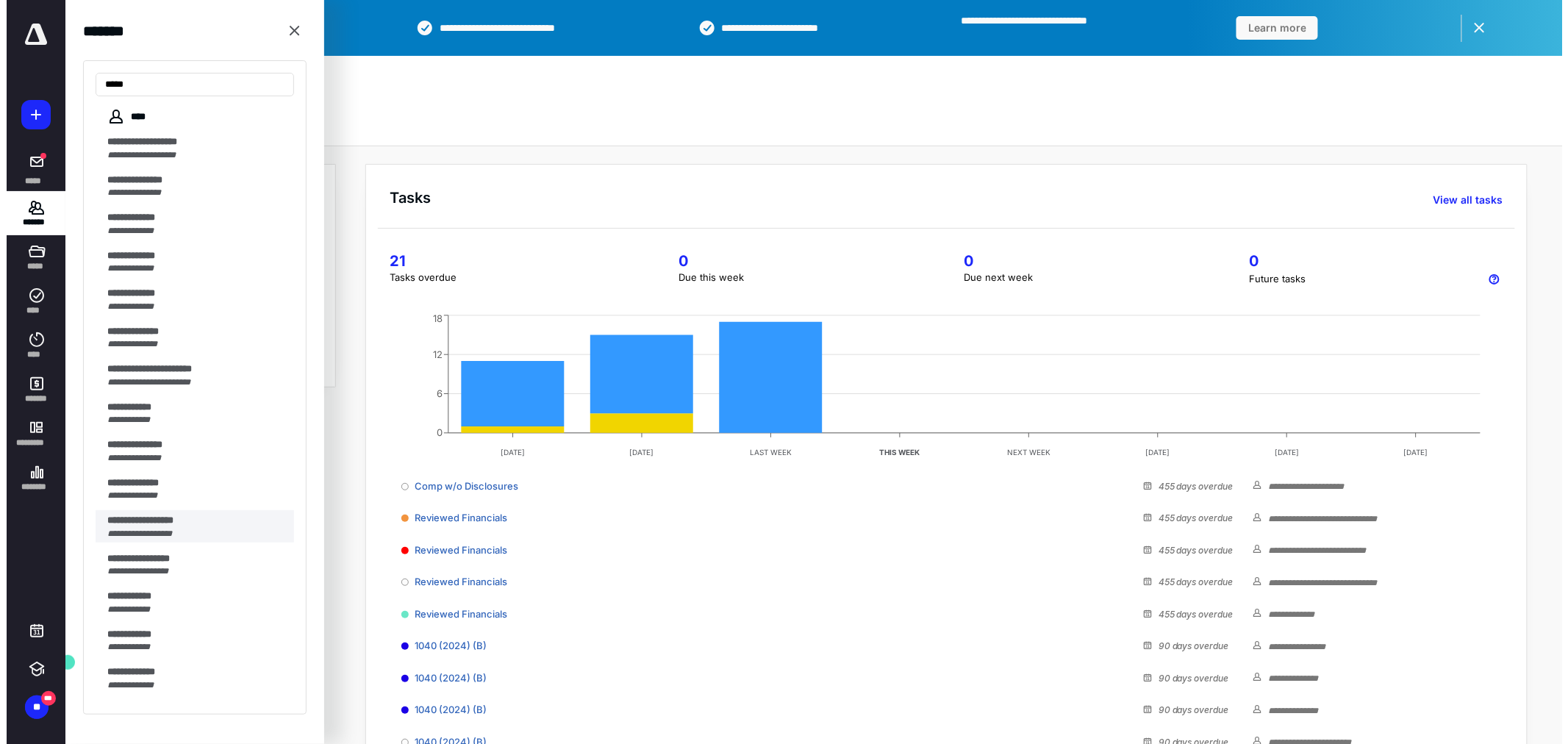 scroll, scrollTop: 163, scrollLeft: 0, axis: vertical 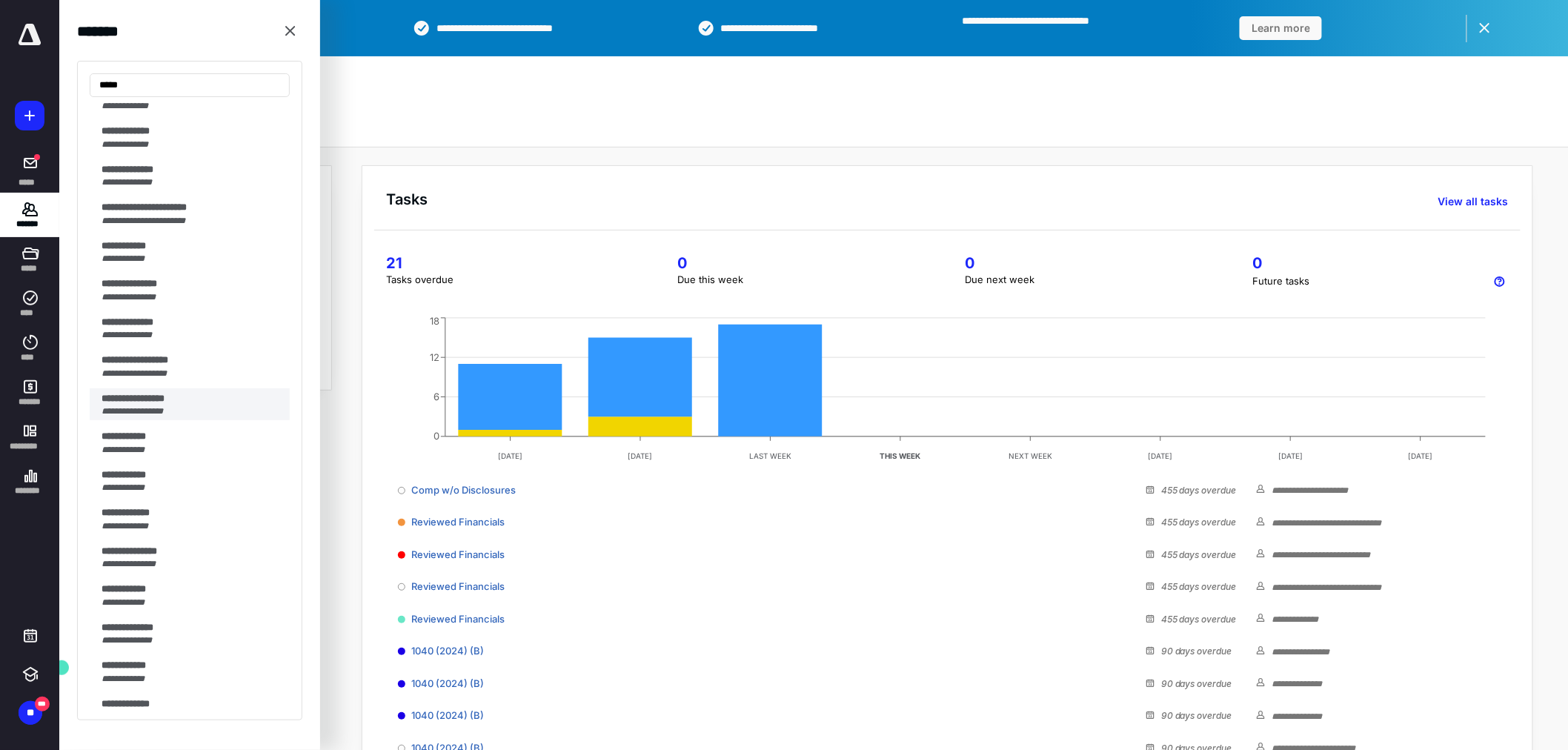 type on "****" 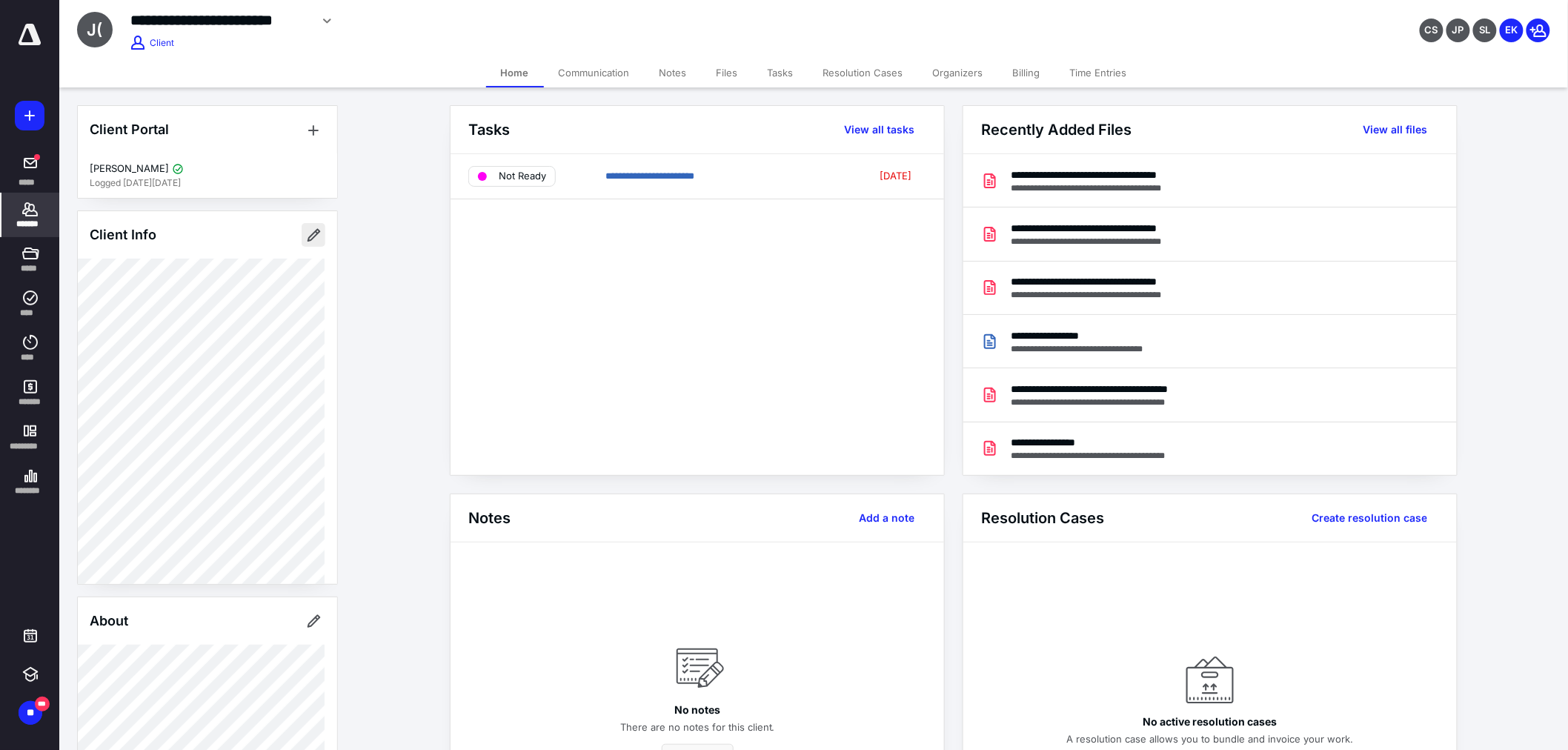 click at bounding box center (313, 235) 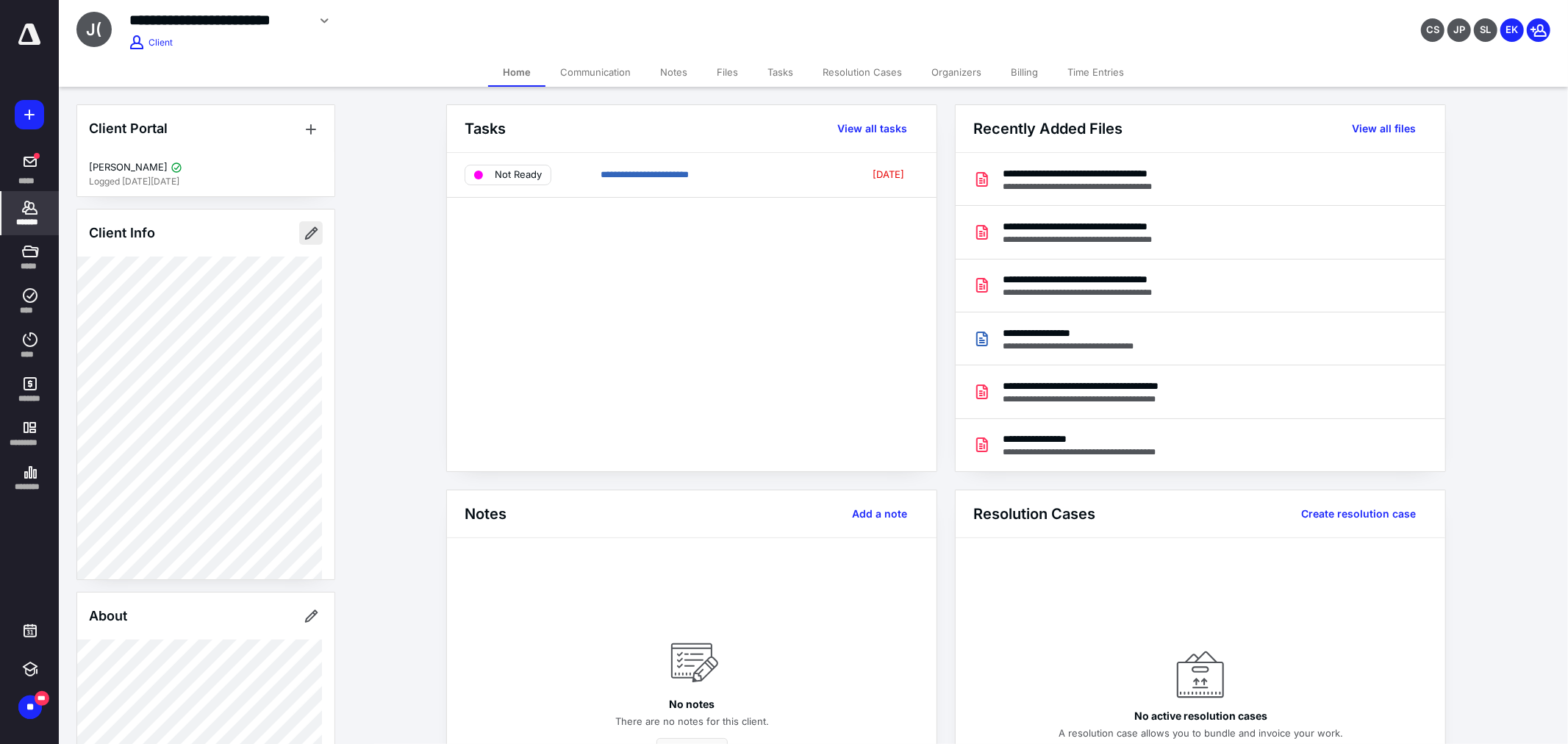 type on "**********" 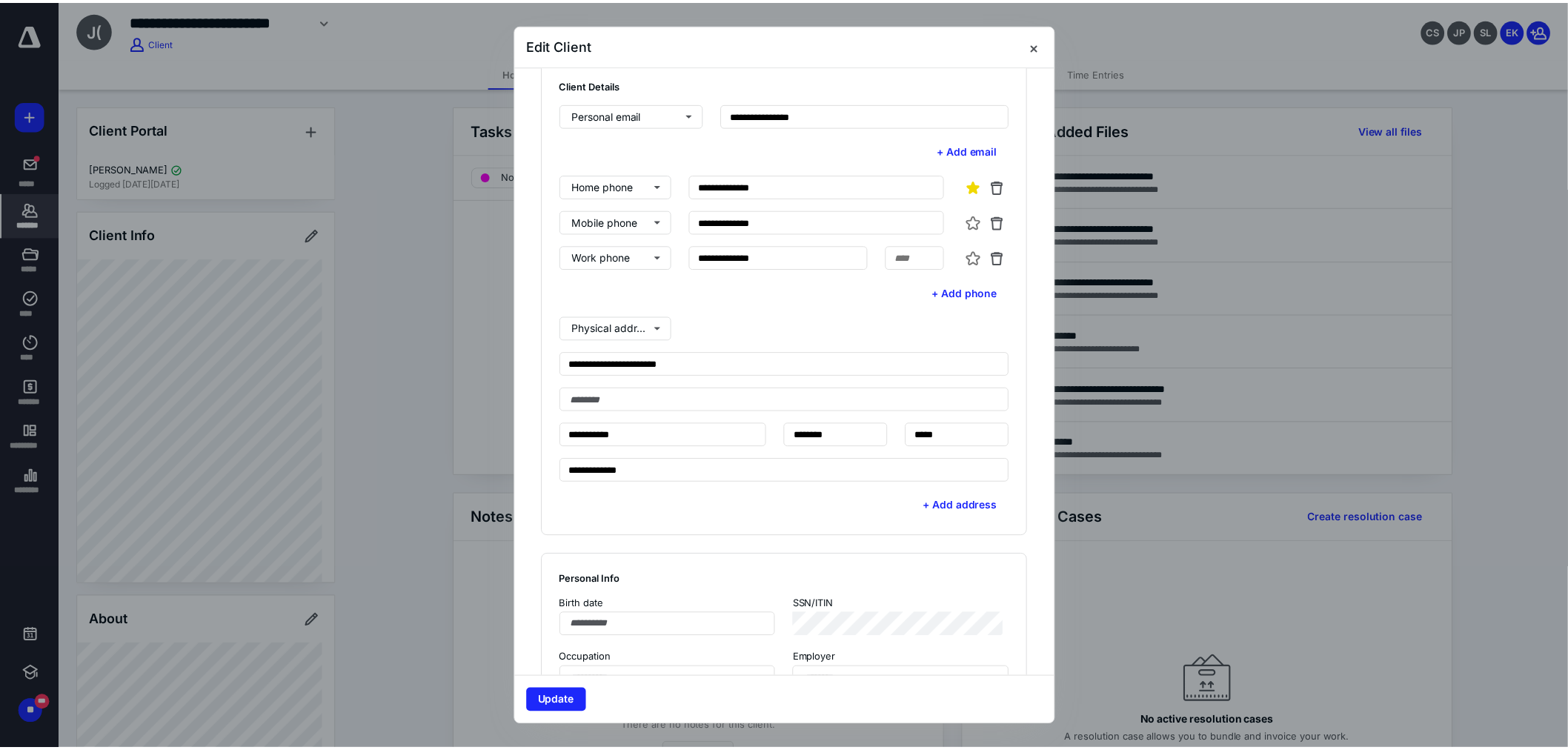 scroll, scrollTop: 494, scrollLeft: 0, axis: vertical 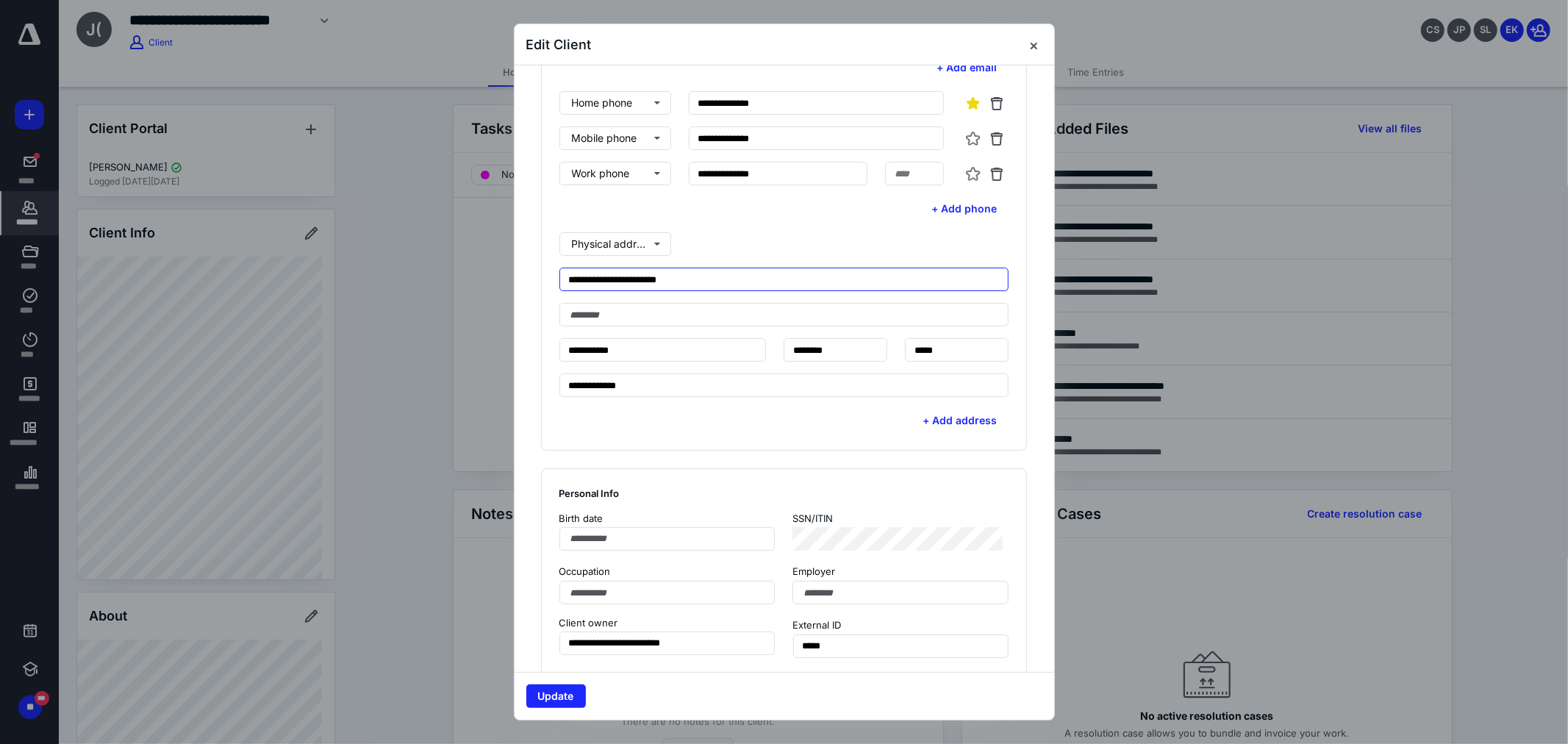 drag, startPoint x: 712, startPoint y: 292, endPoint x: 283, endPoint y: 276, distance: 429.2983 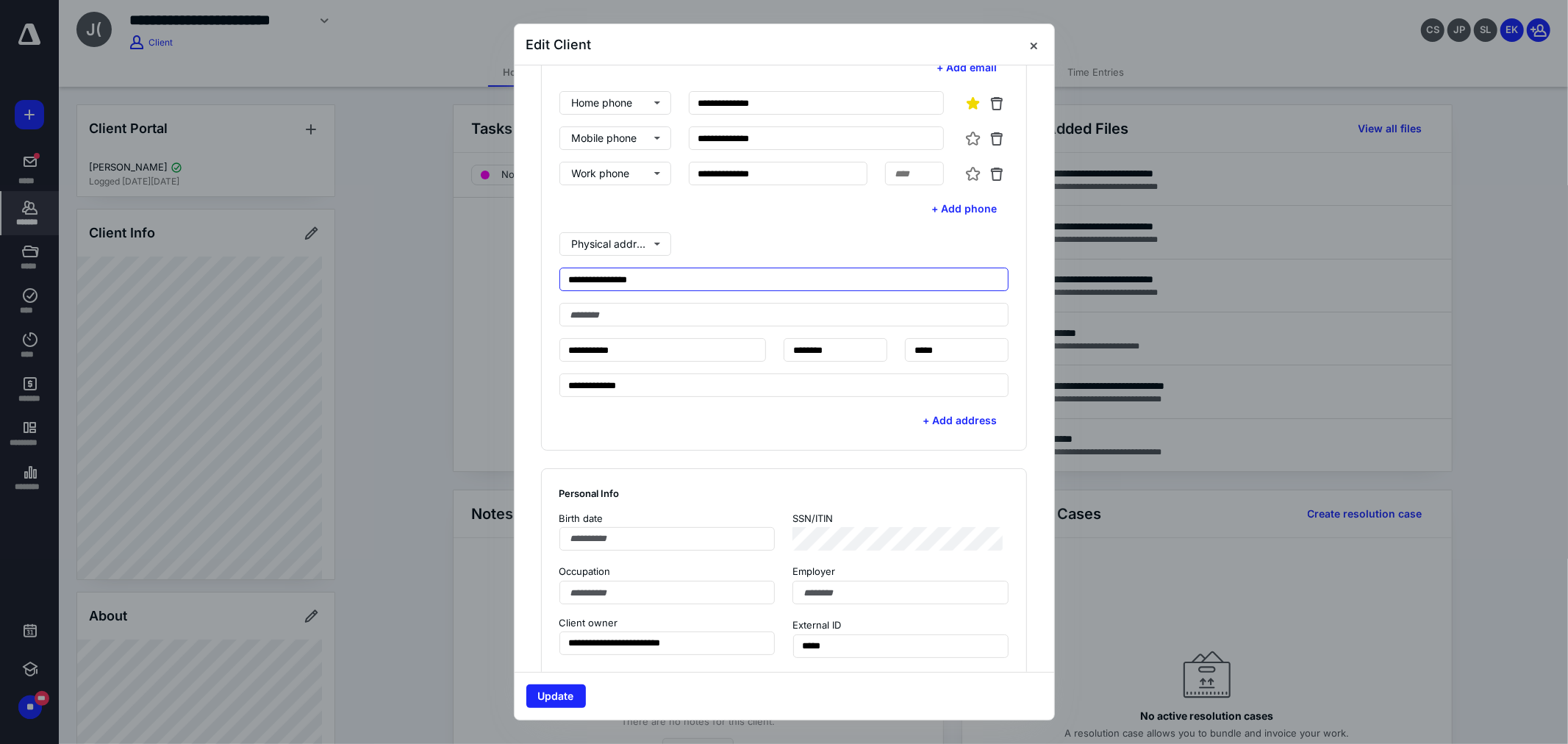 type on "**********" 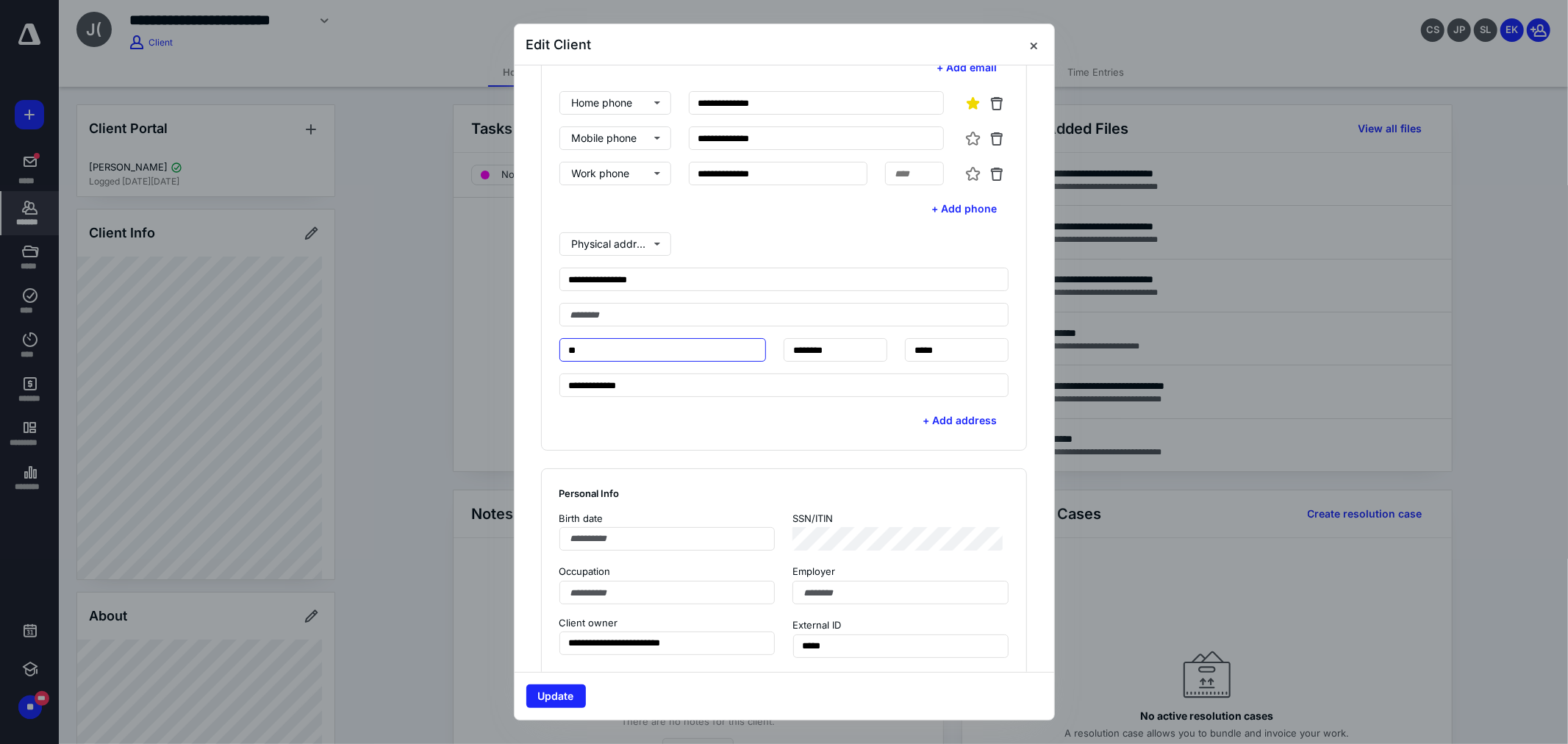 type on "*" 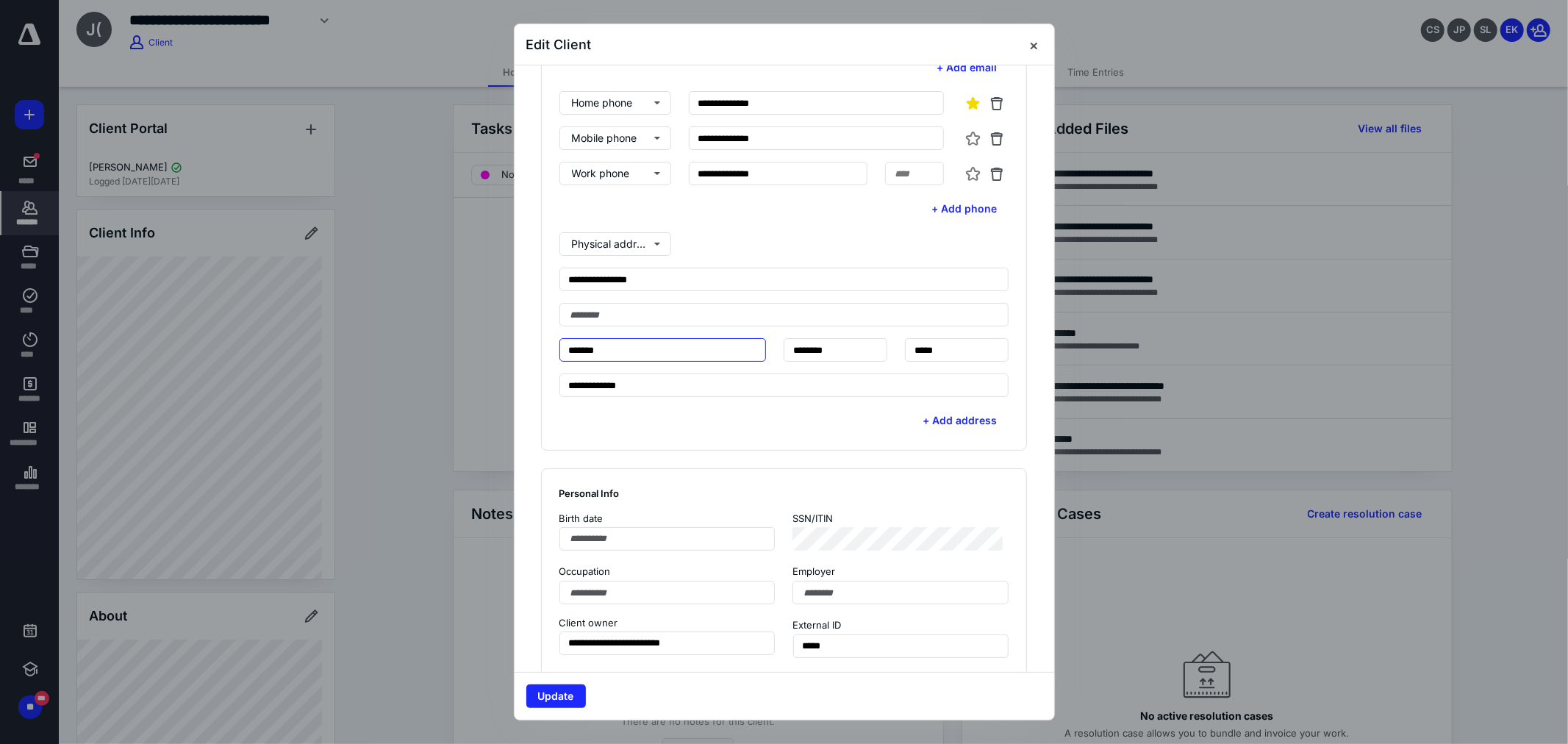 type on "*******" 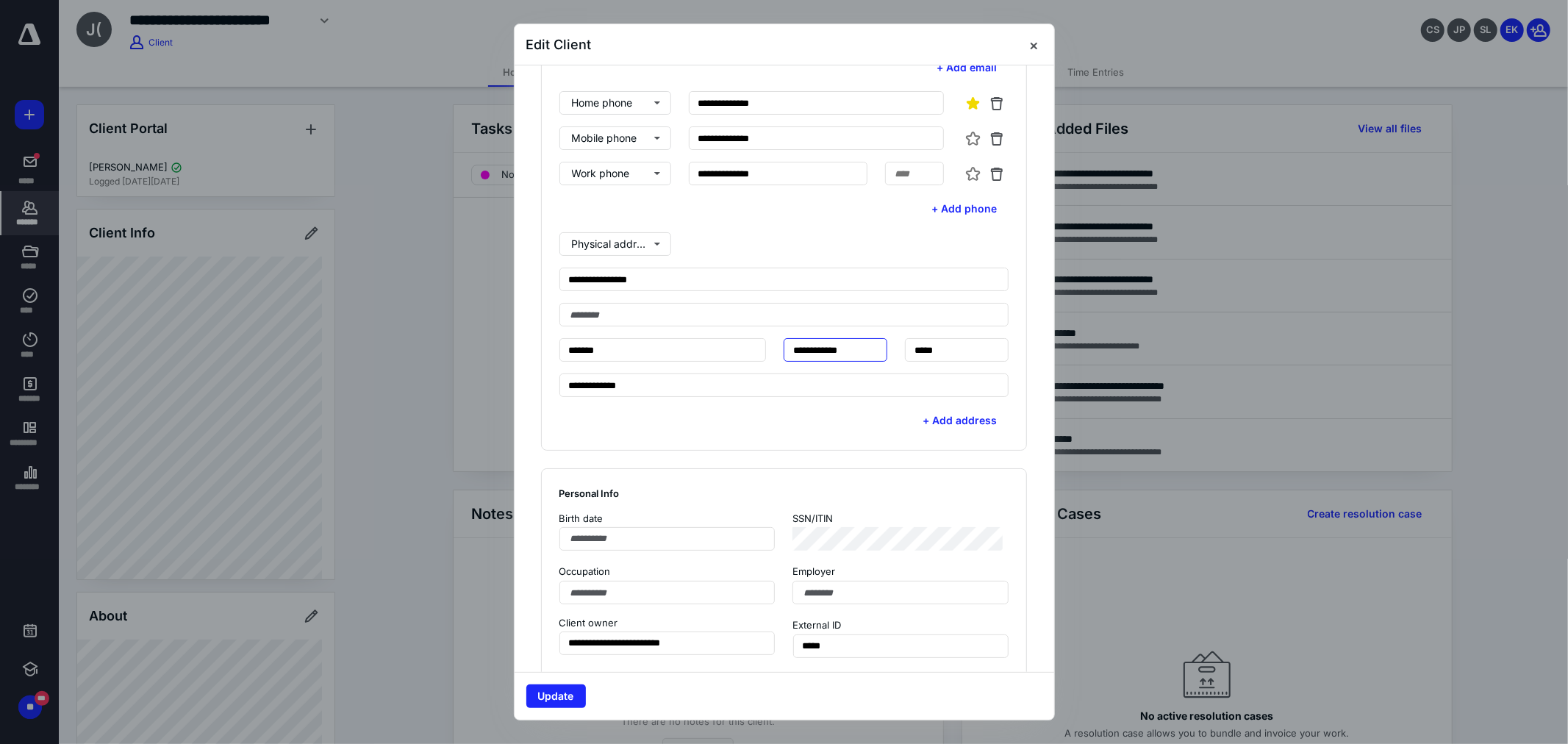 type on "**********" 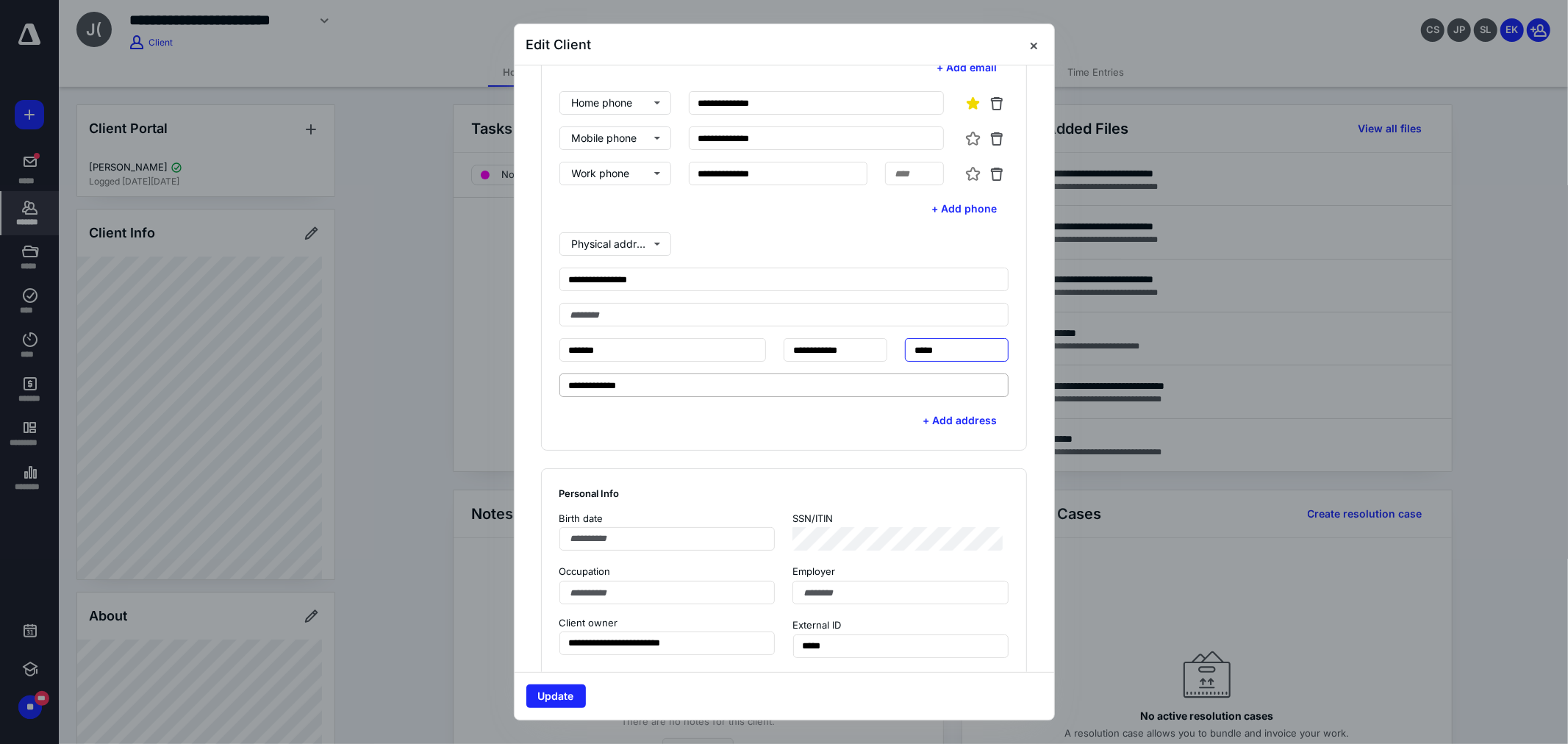 type on "*****" 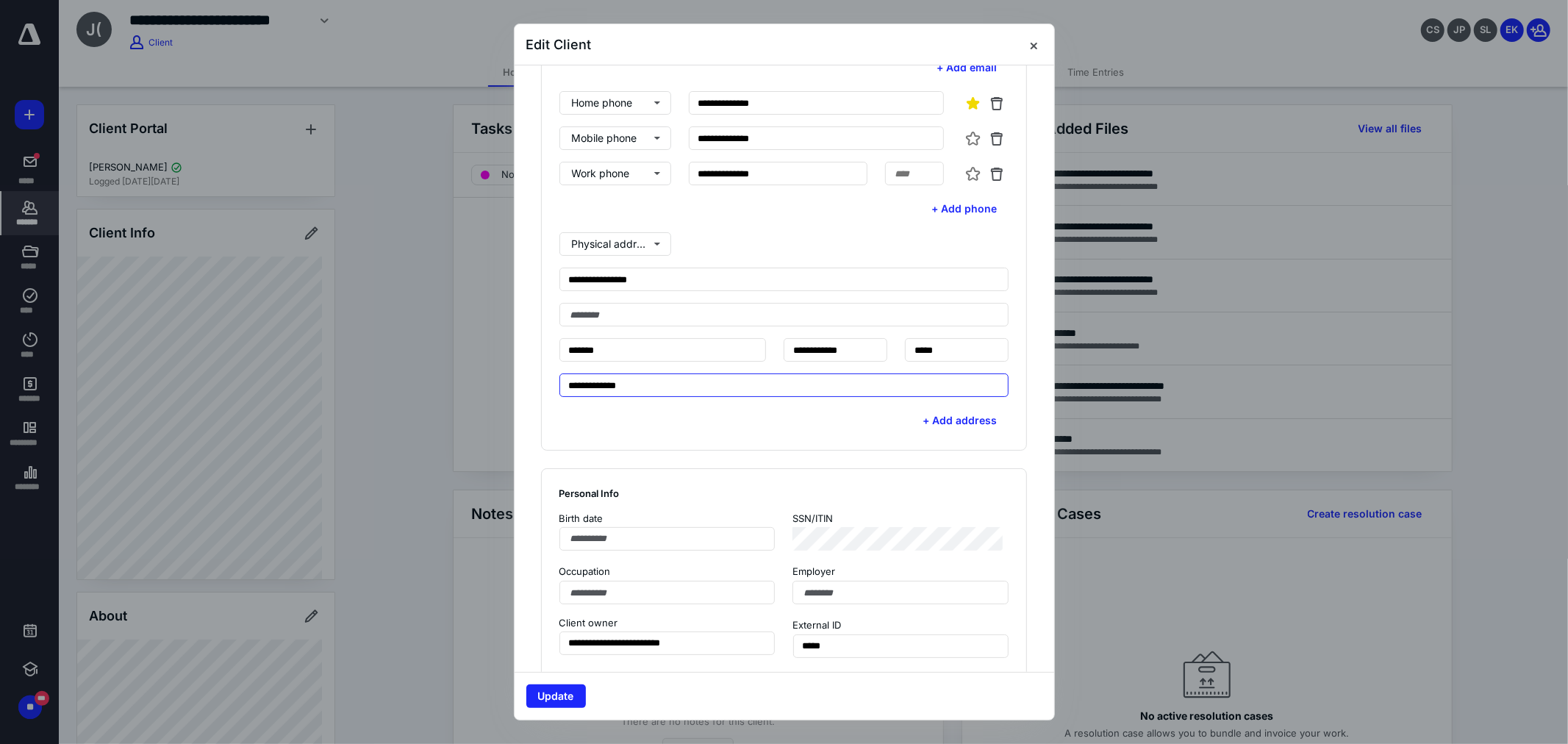 click on "**********" at bounding box center (784, 385) 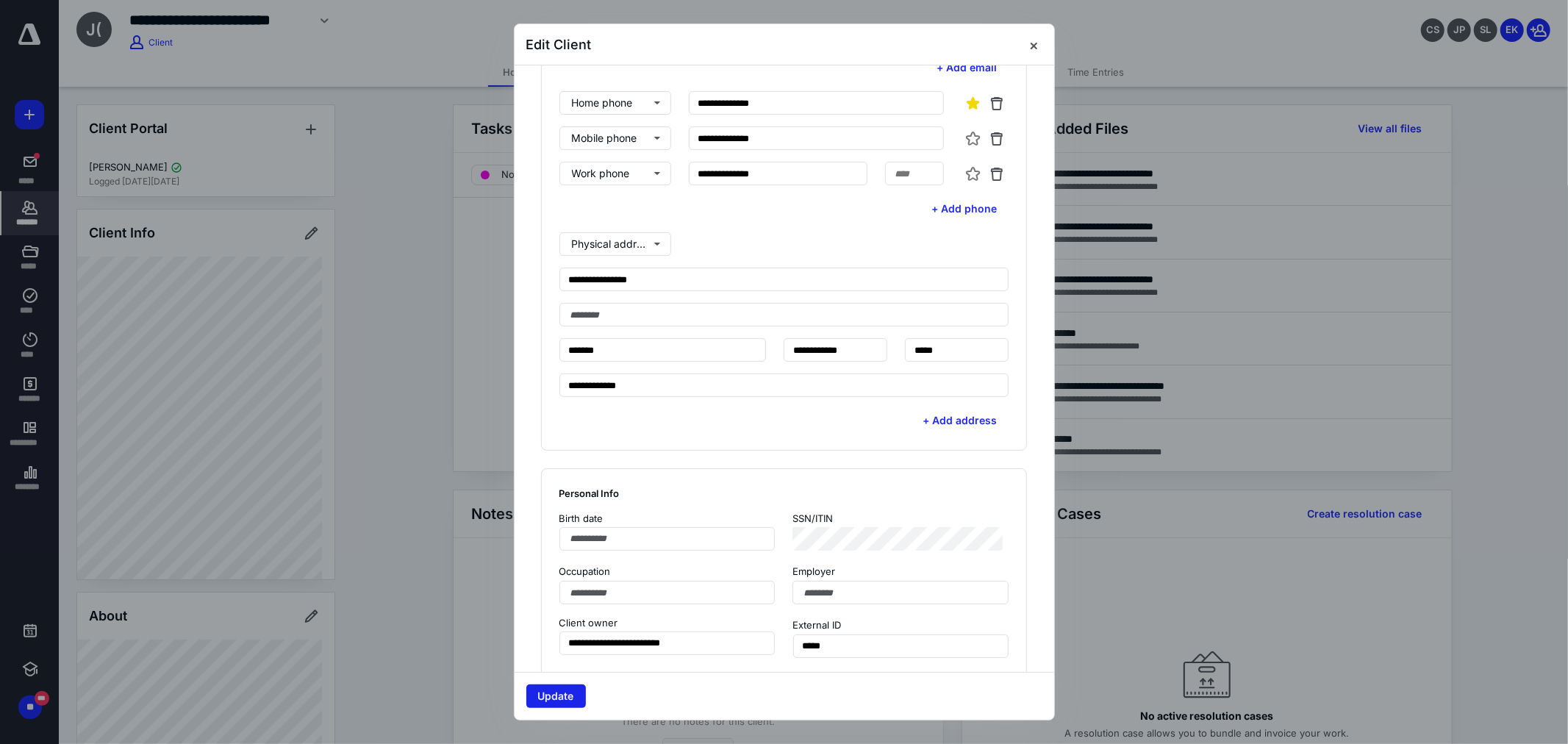 click on "Update" at bounding box center [556, 696] 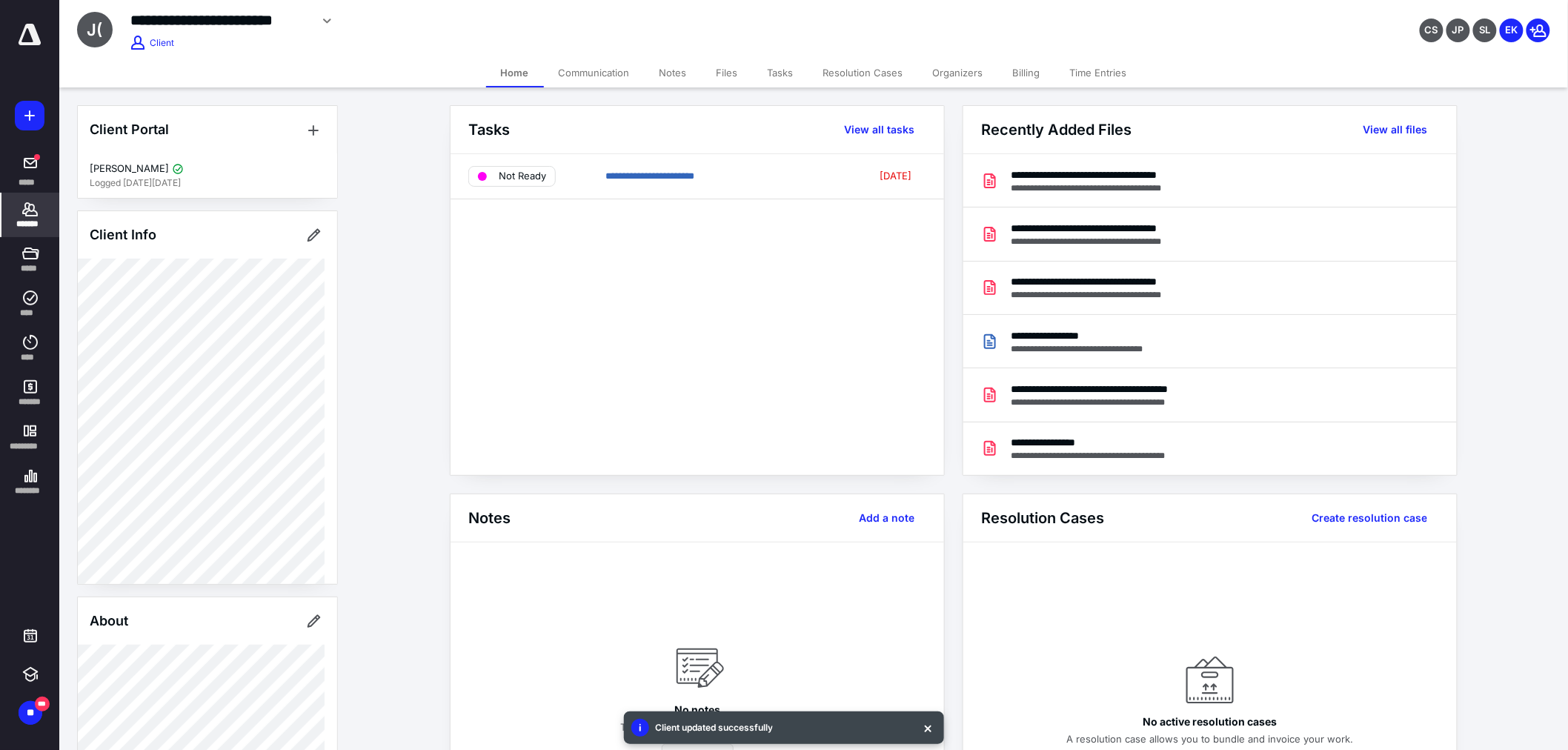 scroll, scrollTop: 473, scrollLeft: 0, axis: vertical 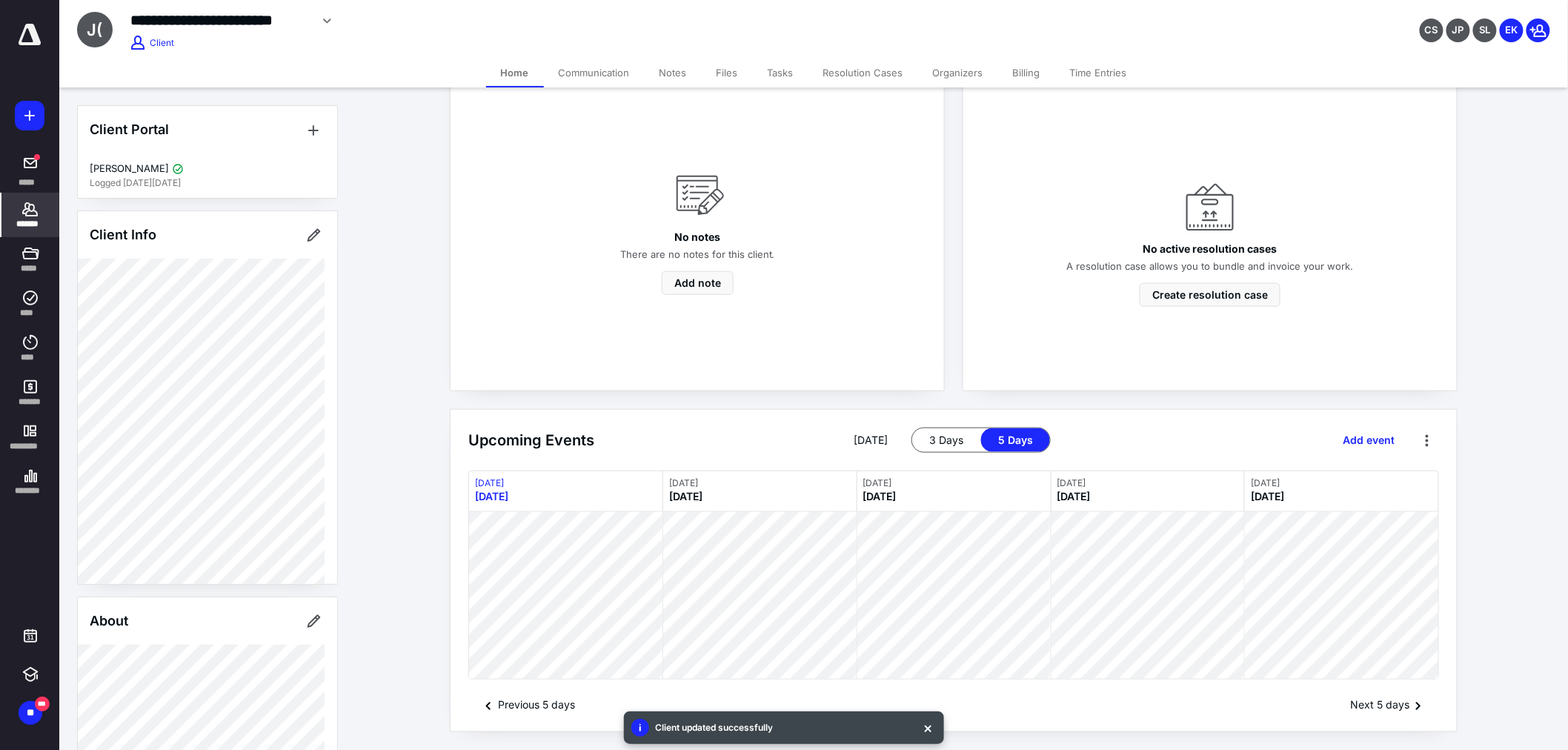 click on "*******" at bounding box center [30, 224] 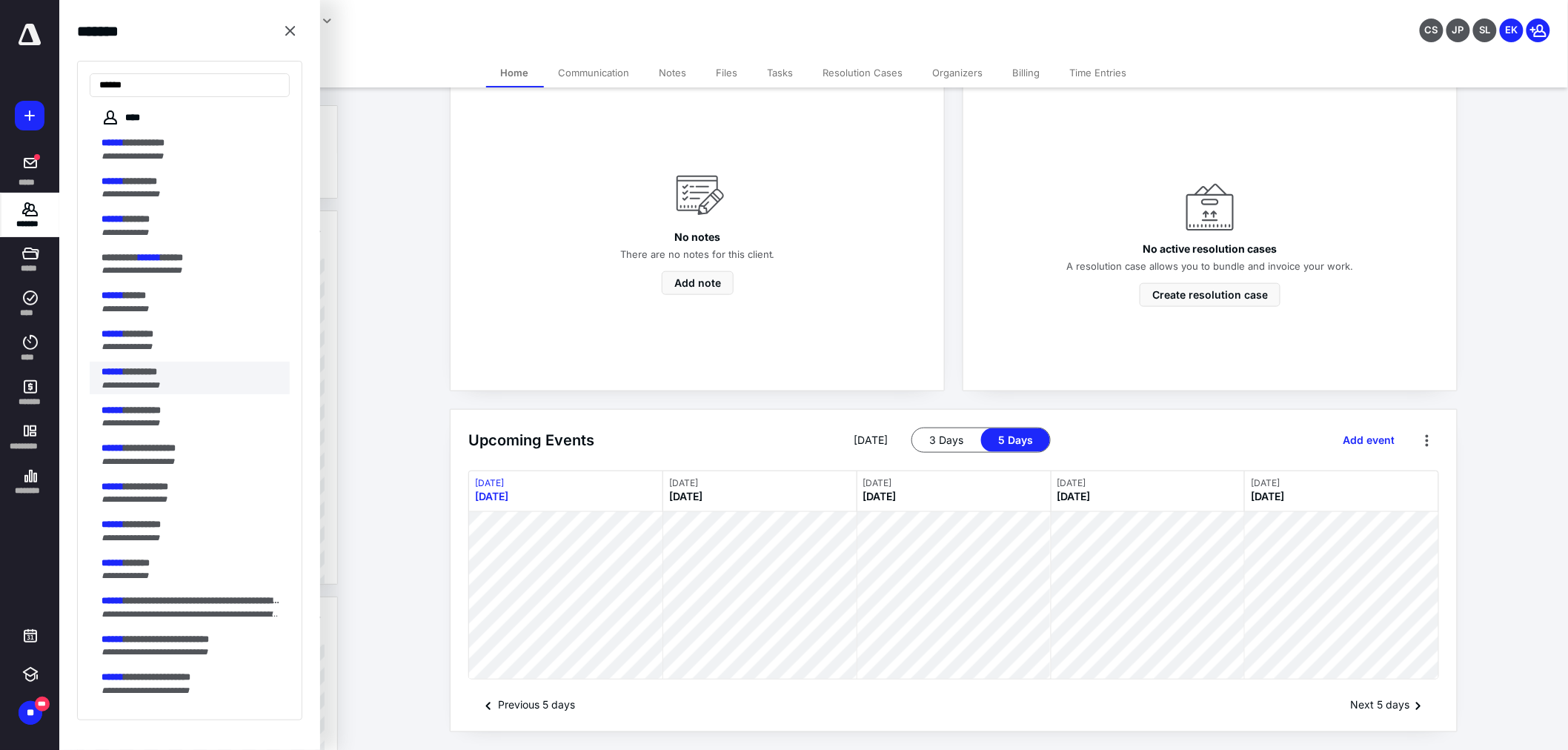 type on "******" 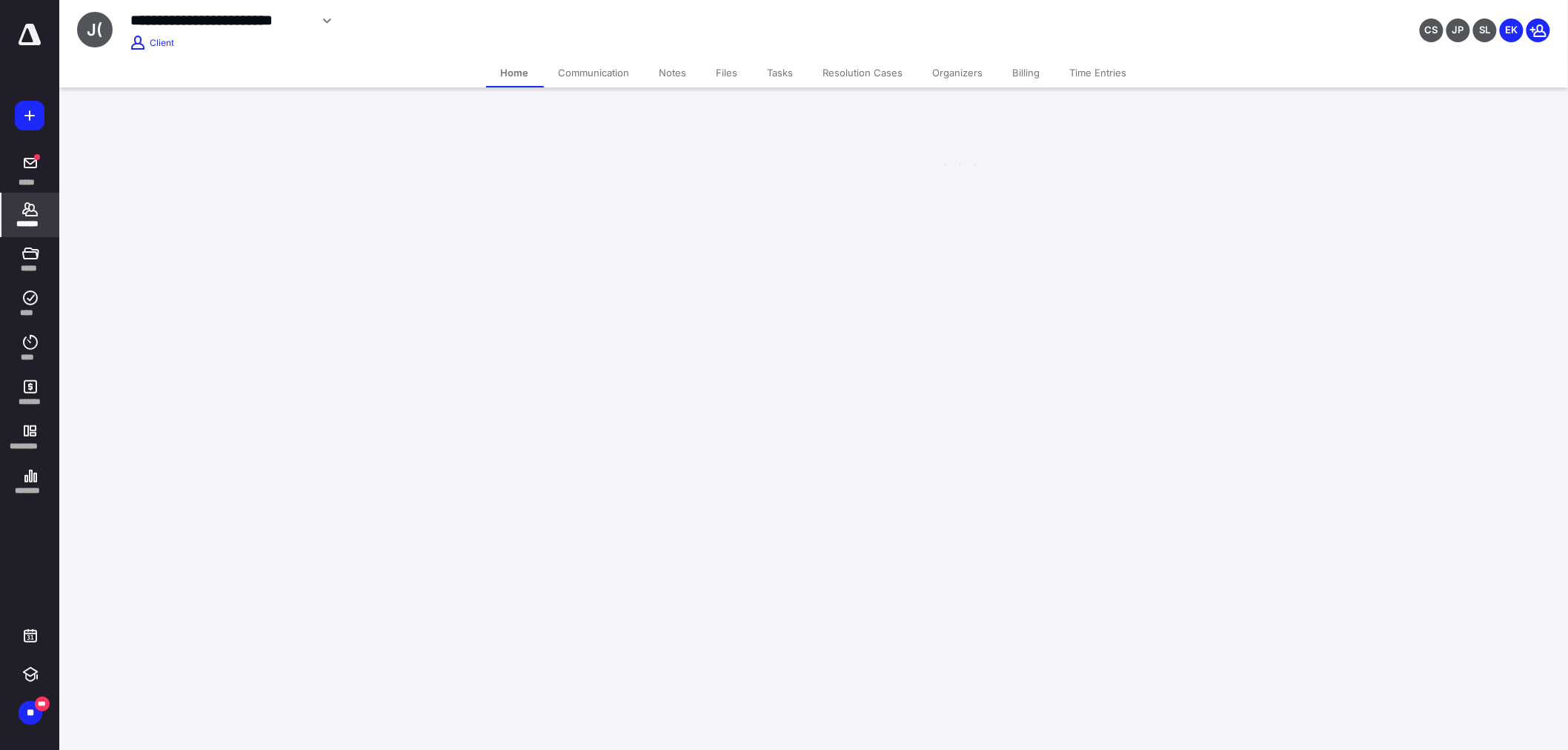scroll, scrollTop: 0, scrollLeft: 0, axis: both 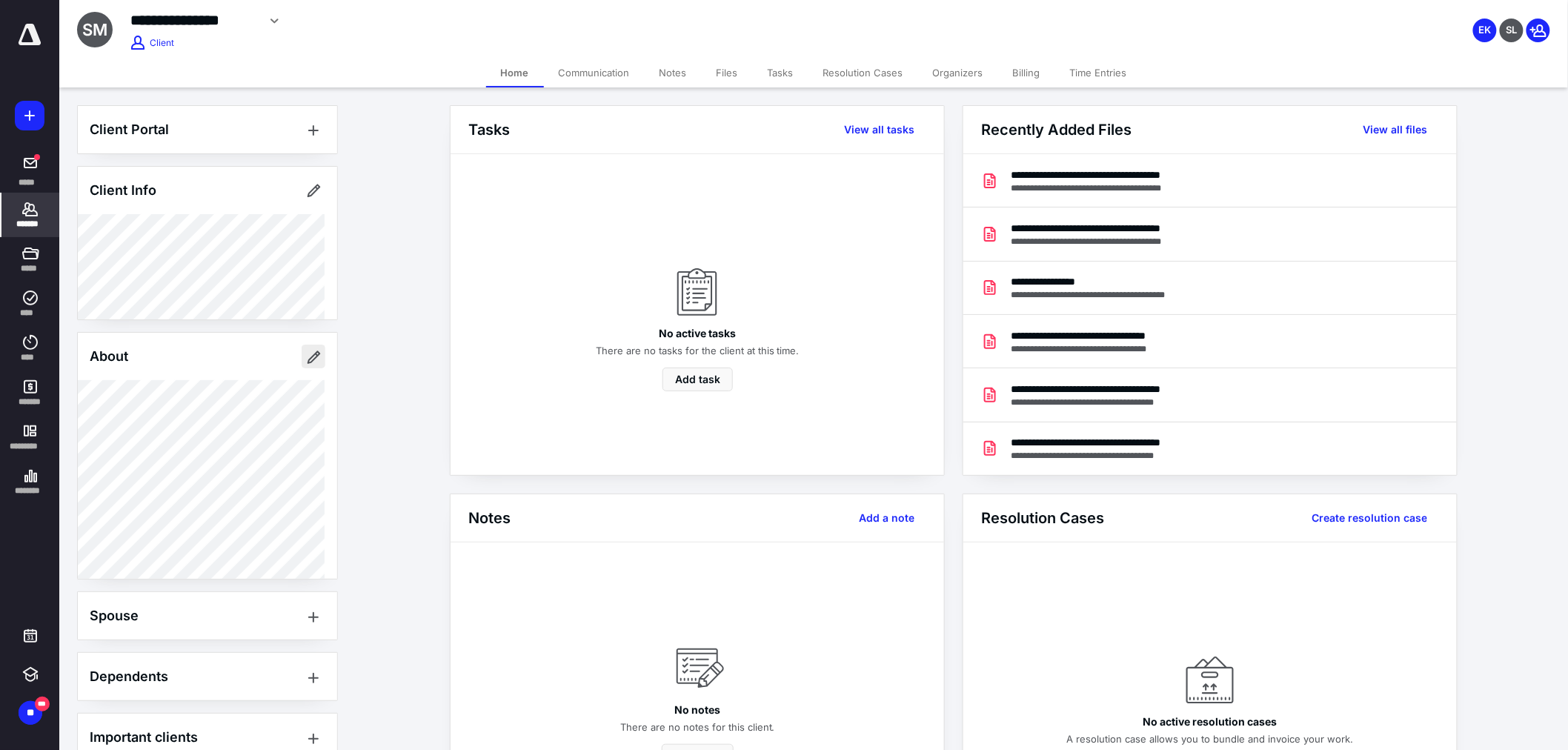 click at bounding box center (313, 356) 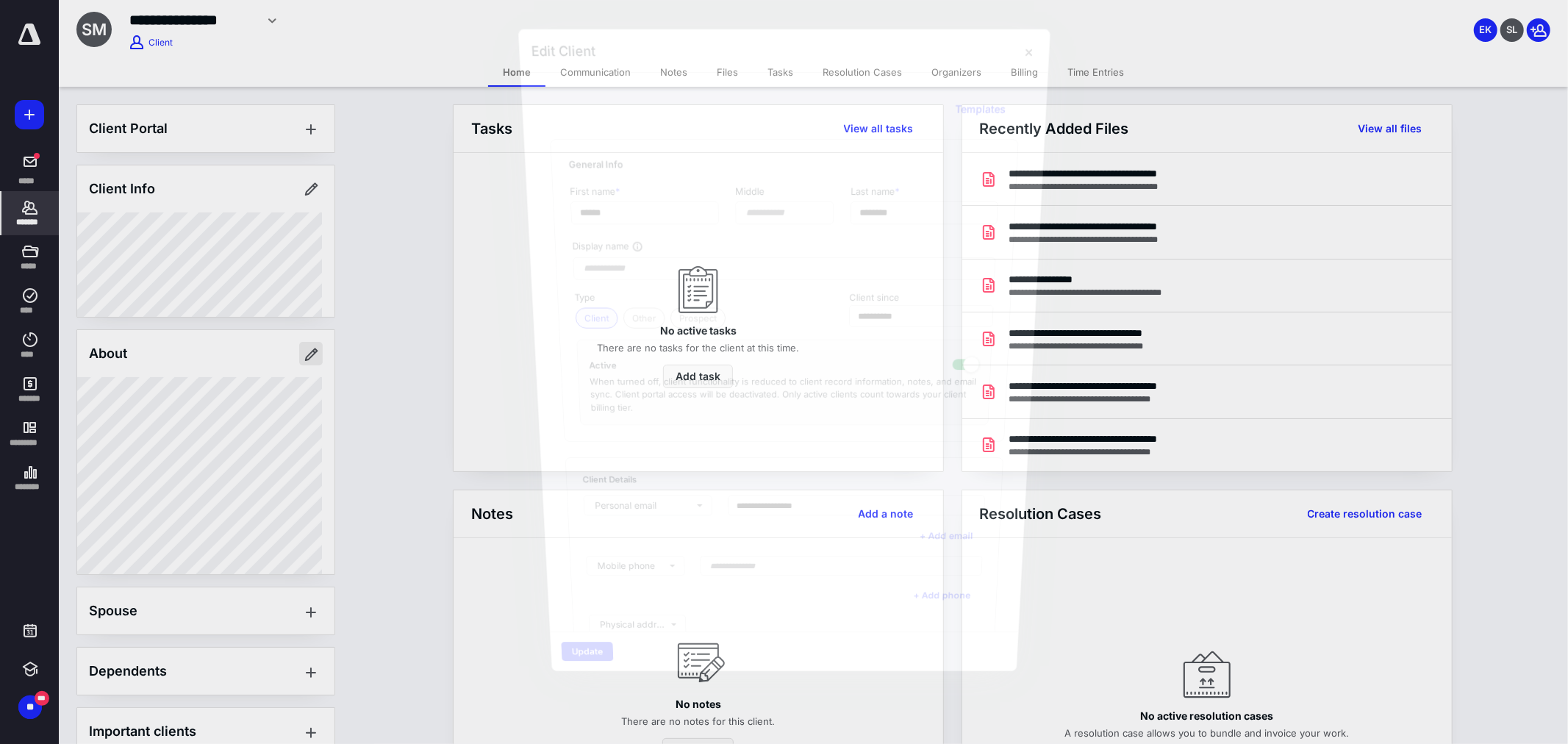 type on "**********" 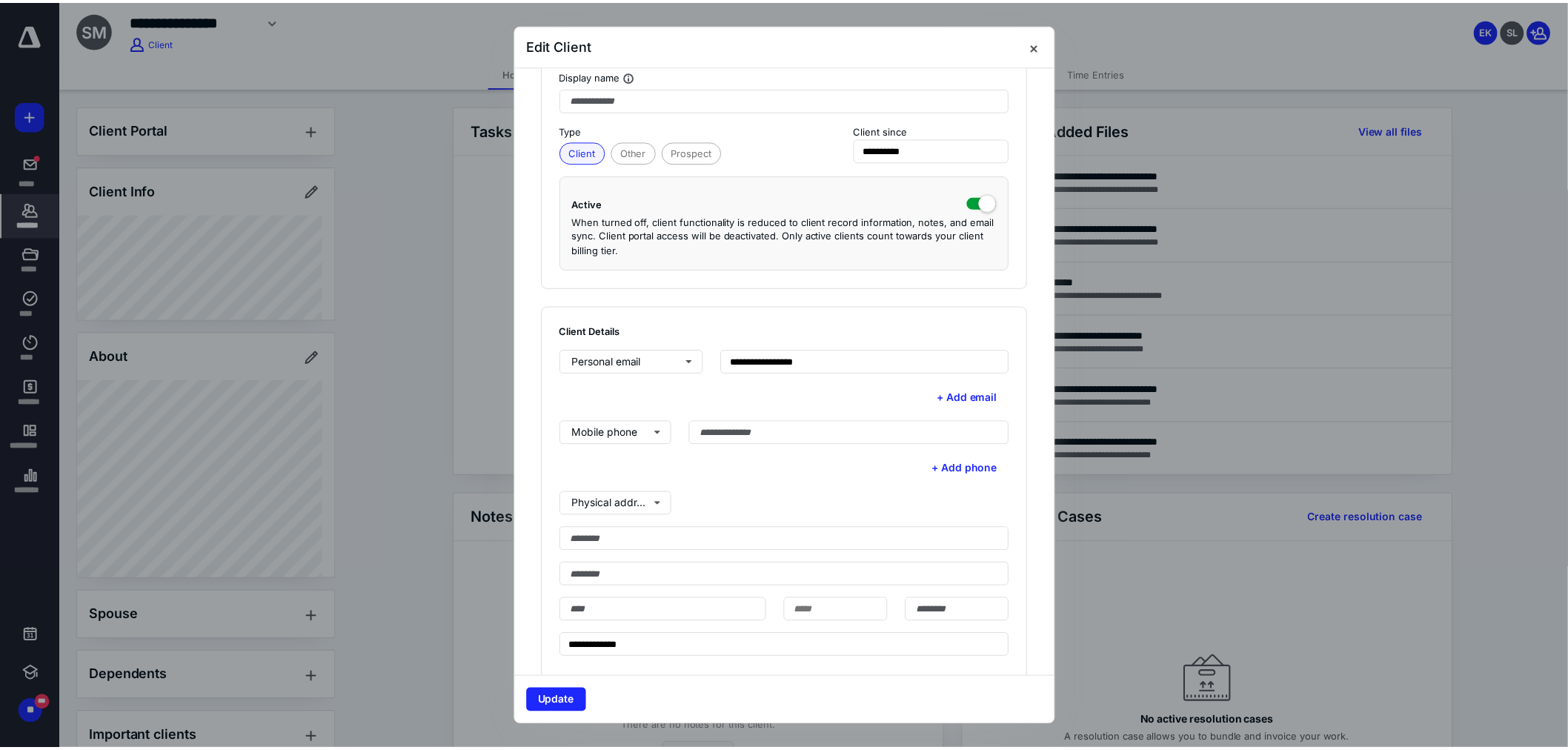 scroll, scrollTop: 247, scrollLeft: 0, axis: vertical 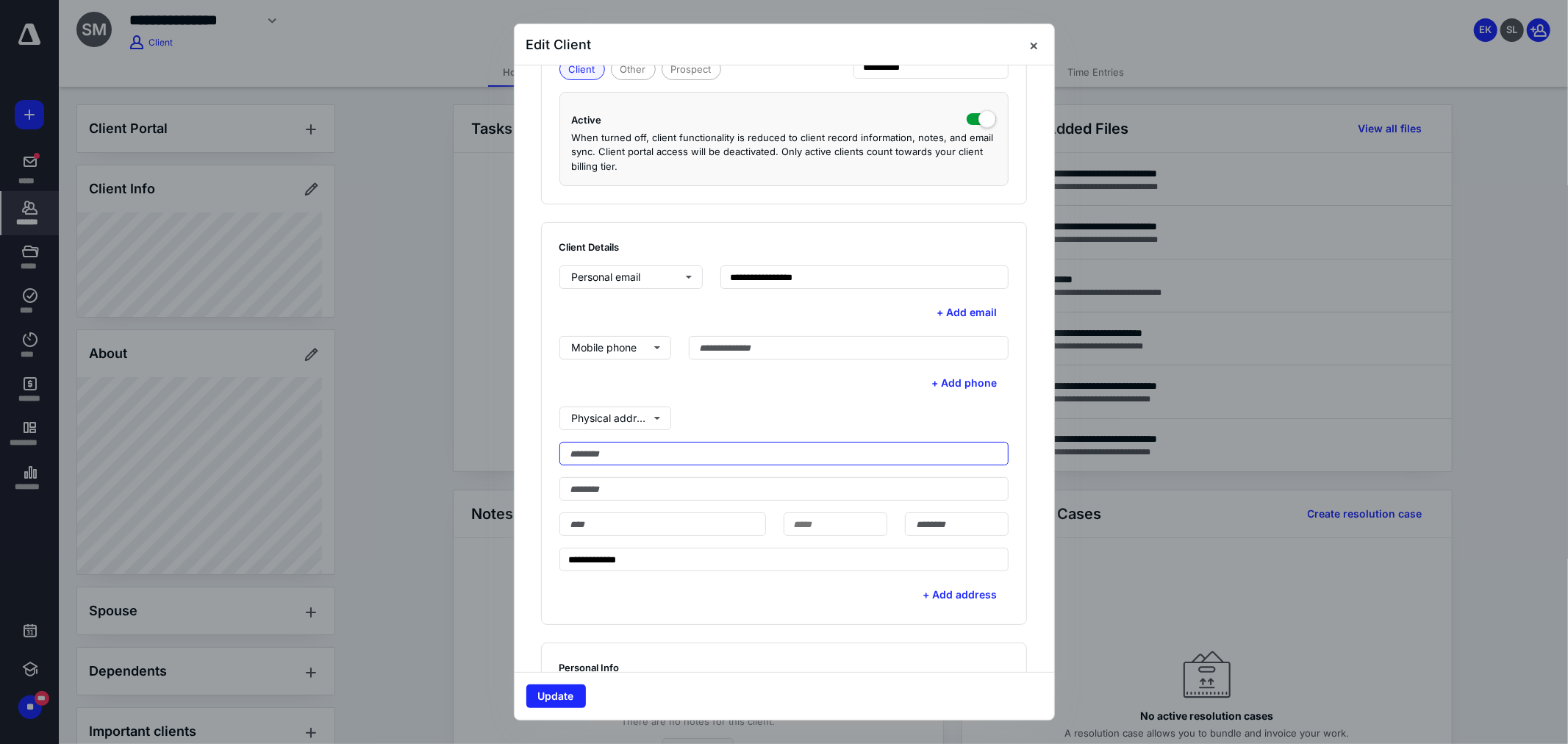 click at bounding box center (784, 454) 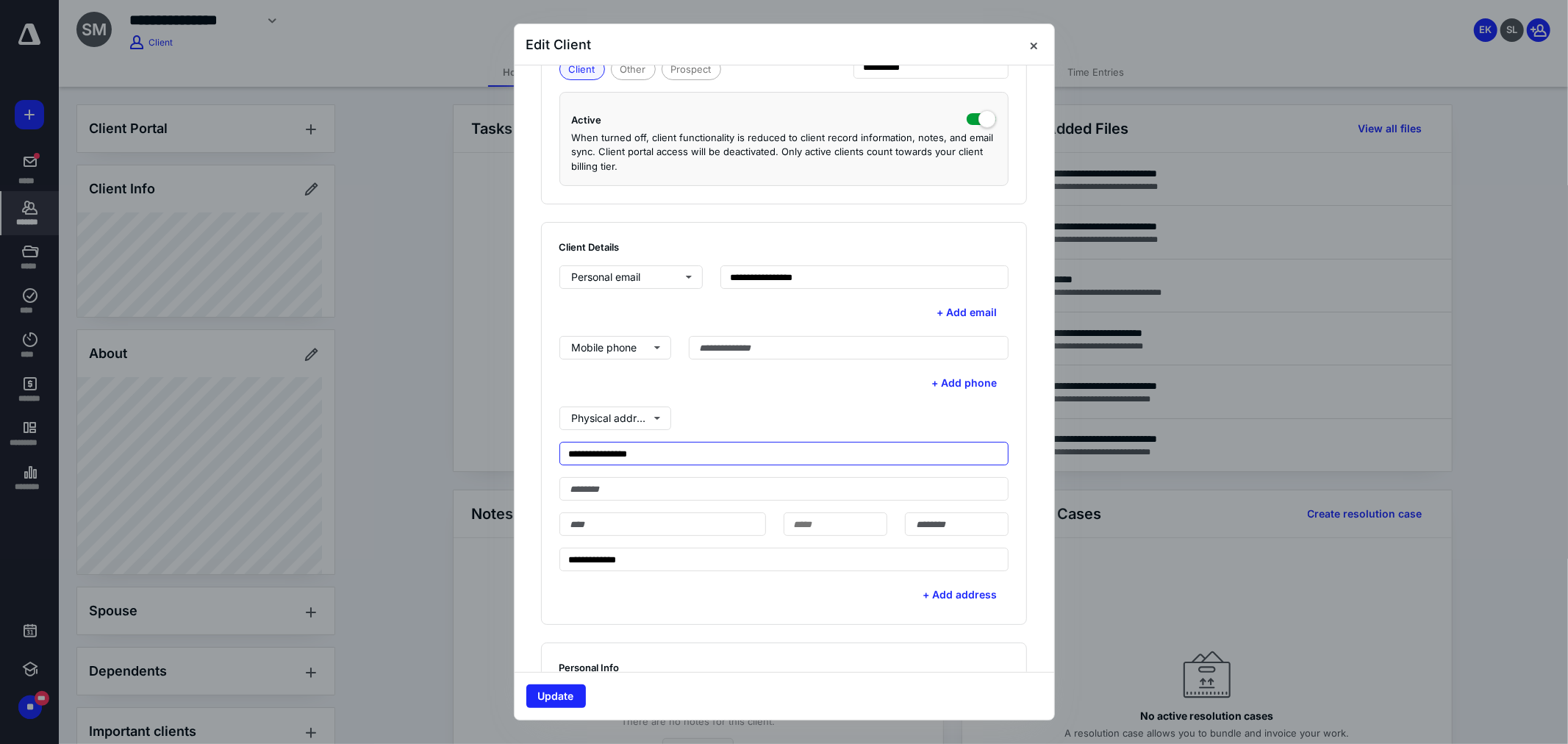 type on "**********" 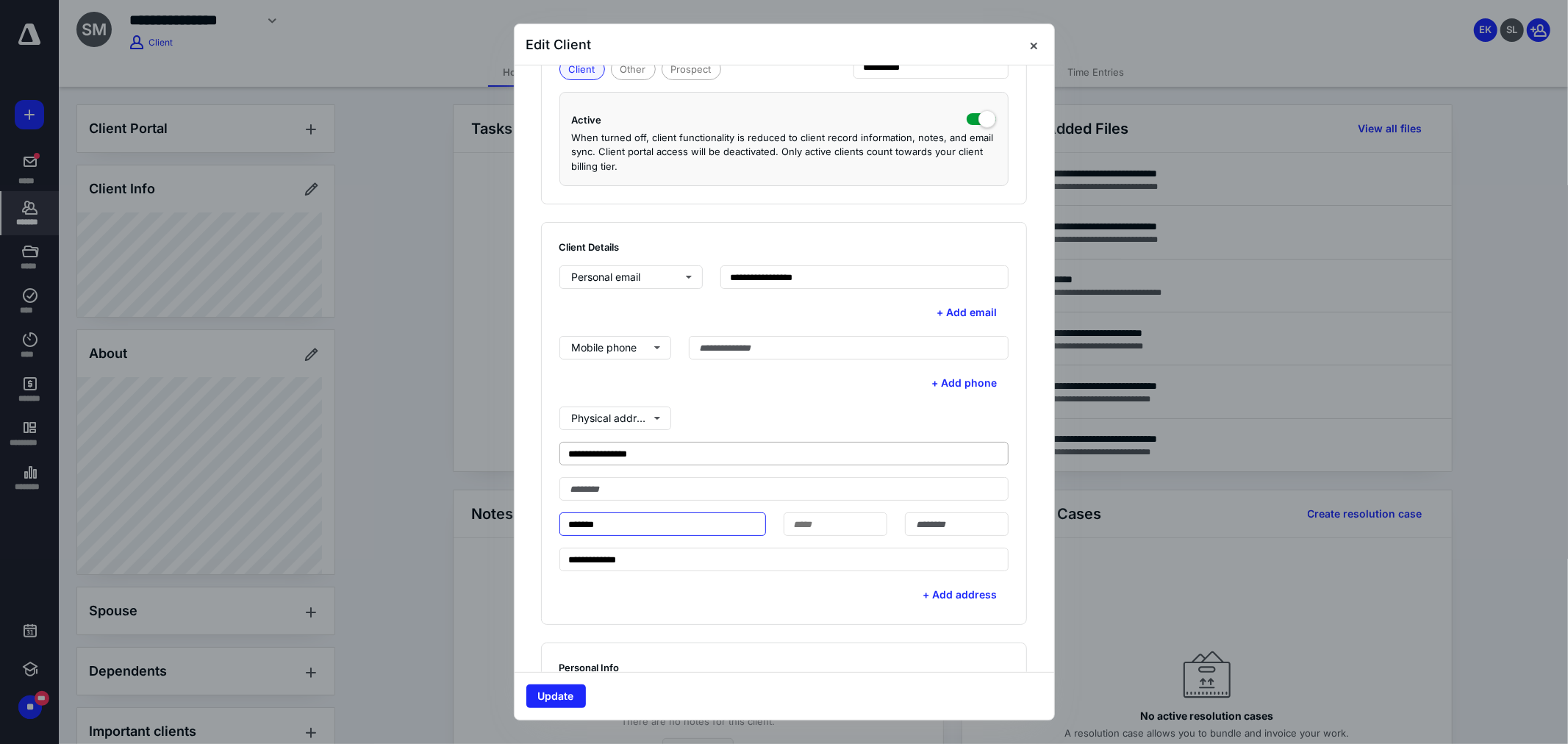type on "*******" 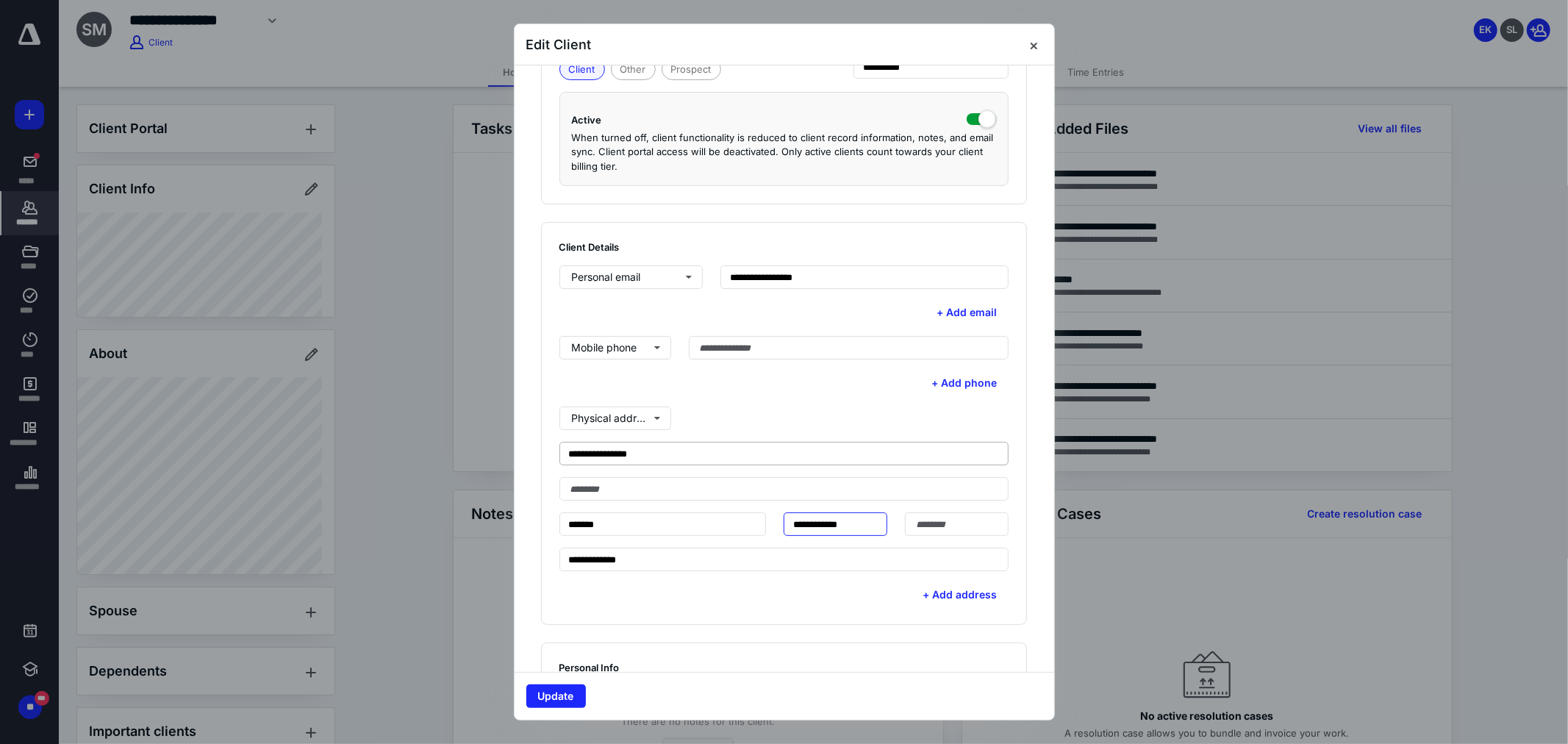 type on "**********" 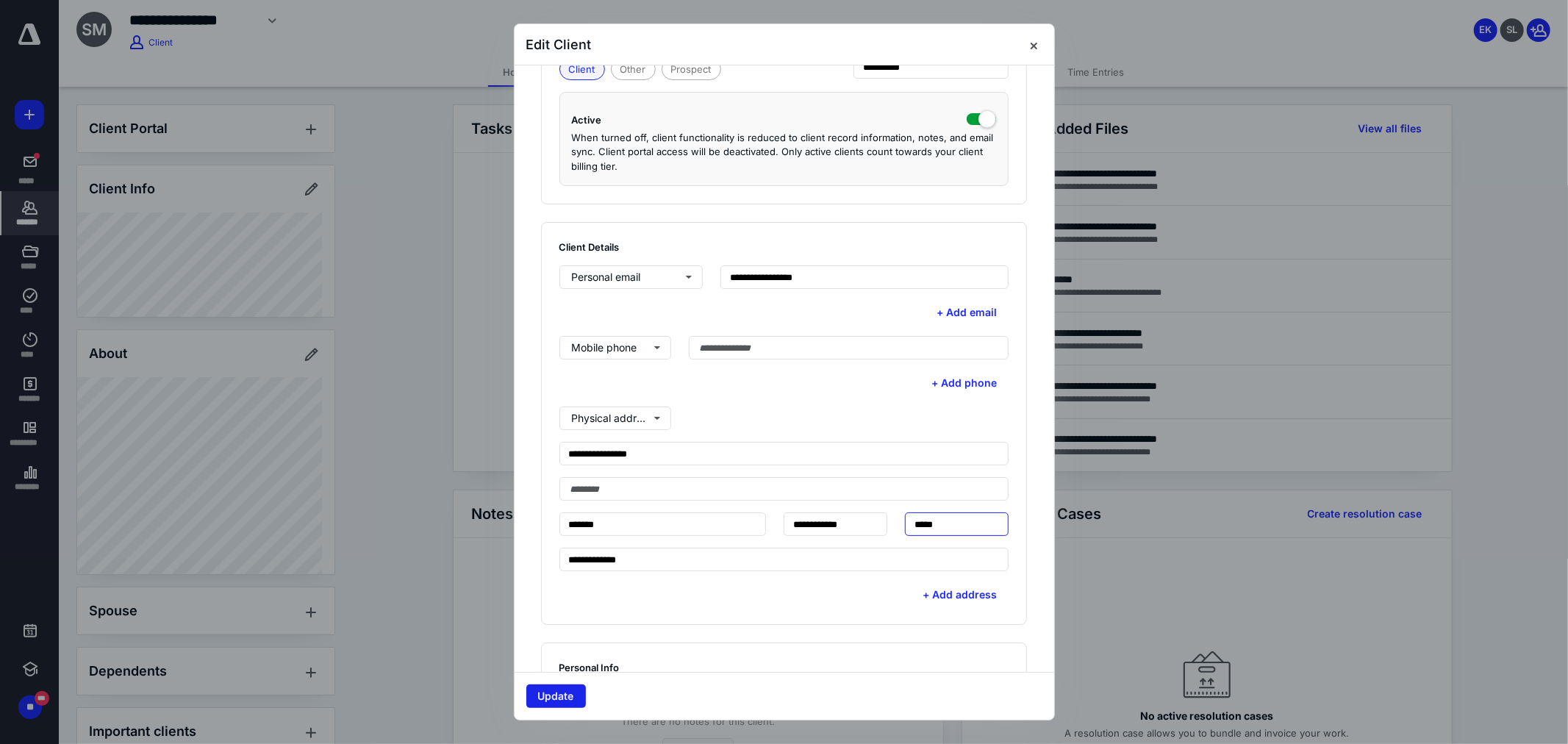 type on "*****" 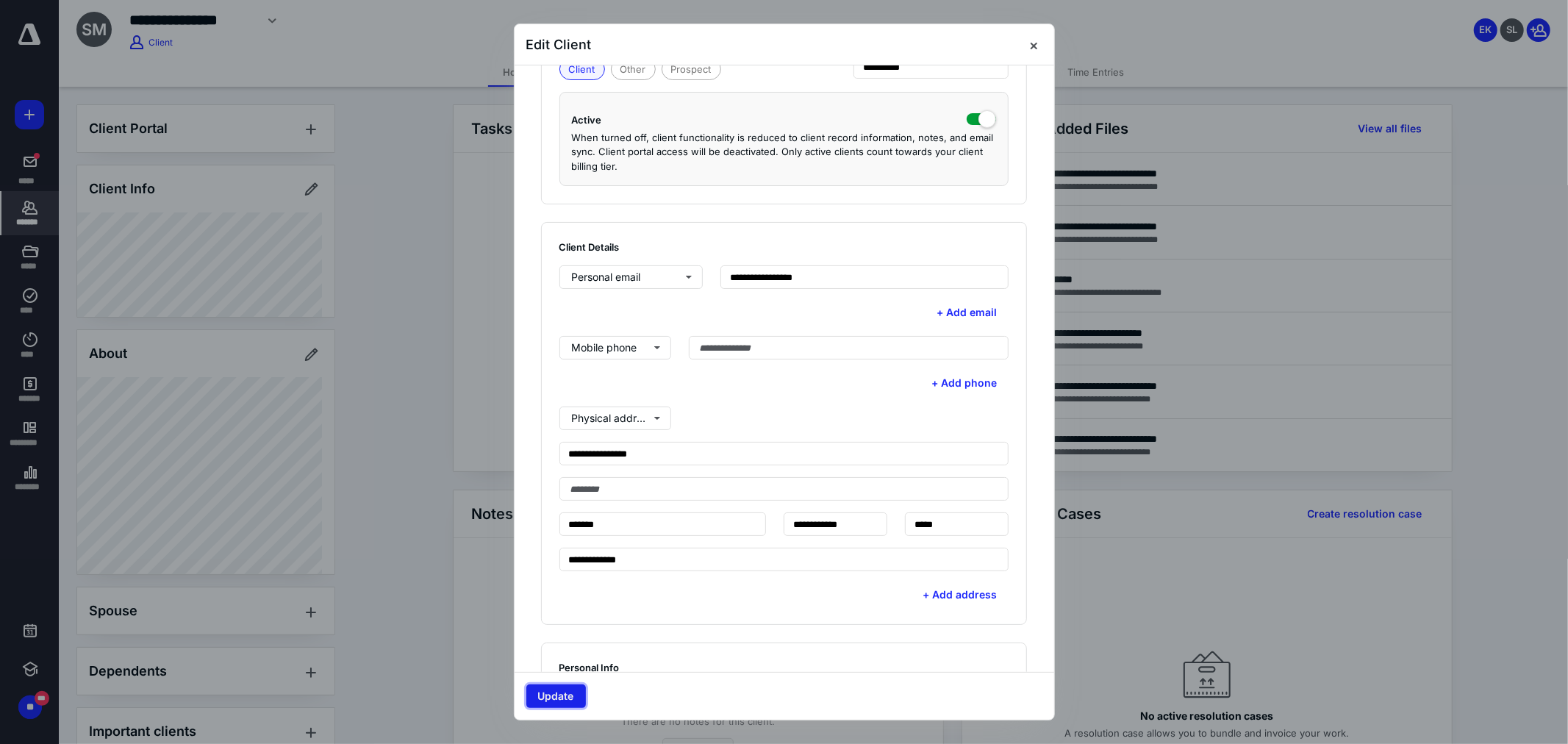 click on "Update" at bounding box center [556, 696] 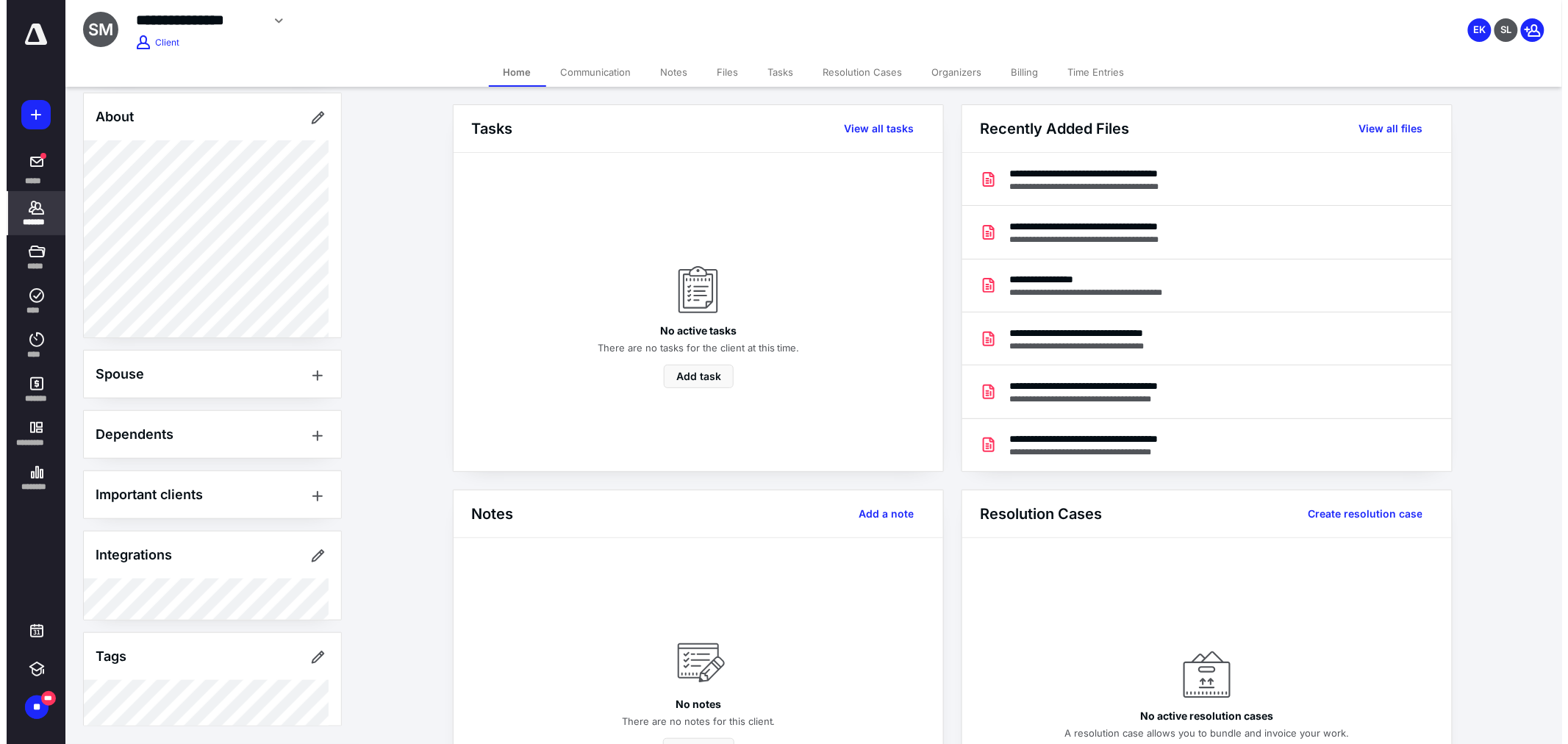 scroll, scrollTop: 0, scrollLeft: 0, axis: both 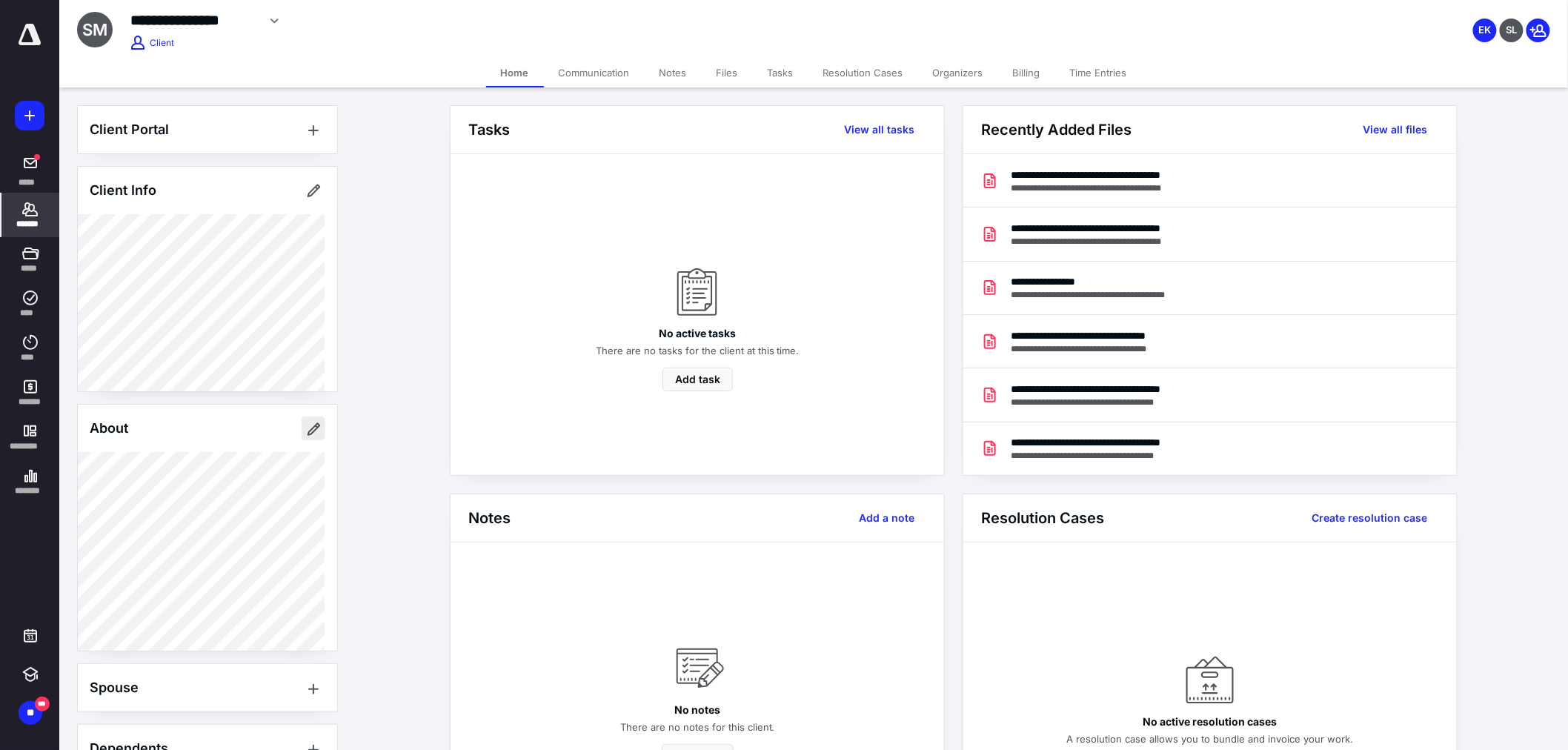 click at bounding box center (313, 428) 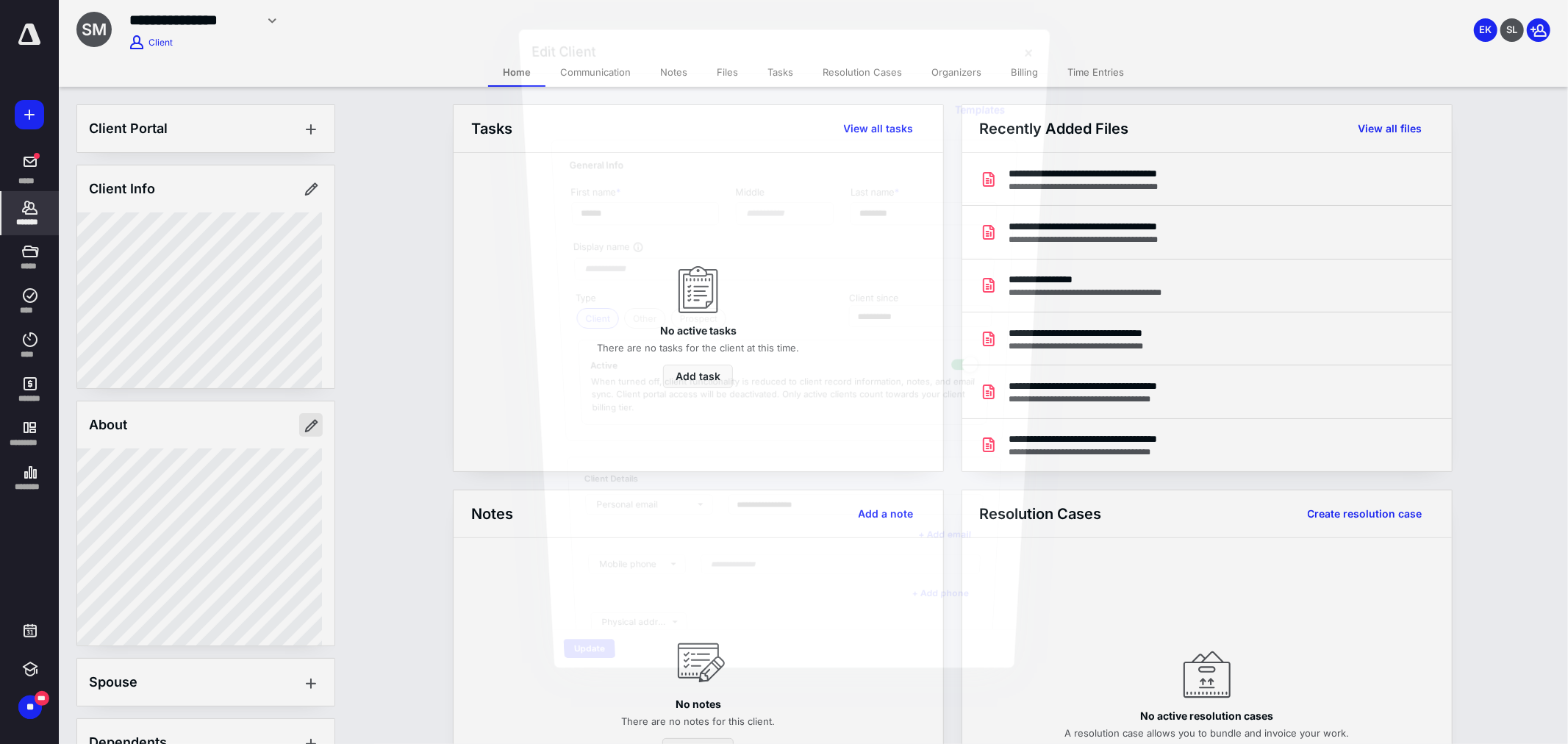 type on "**********" 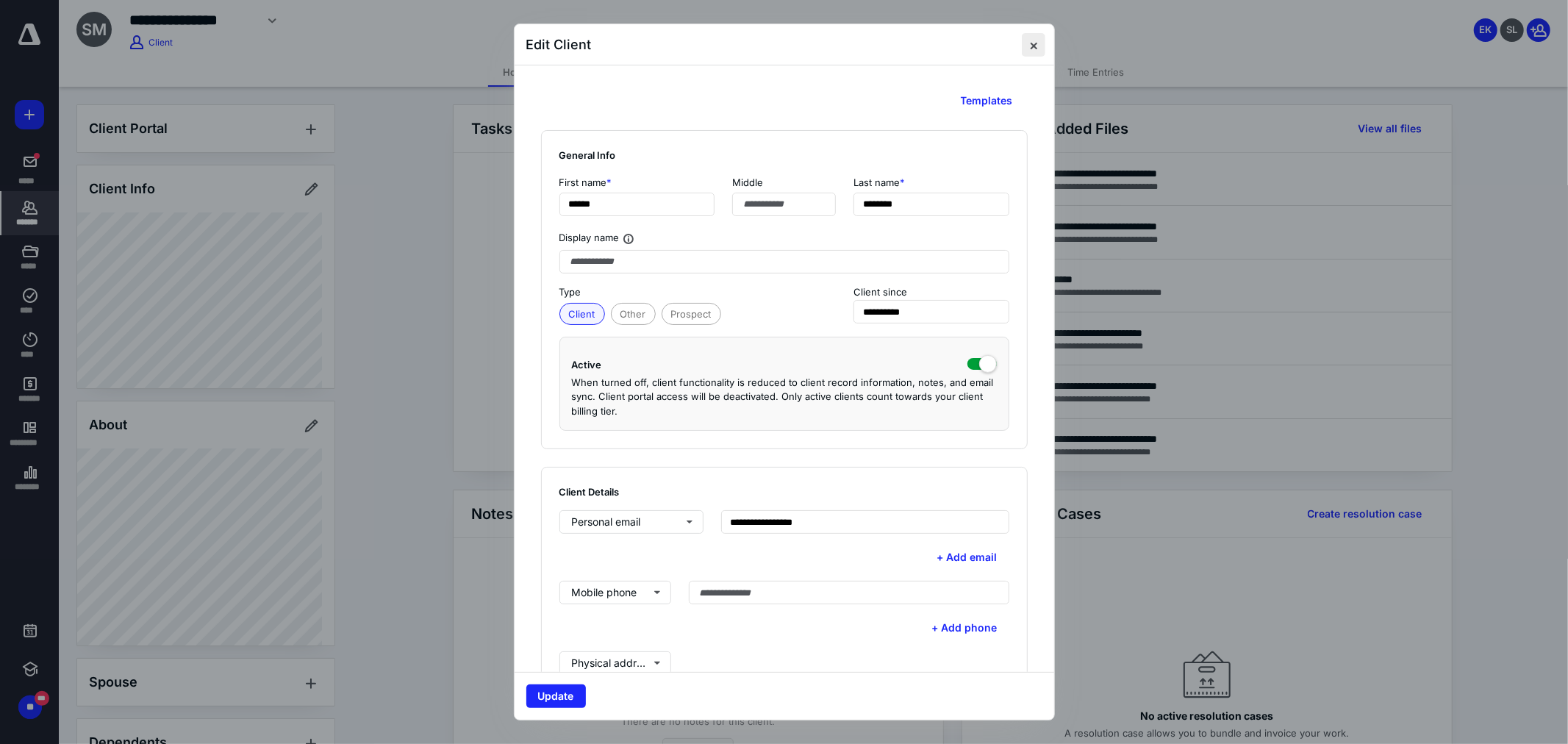 click at bounding box center [1034, 45] 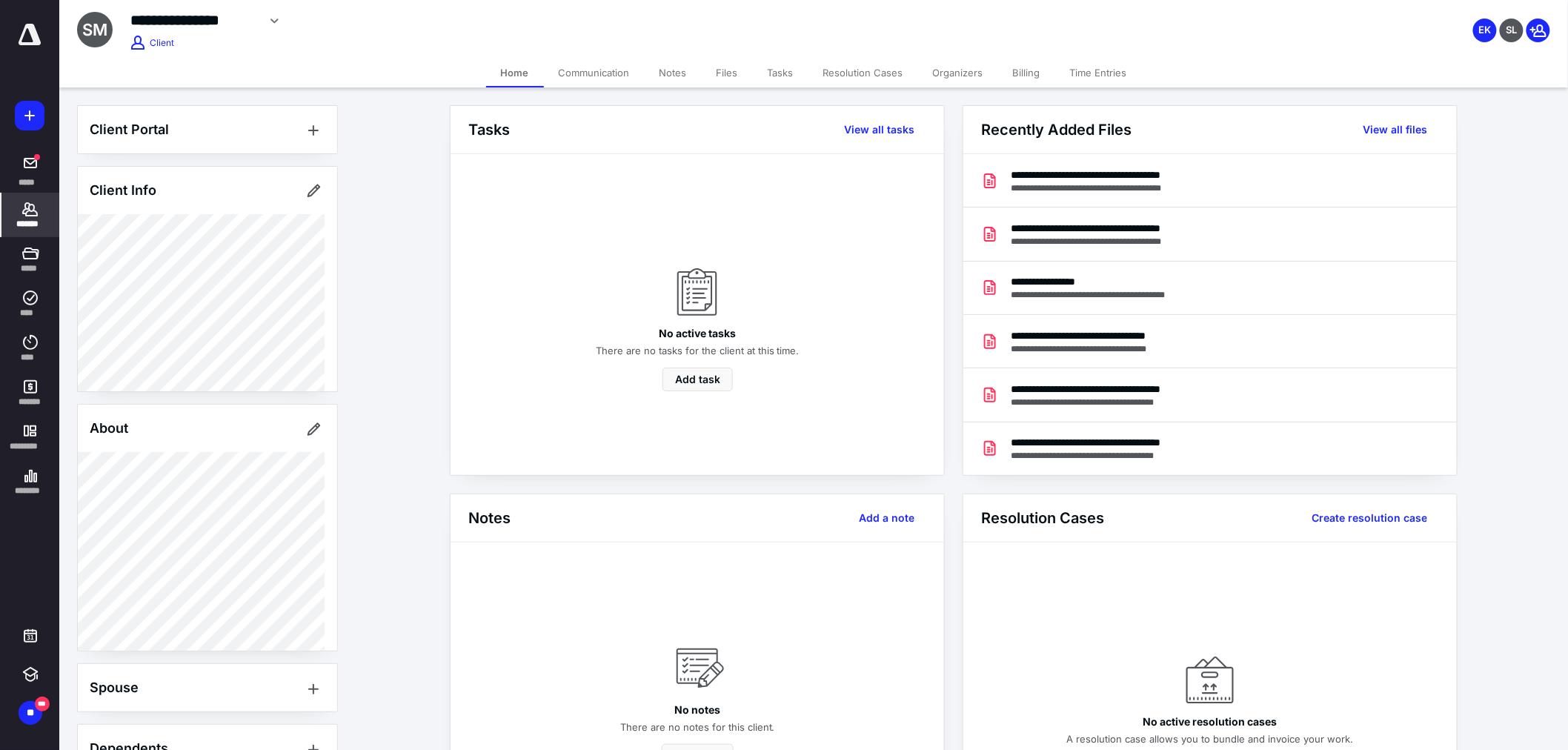click on "*******" at bounding box center (30, 224) 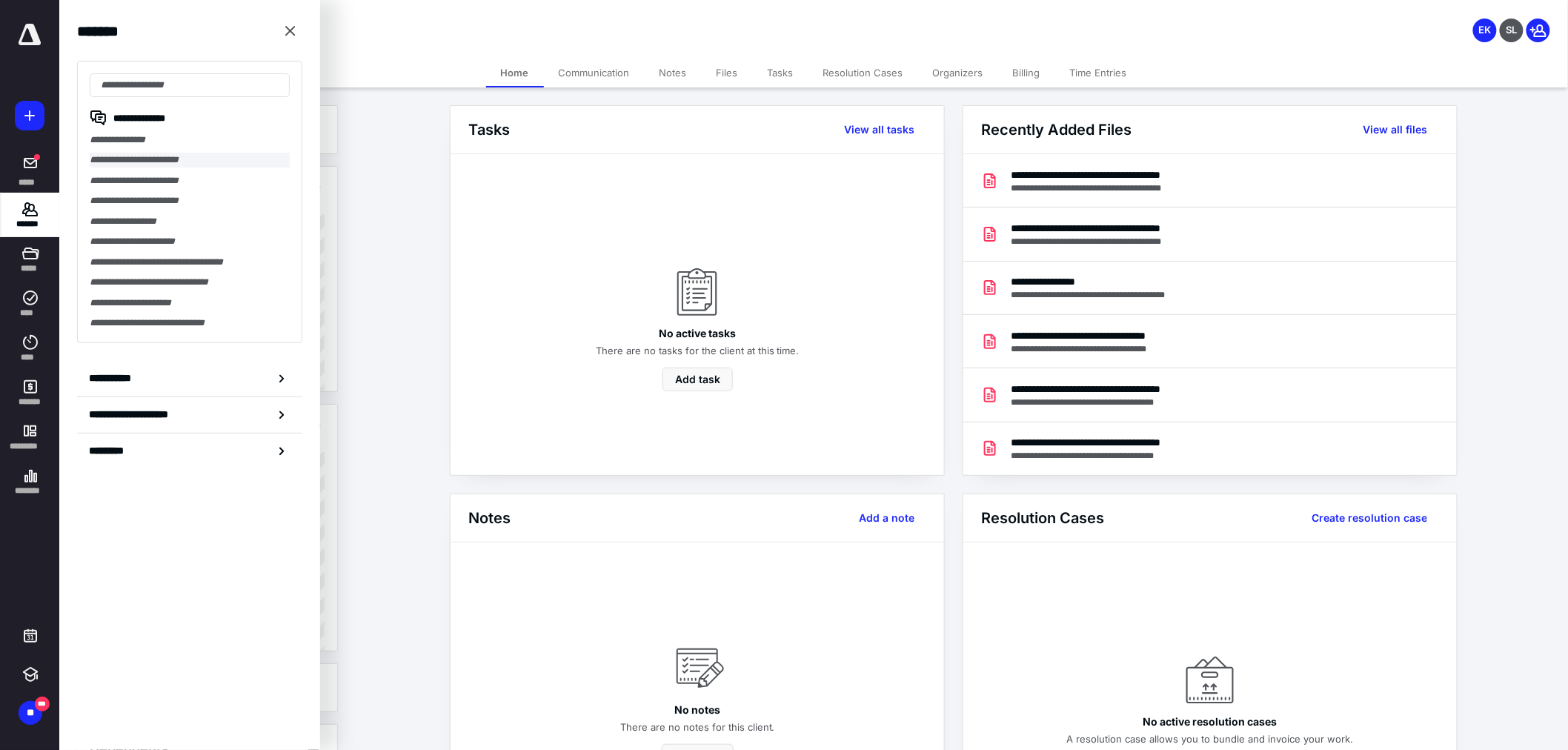 click on "**********" at bounding box center (190, 159) 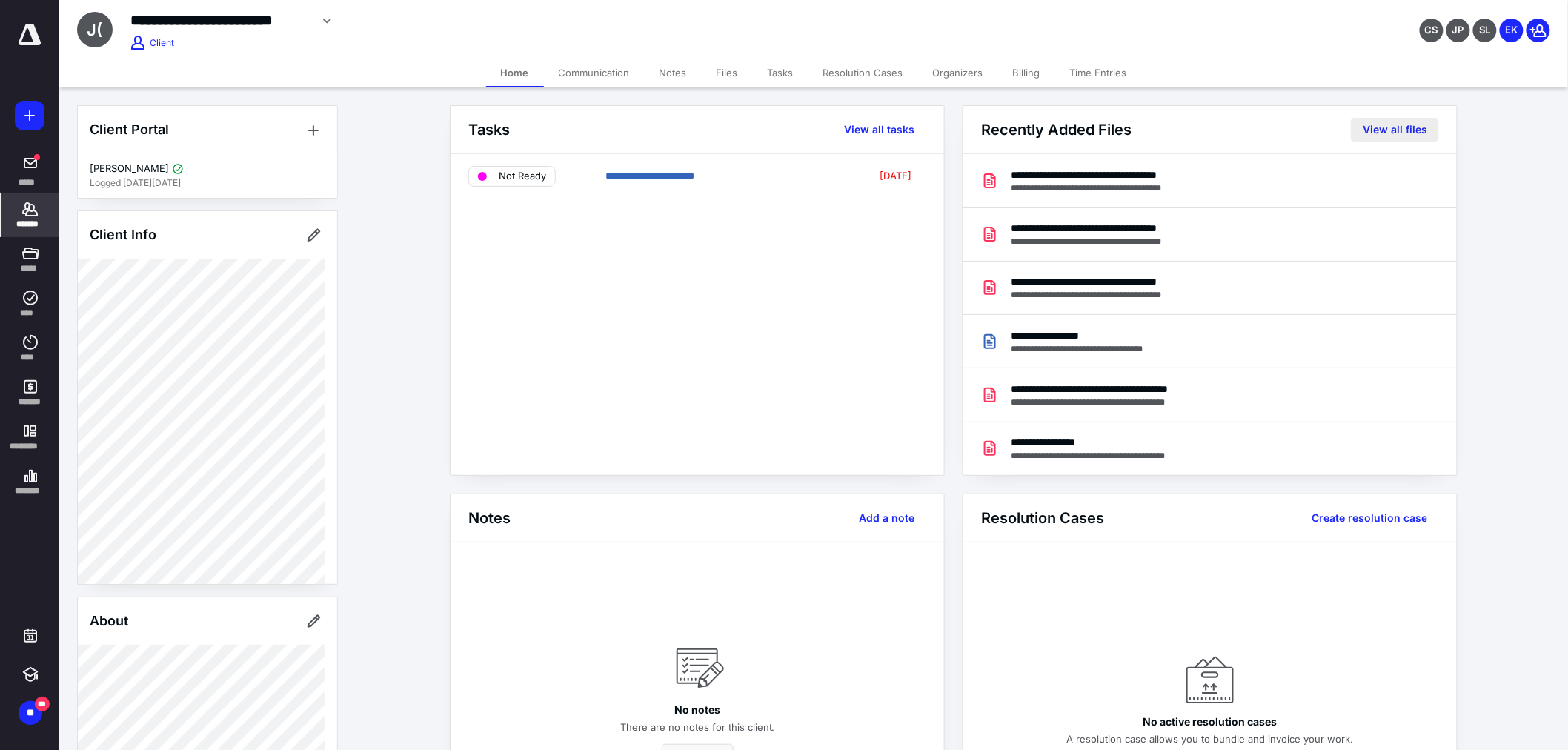 click on "View all files" at bounding box center [1395, 130] 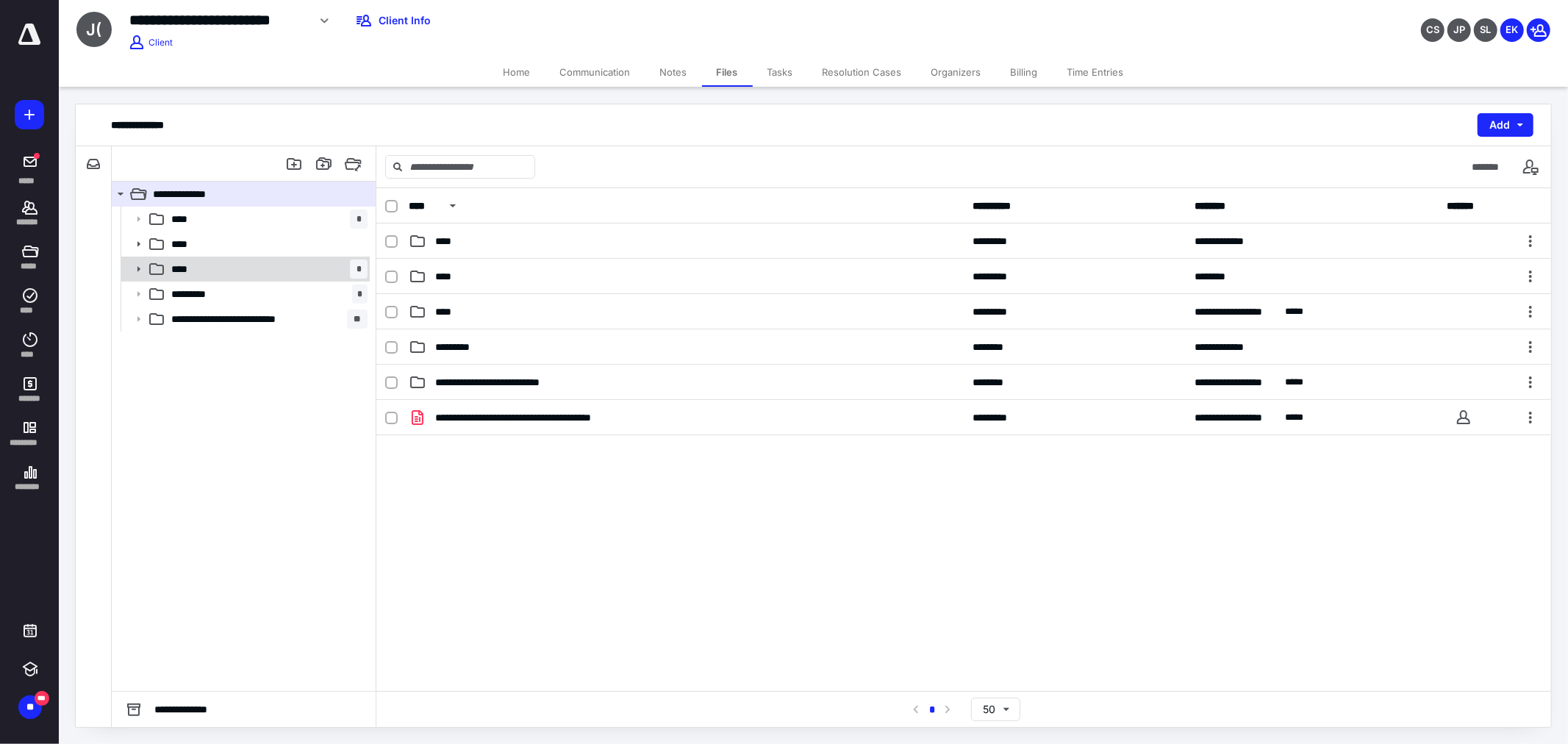 click on "**** *" at bounding box center [266, 269] 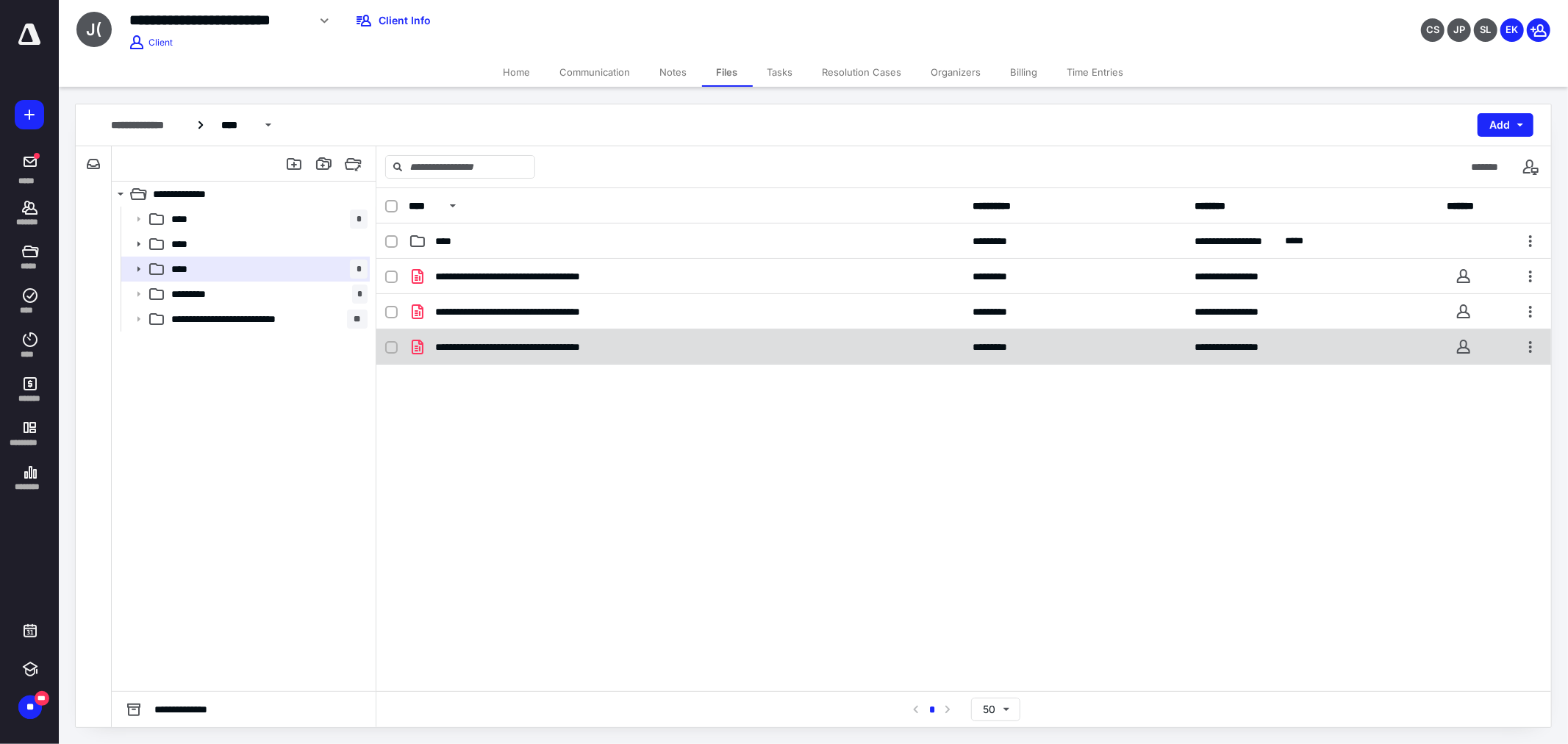 click on "**********" at bounding box center (545, 347) 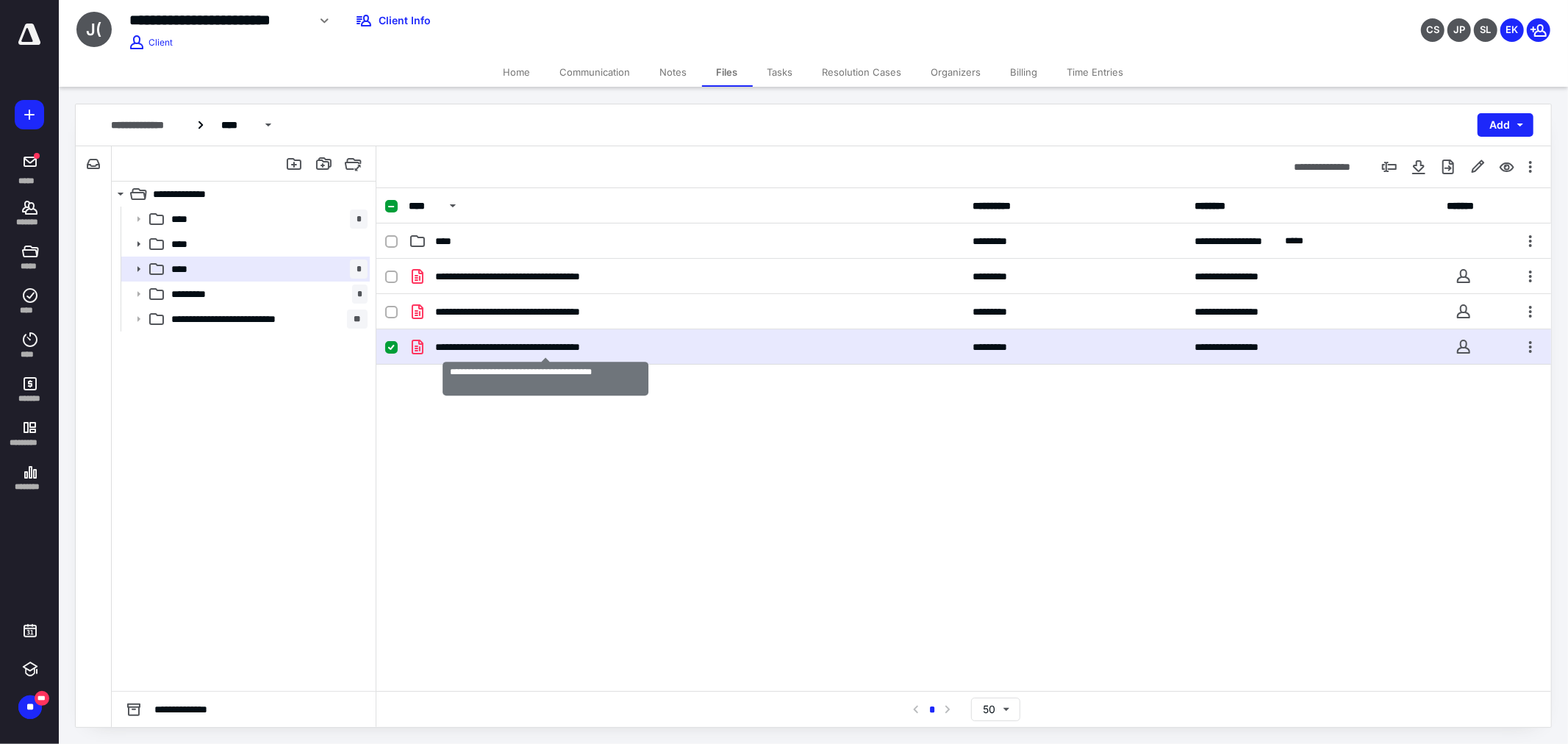 click on "**********" at bounding box center [545, 347] 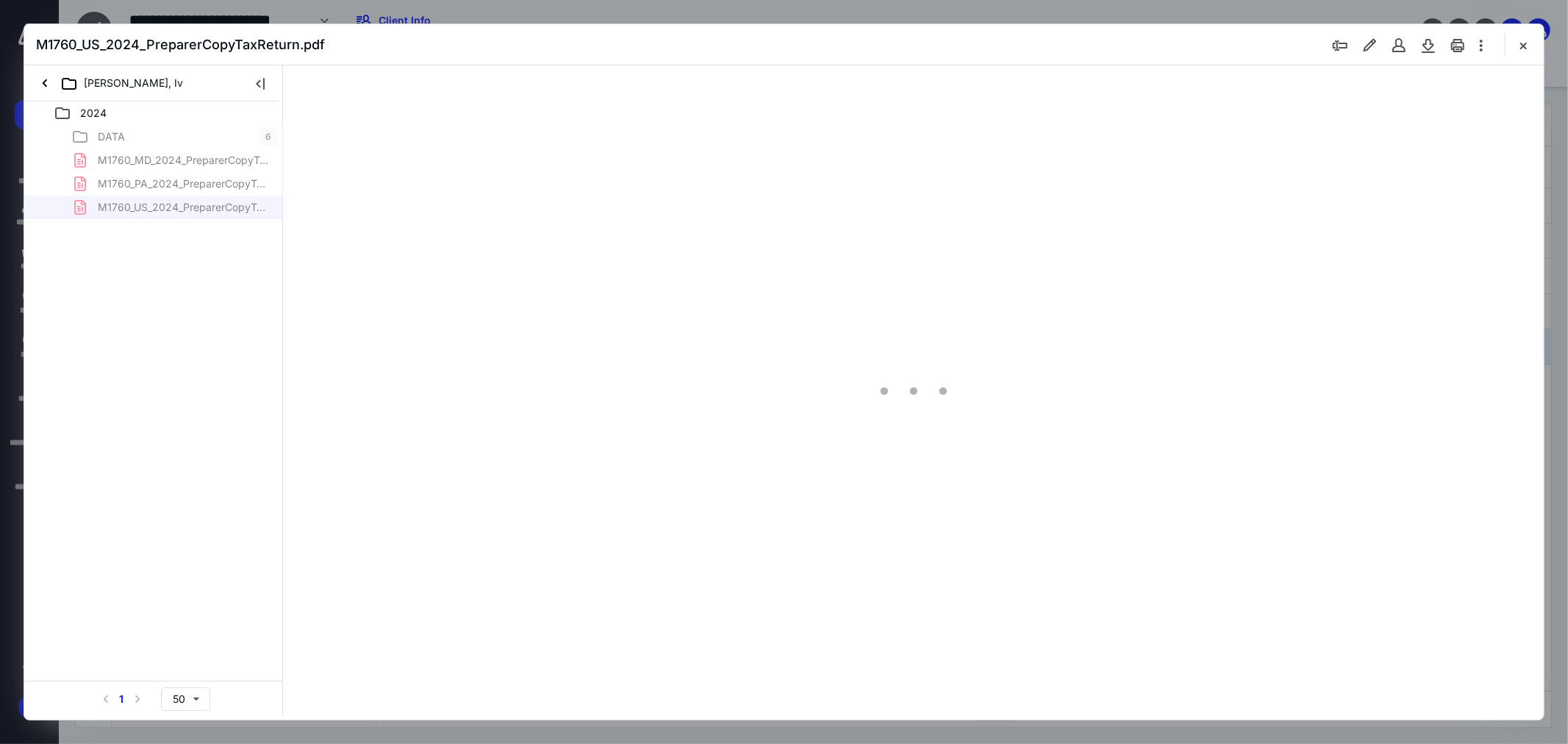 scroll, scrollTop: 0, scrollLeft: 0, axis: both 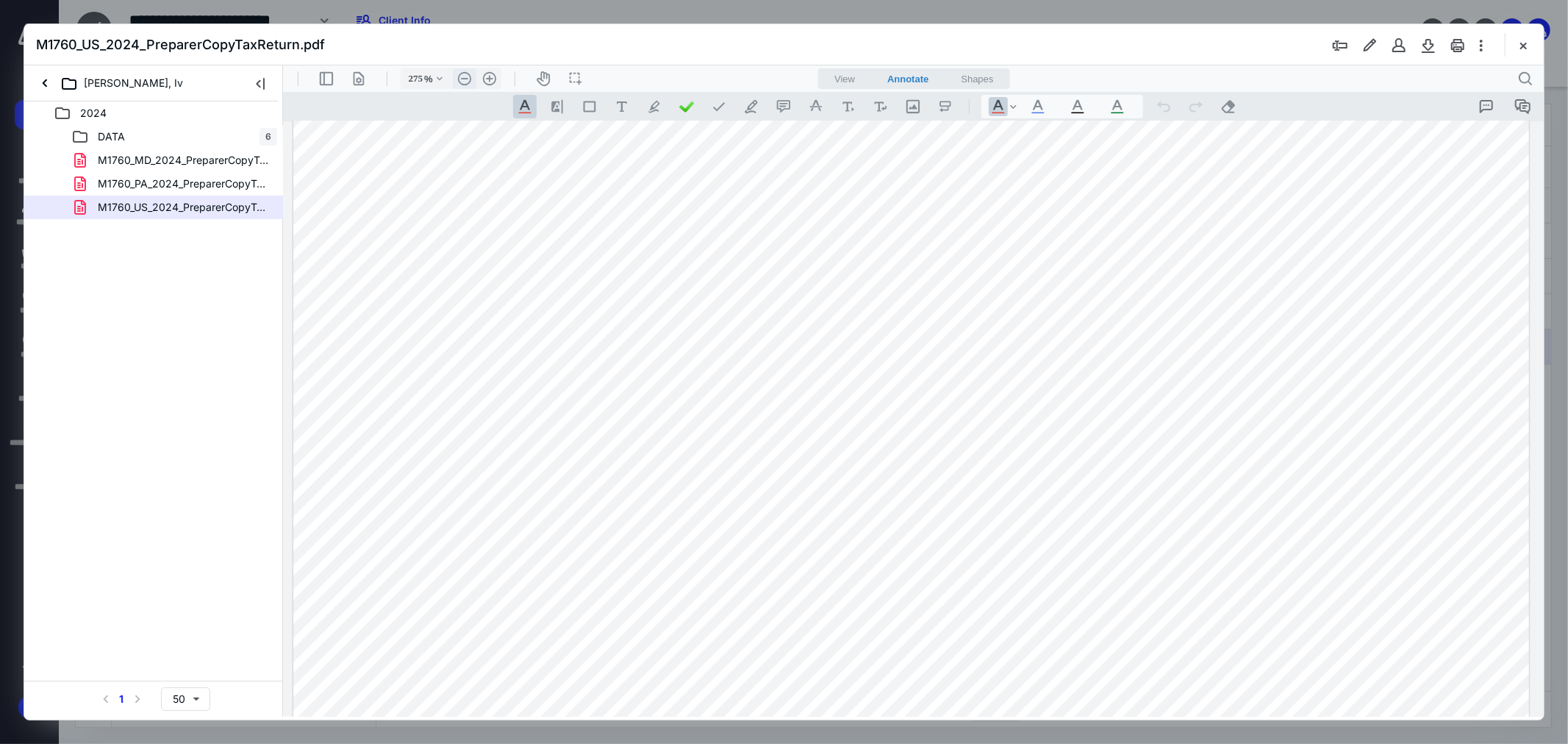 click on ".cls-1{fill:#abb0c4;} icon - header - zoom - out - line" at bounding box center (464, 78) 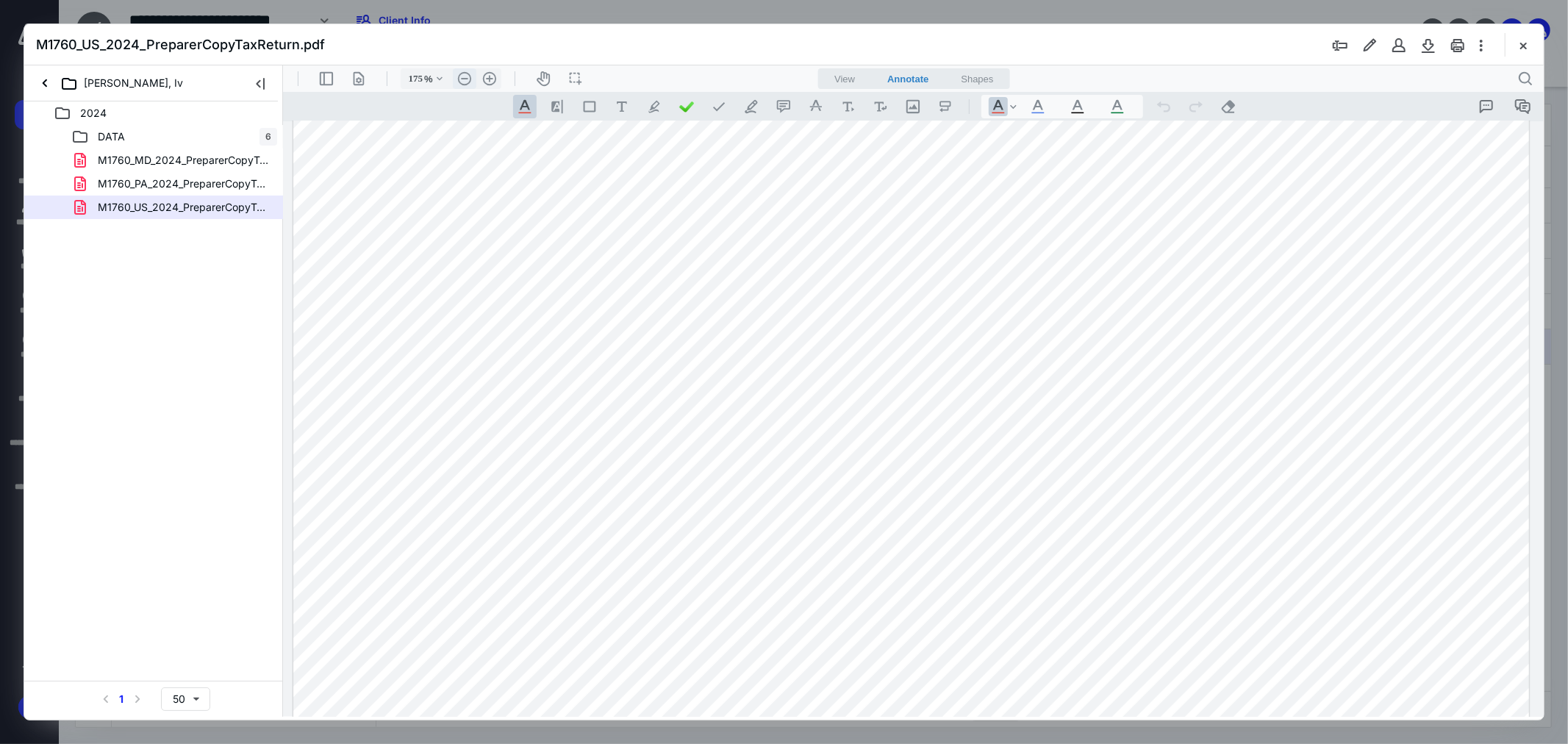scroll, scrollTop: 0, scrollLeft: 0, axis: both 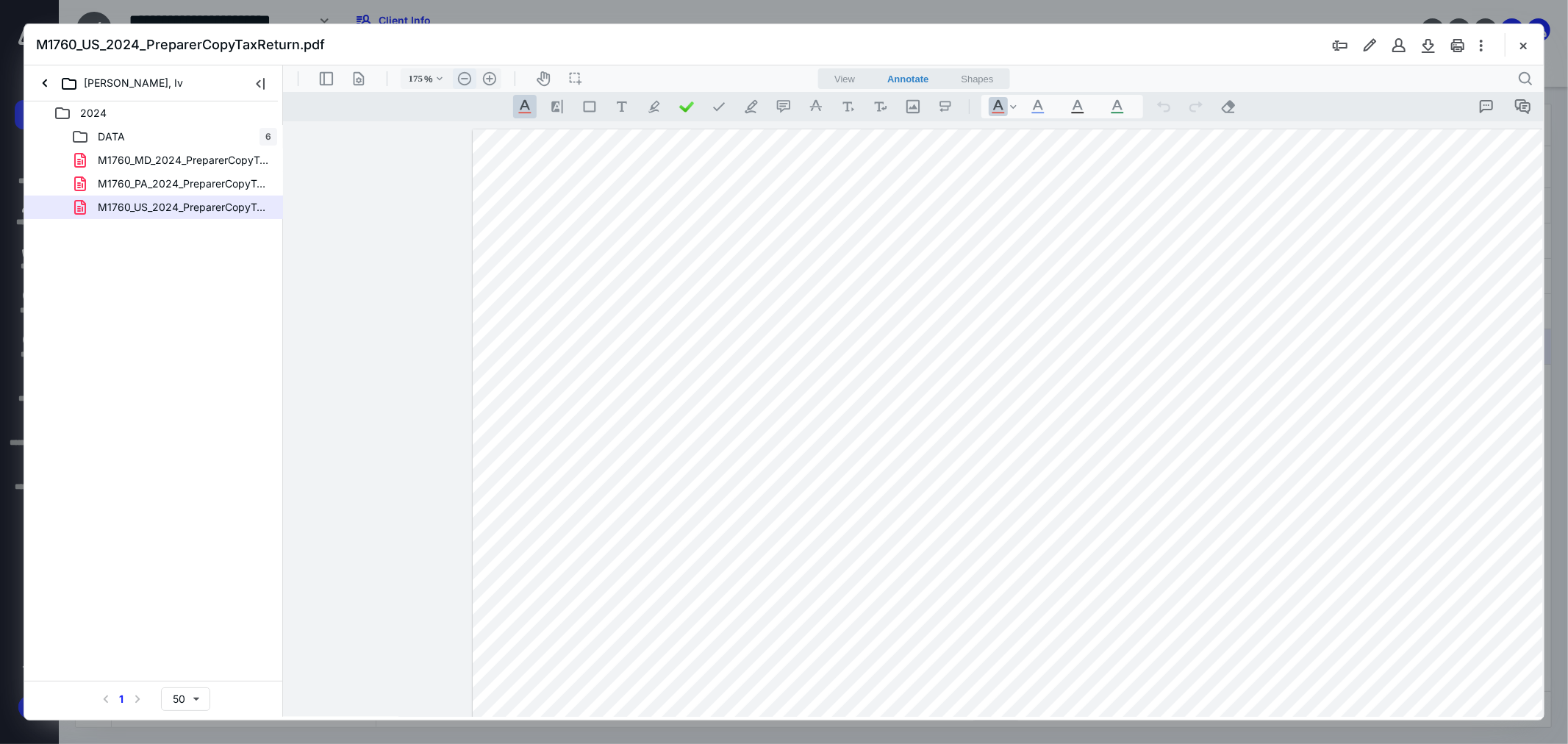 click on ".cls-1{fill:#abb0c4;} icon - header - zoom - out - line" at bounding box center [464, 78] 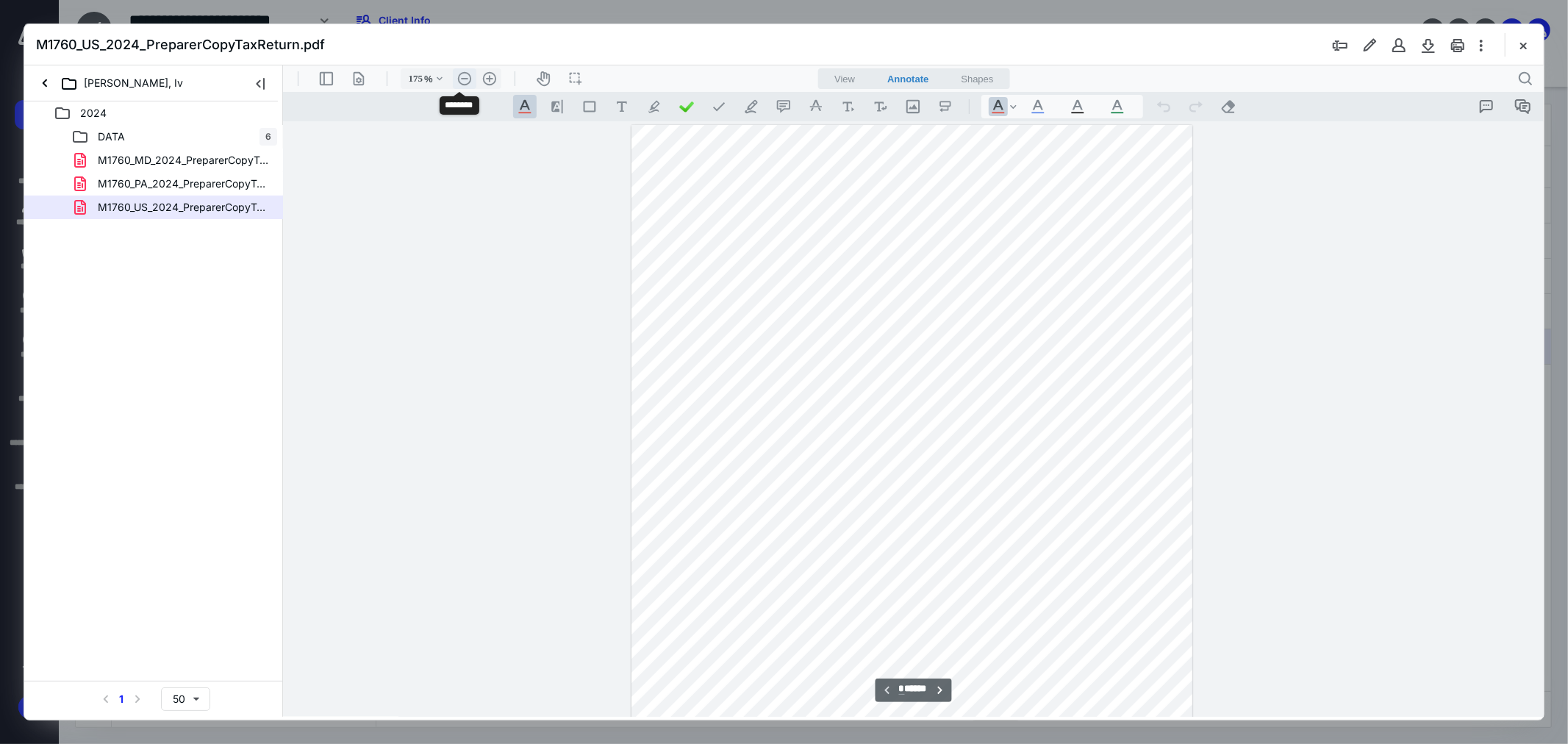 type on "125" 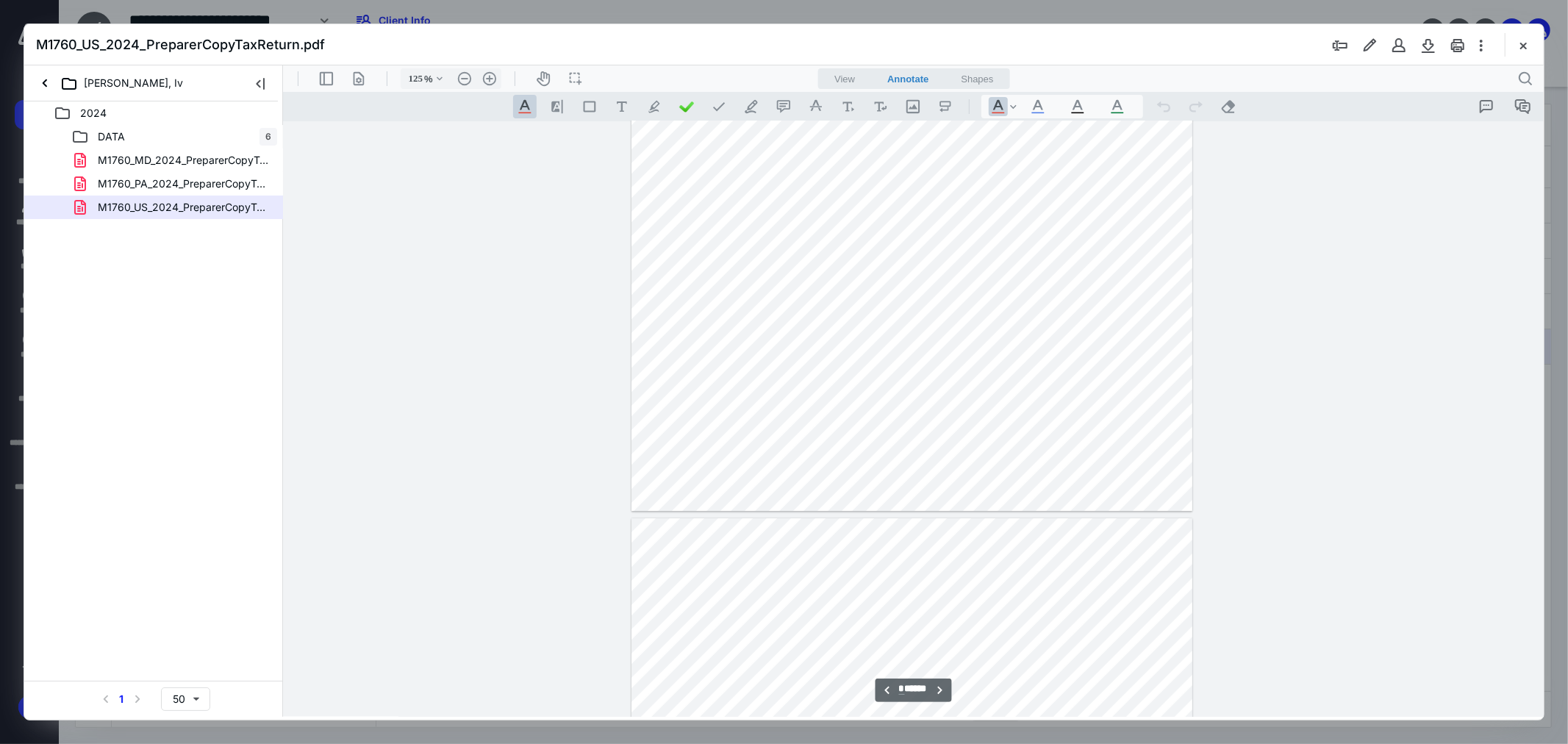 scroll, scrollTop: 4819, scrollLeft: 0, axis: vertical 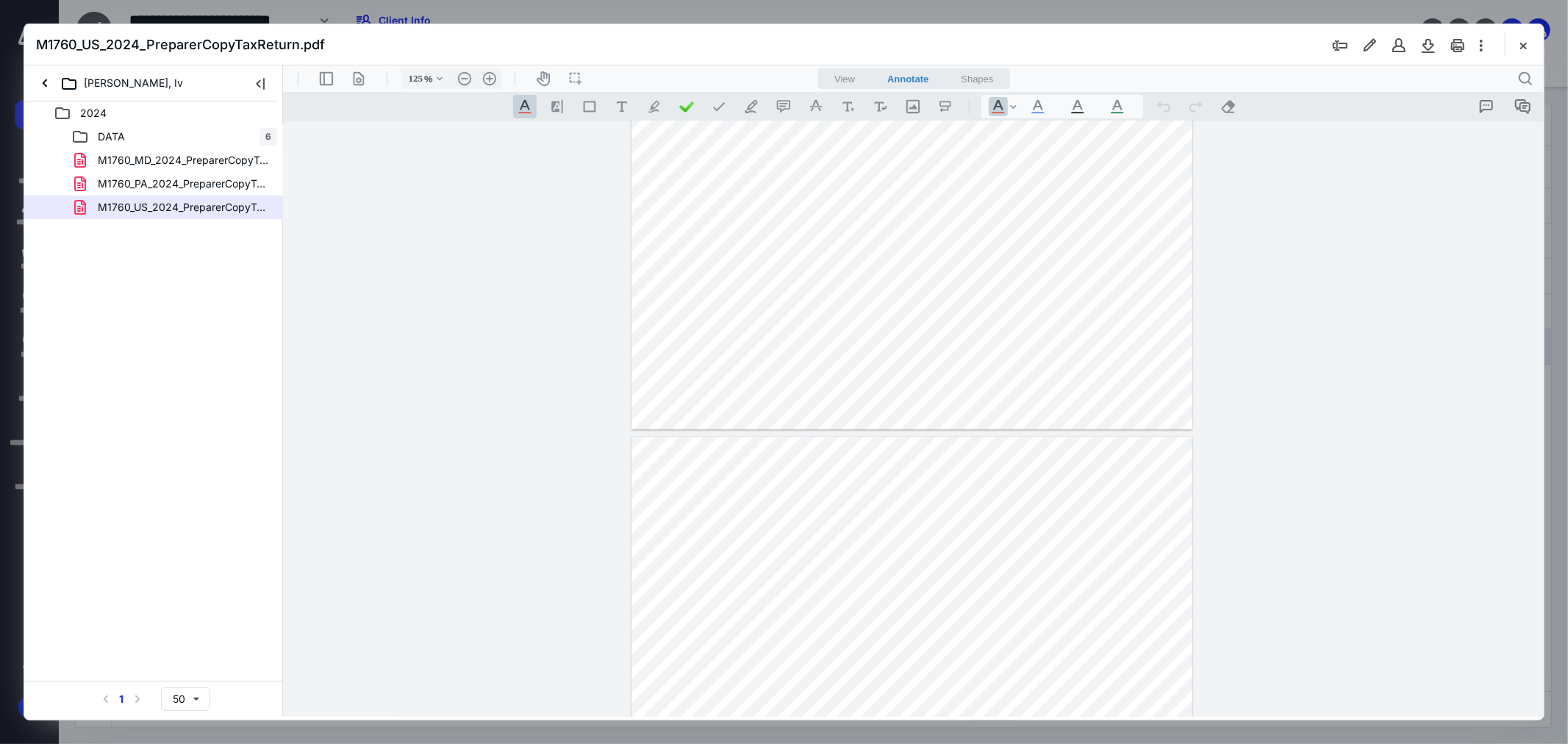 click at bounding box center [911, 66] 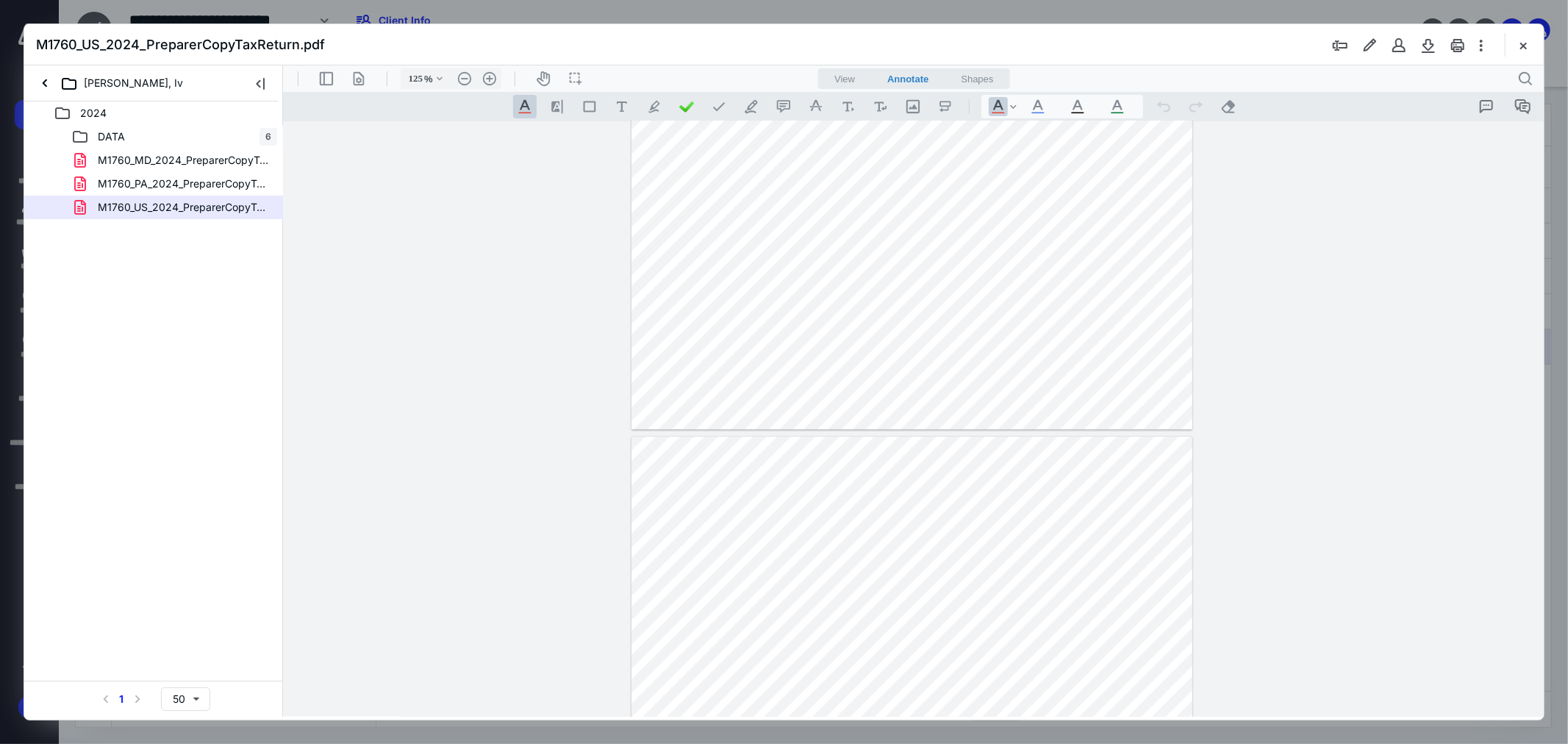 click at bounding box center [911, 66] 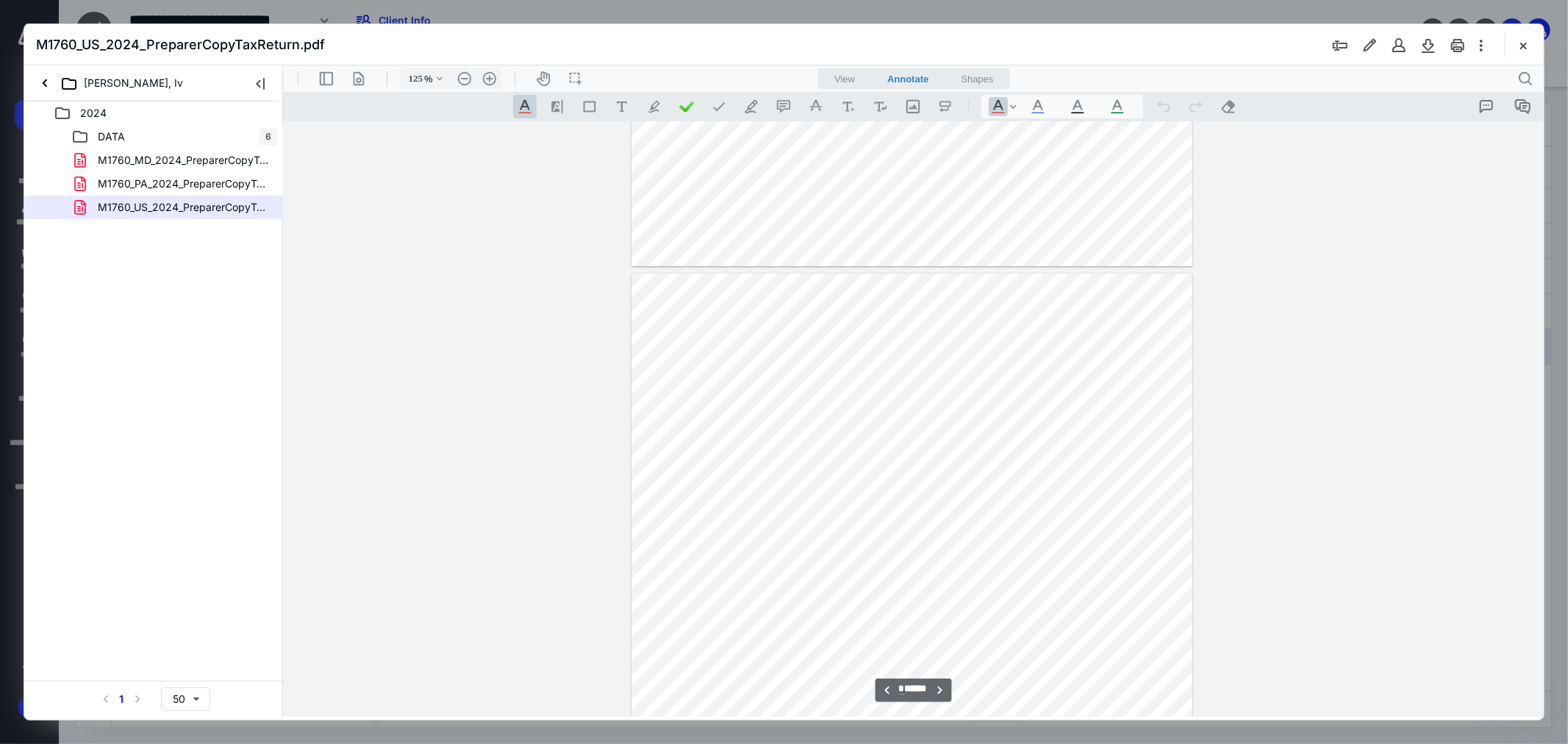scroll, scrollTop: 5064, scrollLeft: 0, axis: vertical 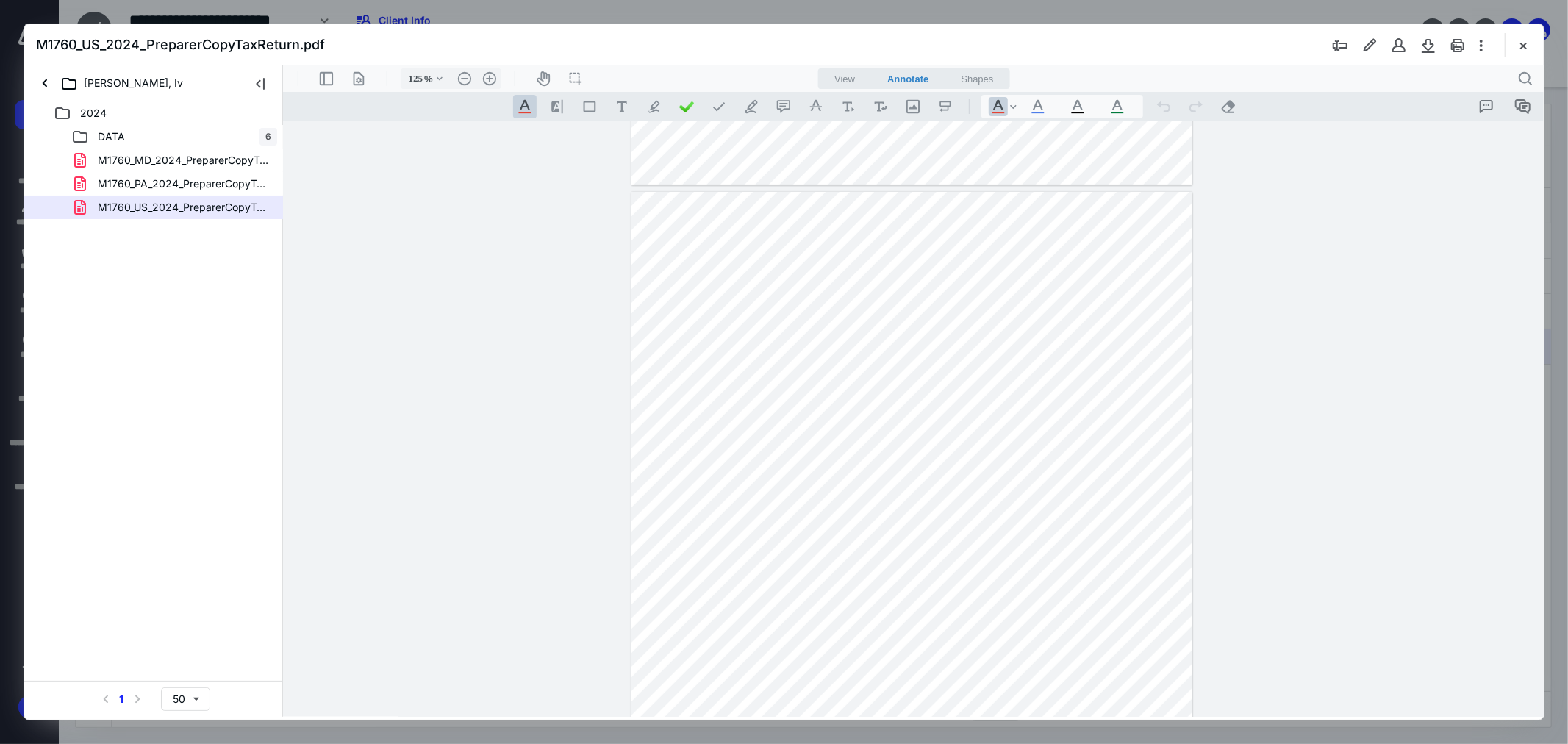 click at bounding box center (911, 554) 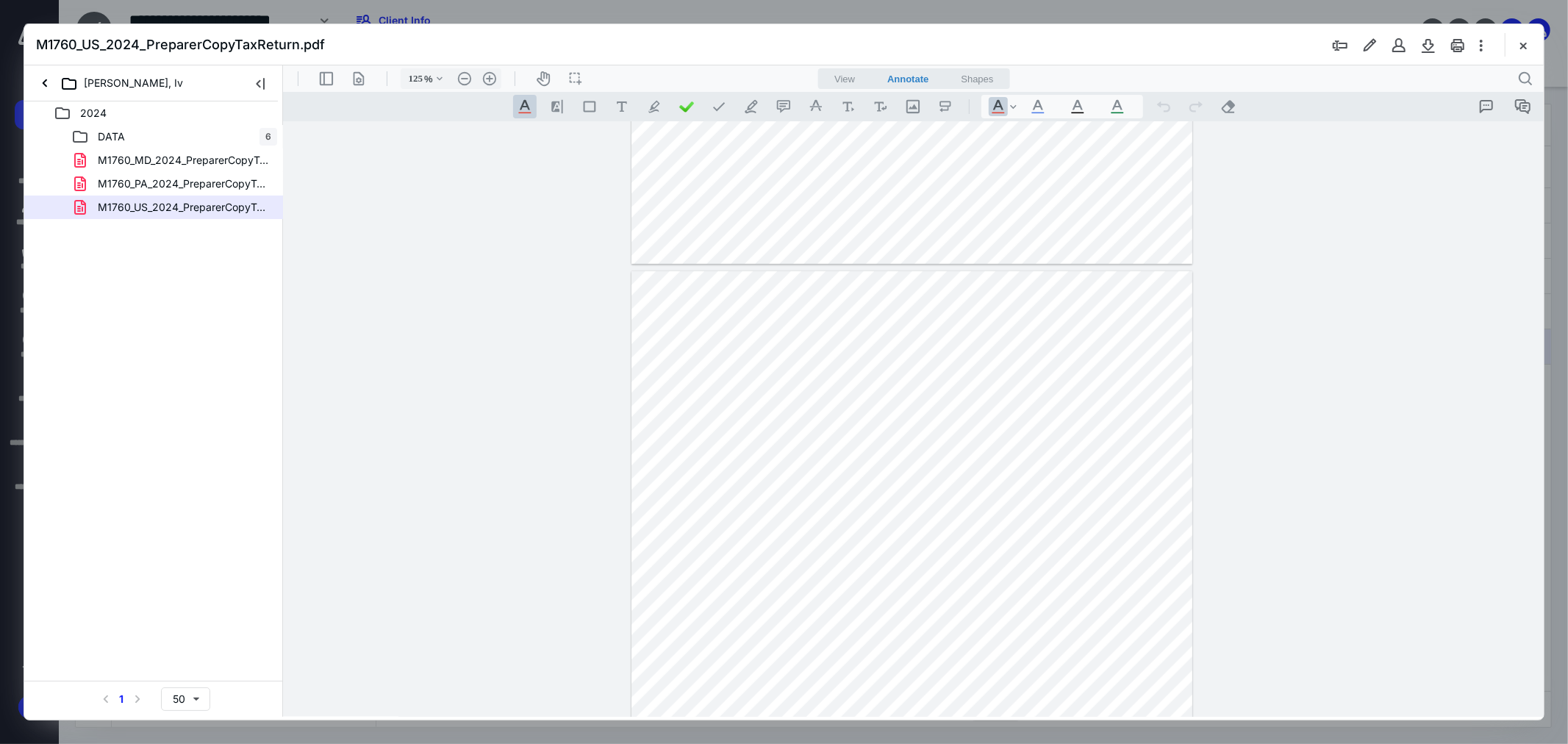 scroll, scrollTop: 5554, scrollLeft: 0, axis: vertical 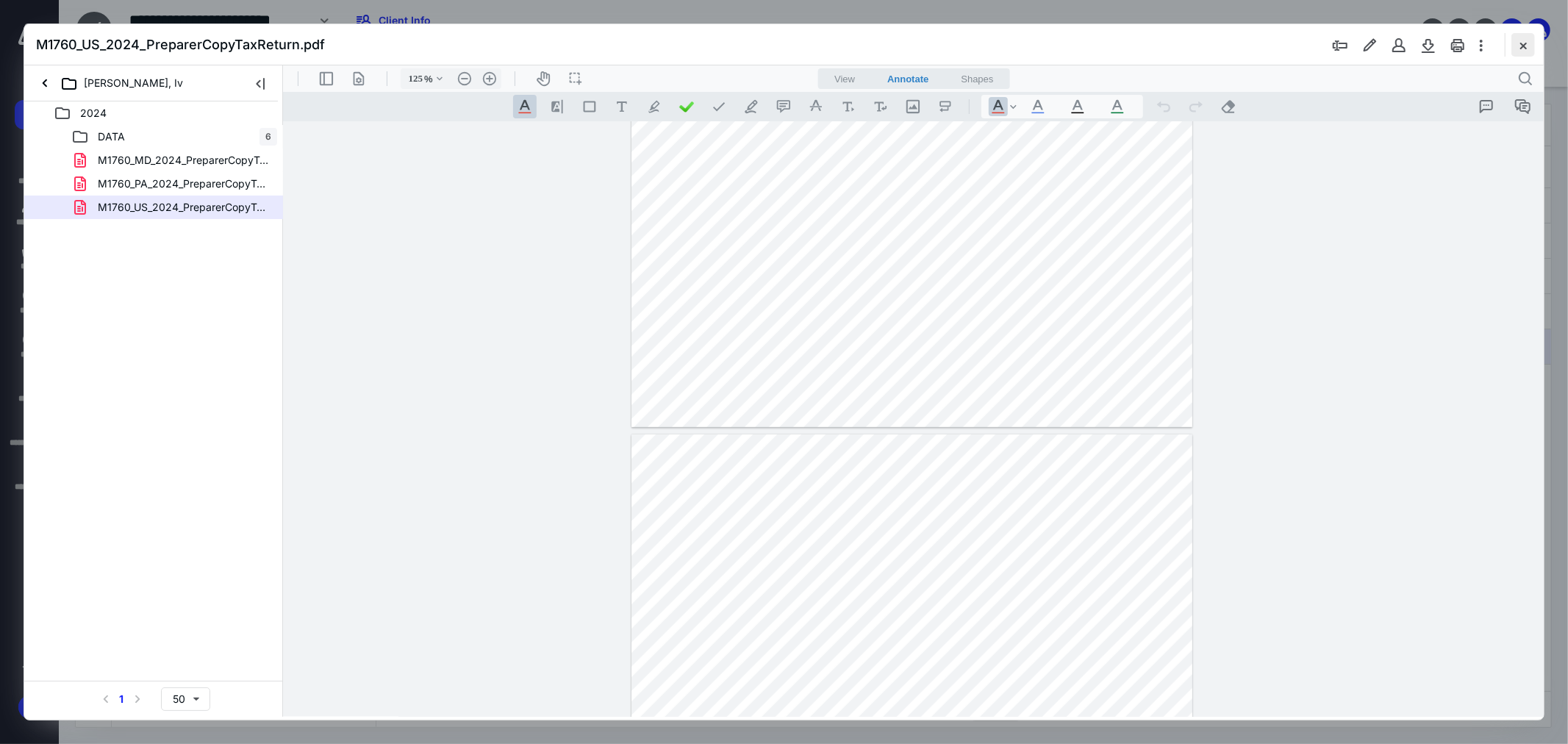 click at bounding box center (1523, 45) 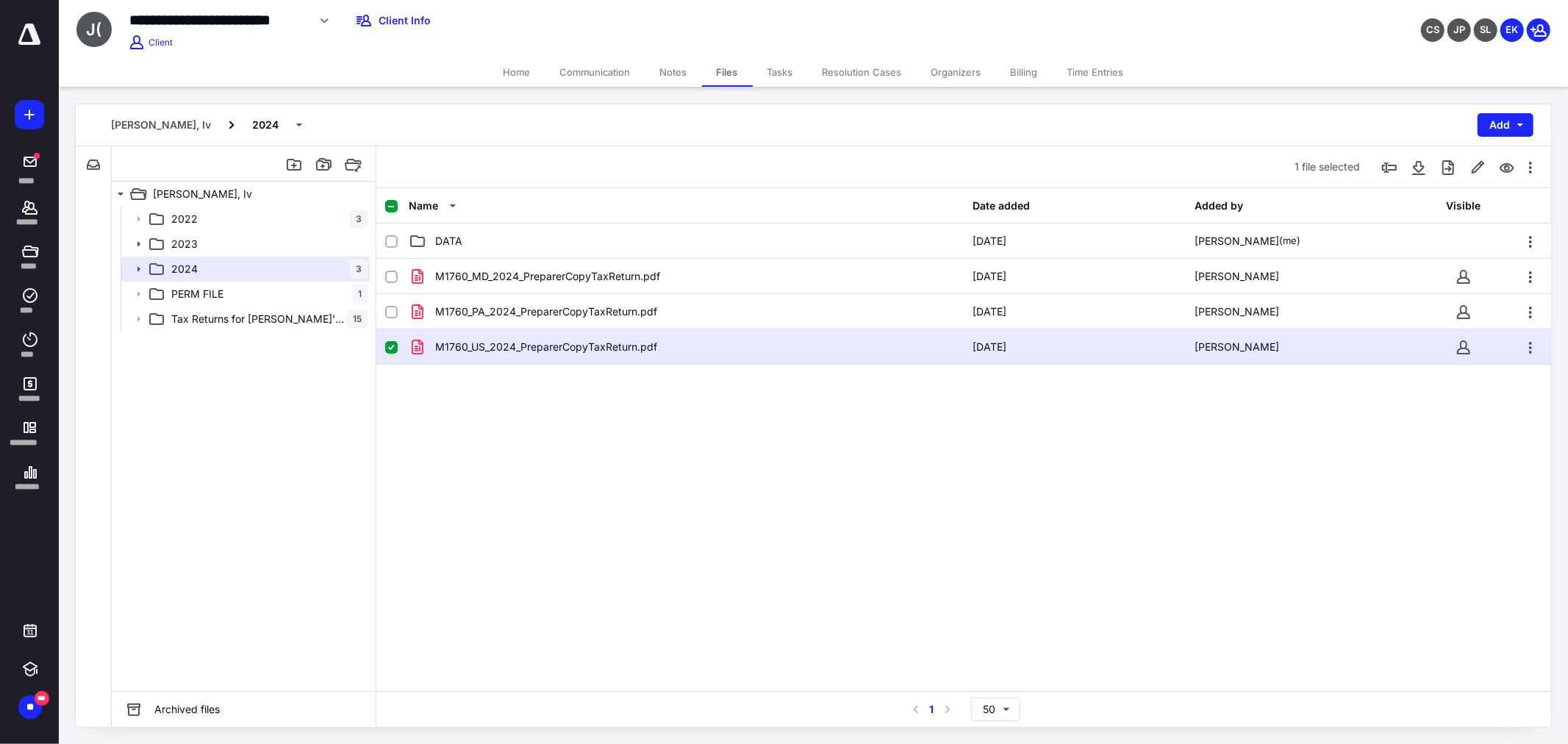 click on "Client" at bounding box center (160, 43) 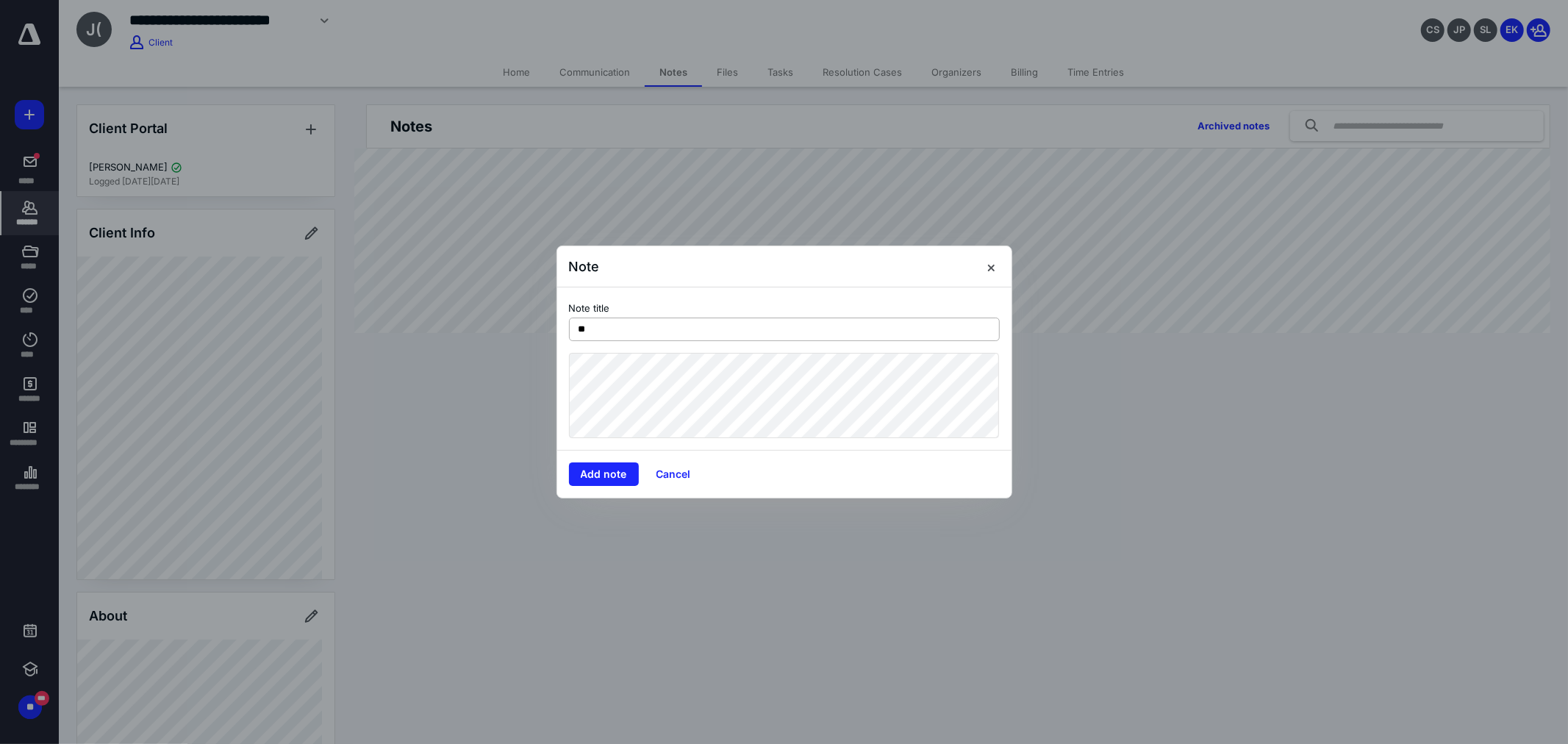 type on "*" 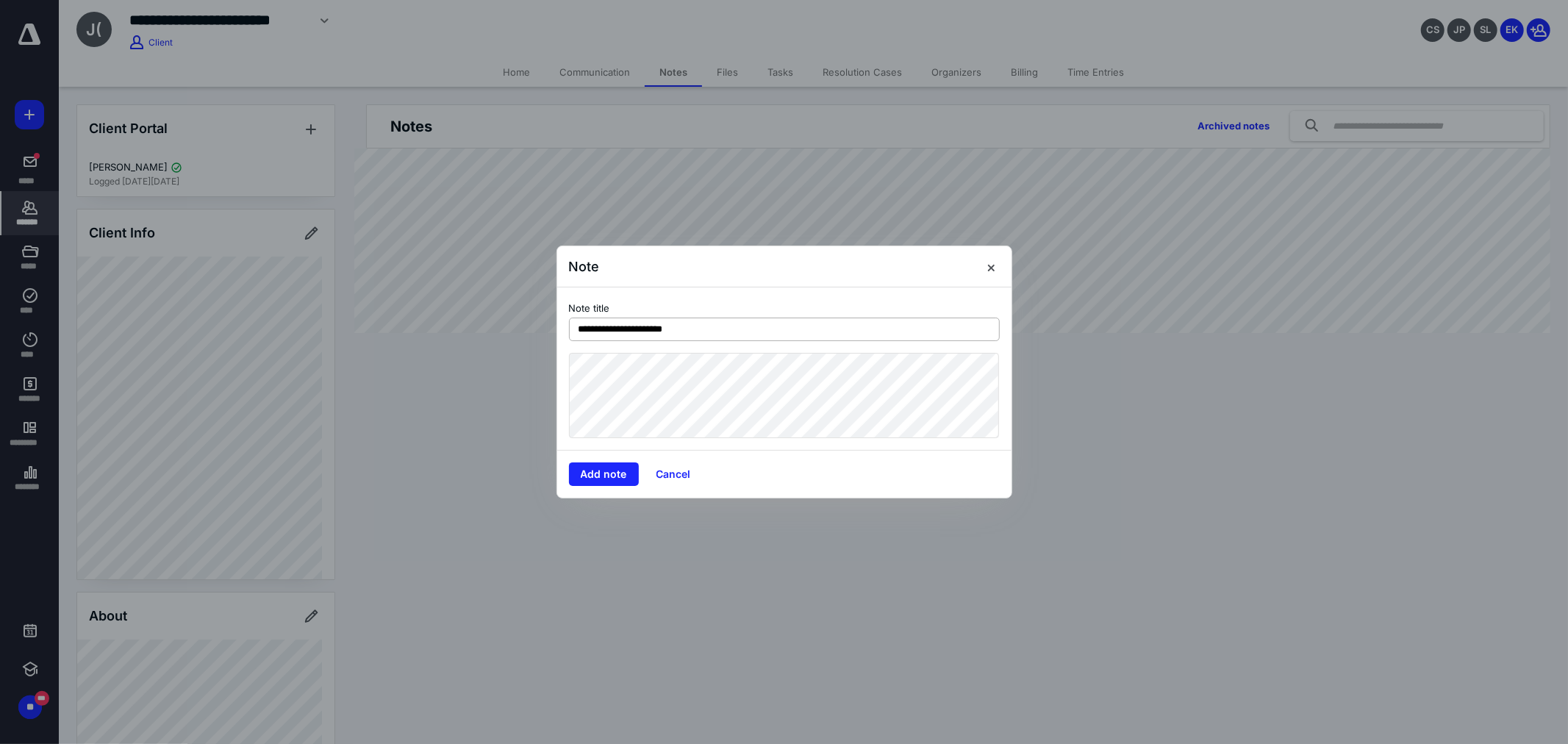 click on "**********" at bounding box center [784, 329] 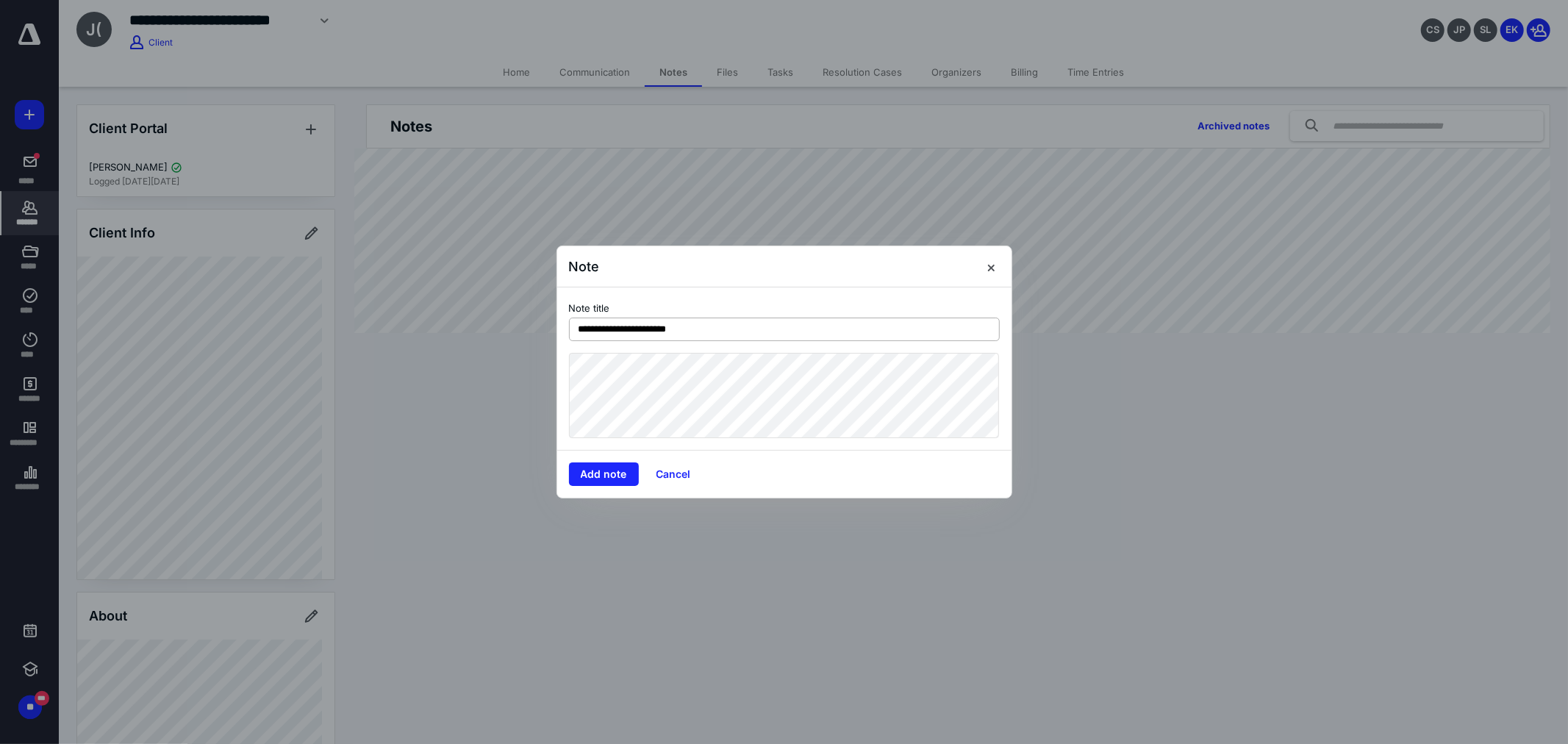 click on "**********" at bounding box center [784, 329] 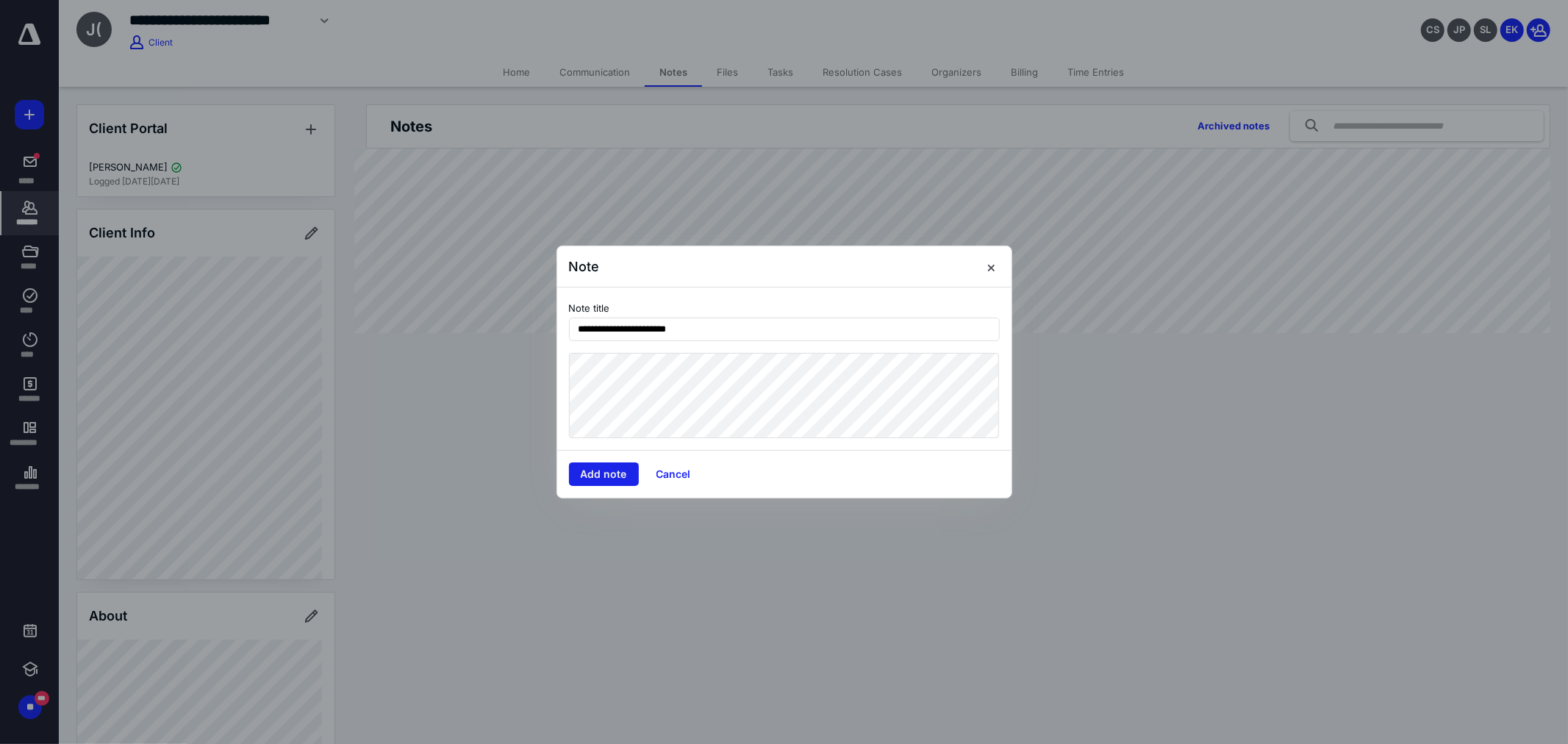 type on "**********" 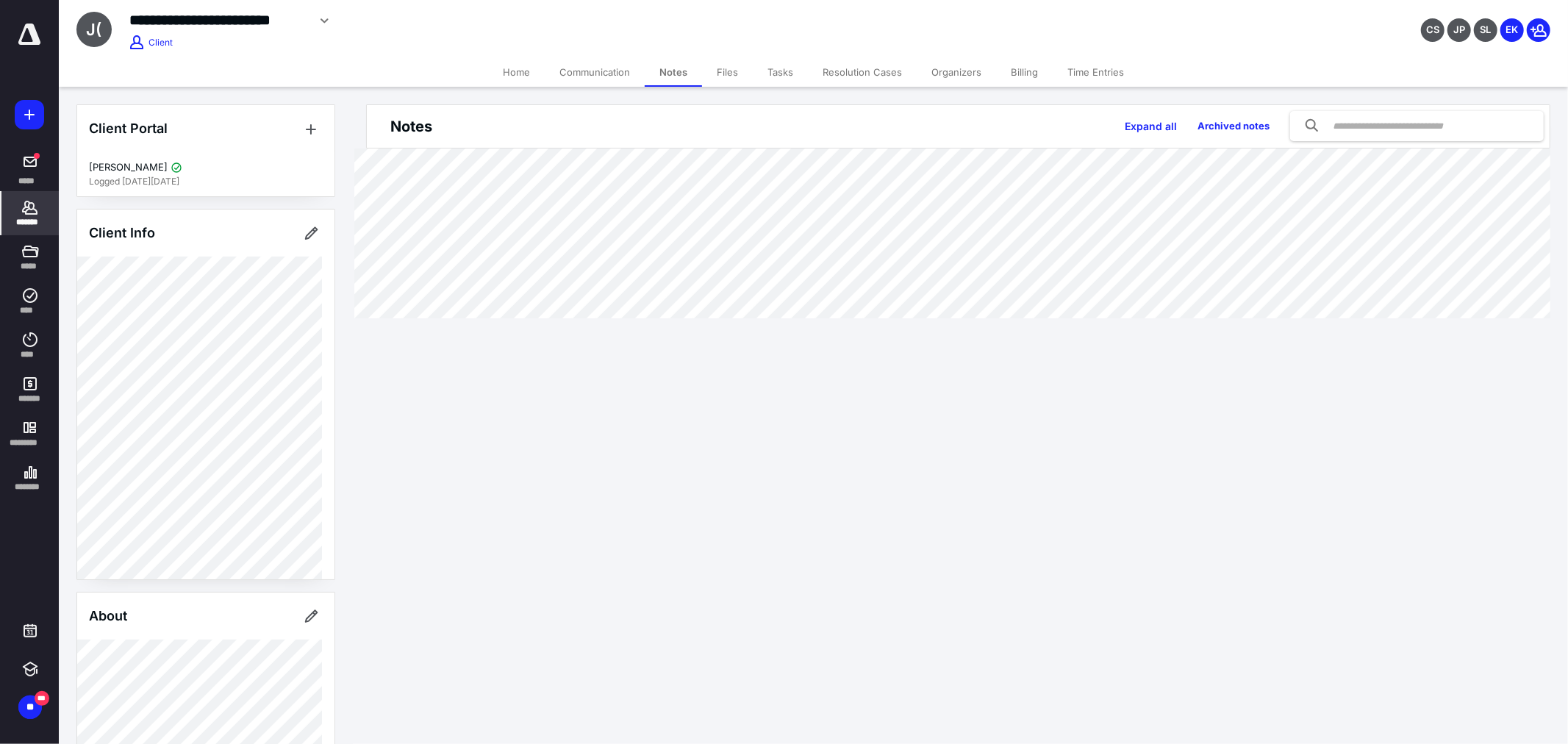 click on "Tasks" at bounding box center (780, 72) 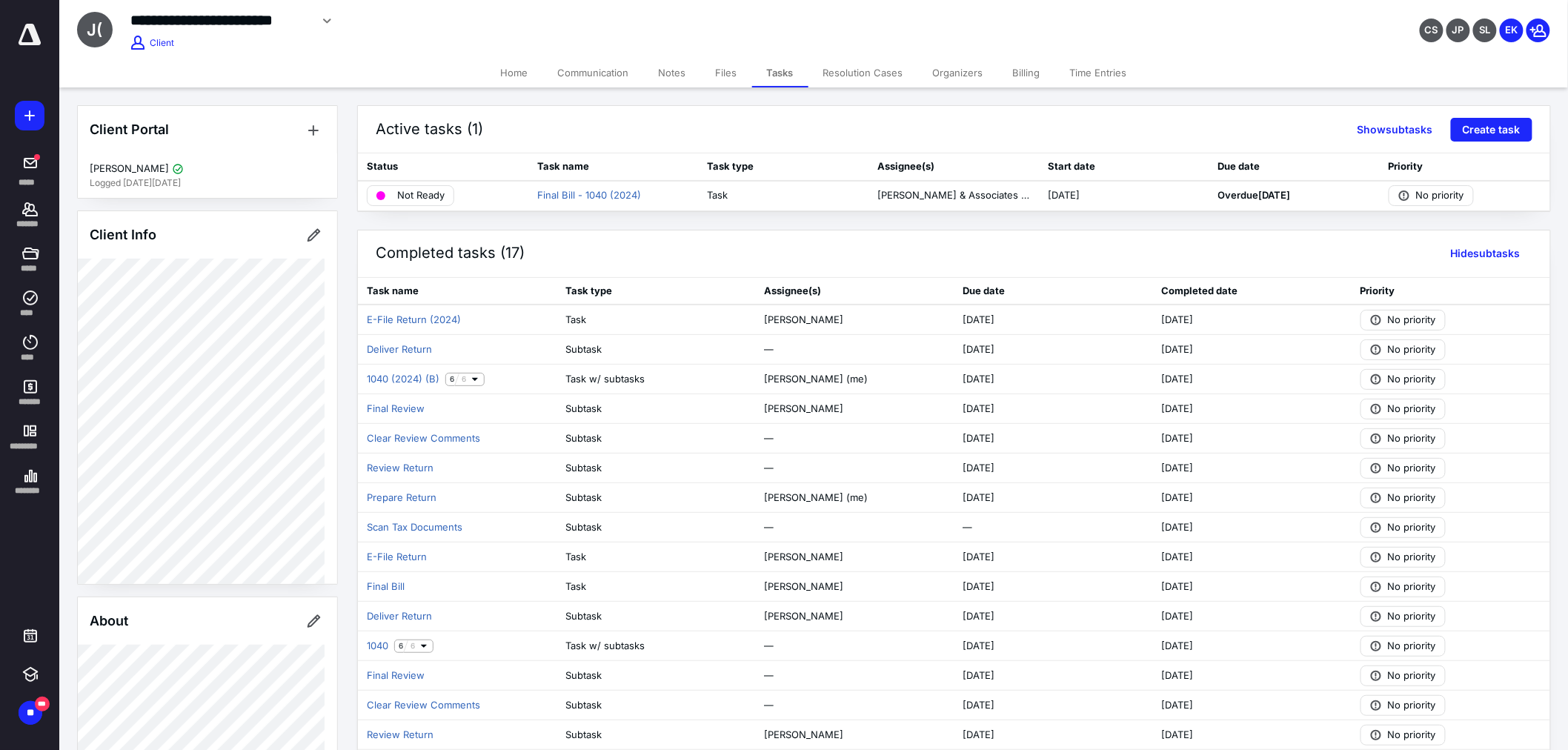 click on "Files" at bounding box center (726, 73) 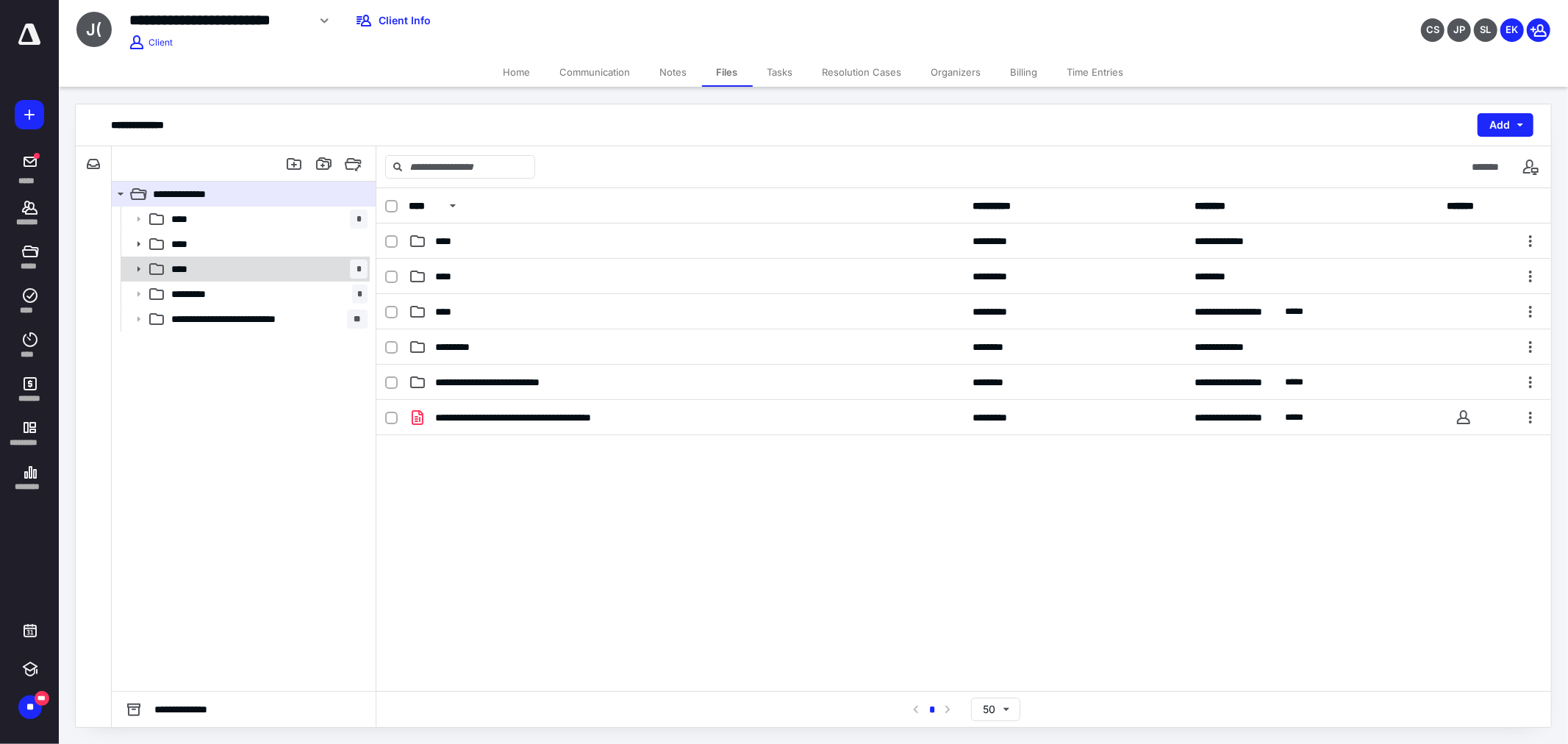 click 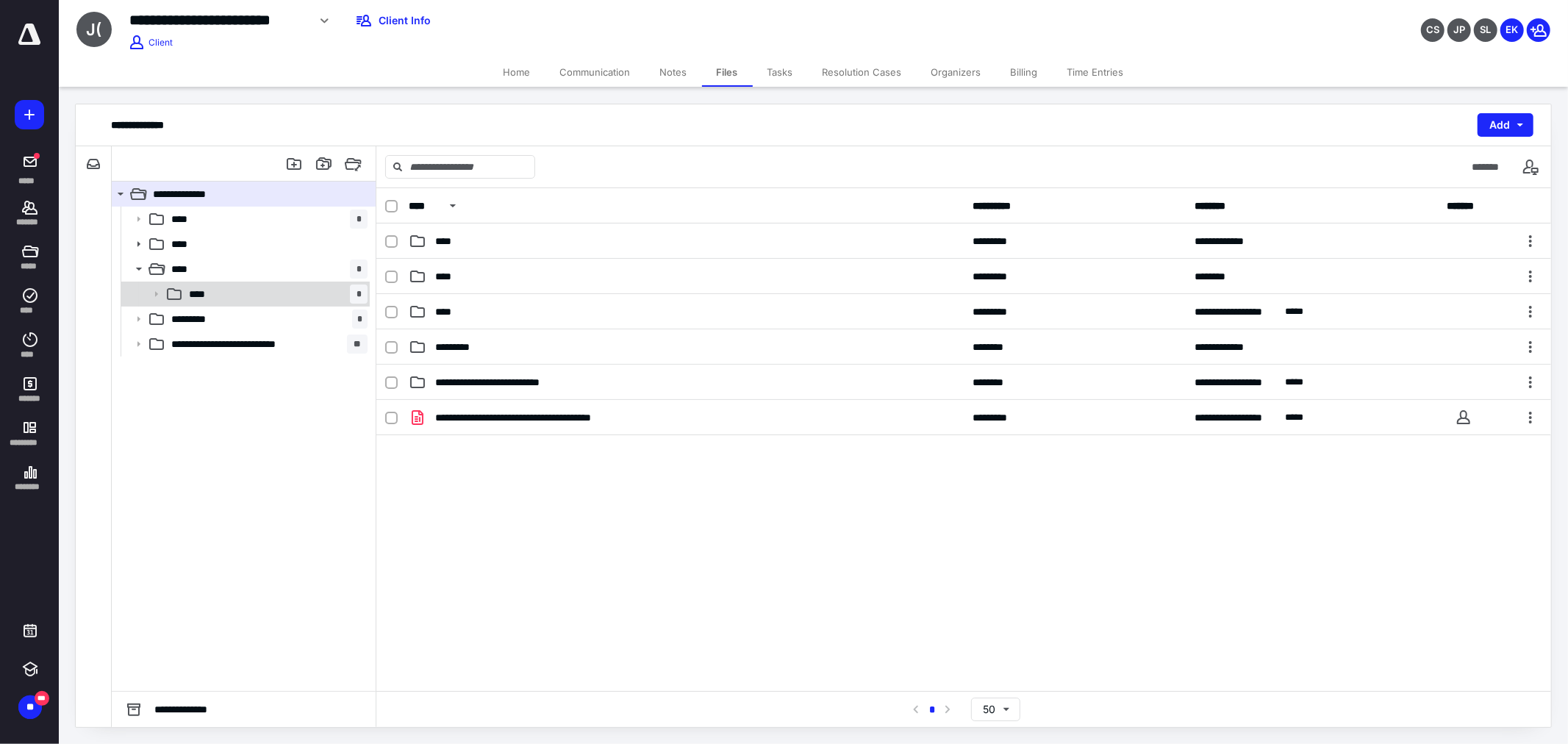 click on "**** *" at bounding box center (275, 294) 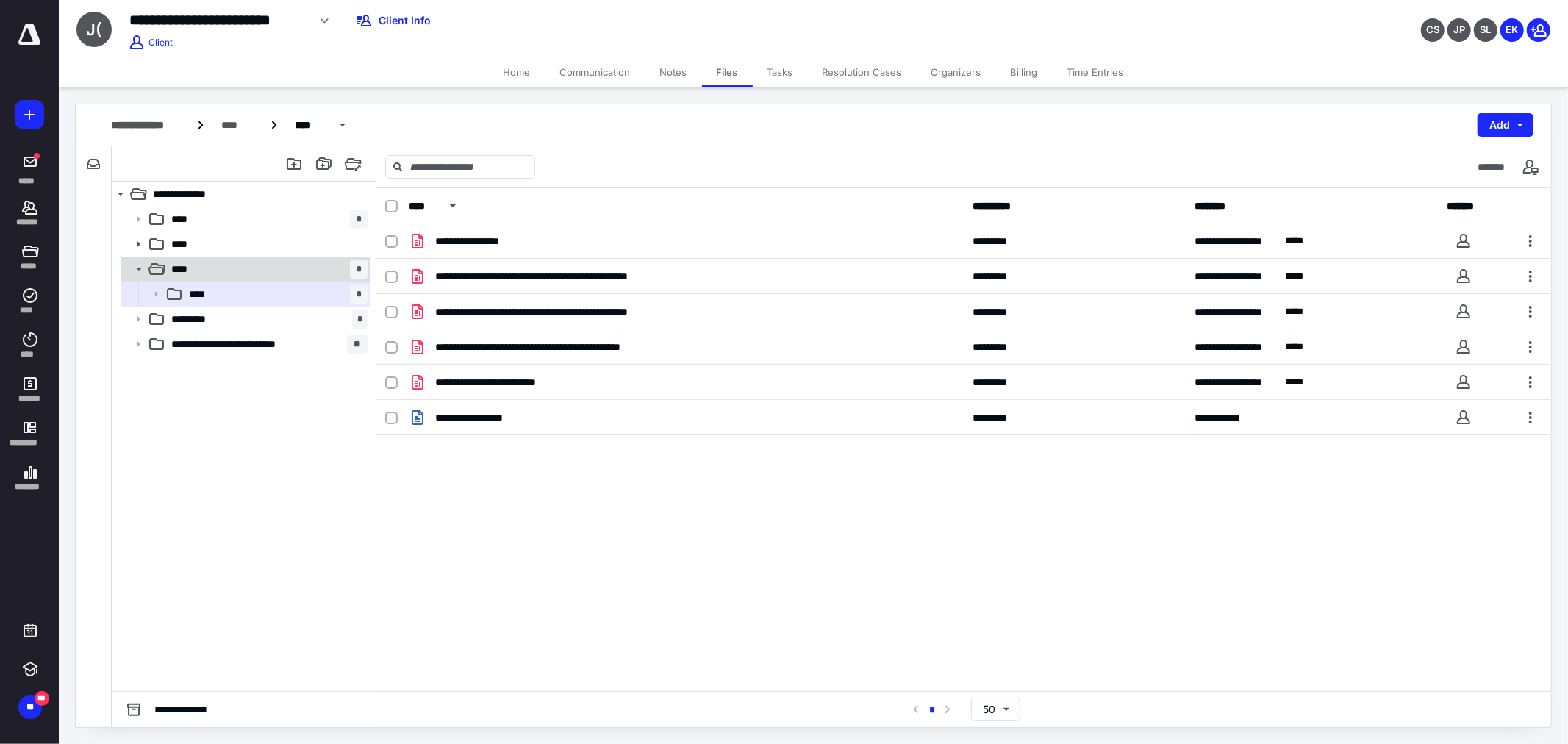 click on "**** *" at bounding box center (266, 269) 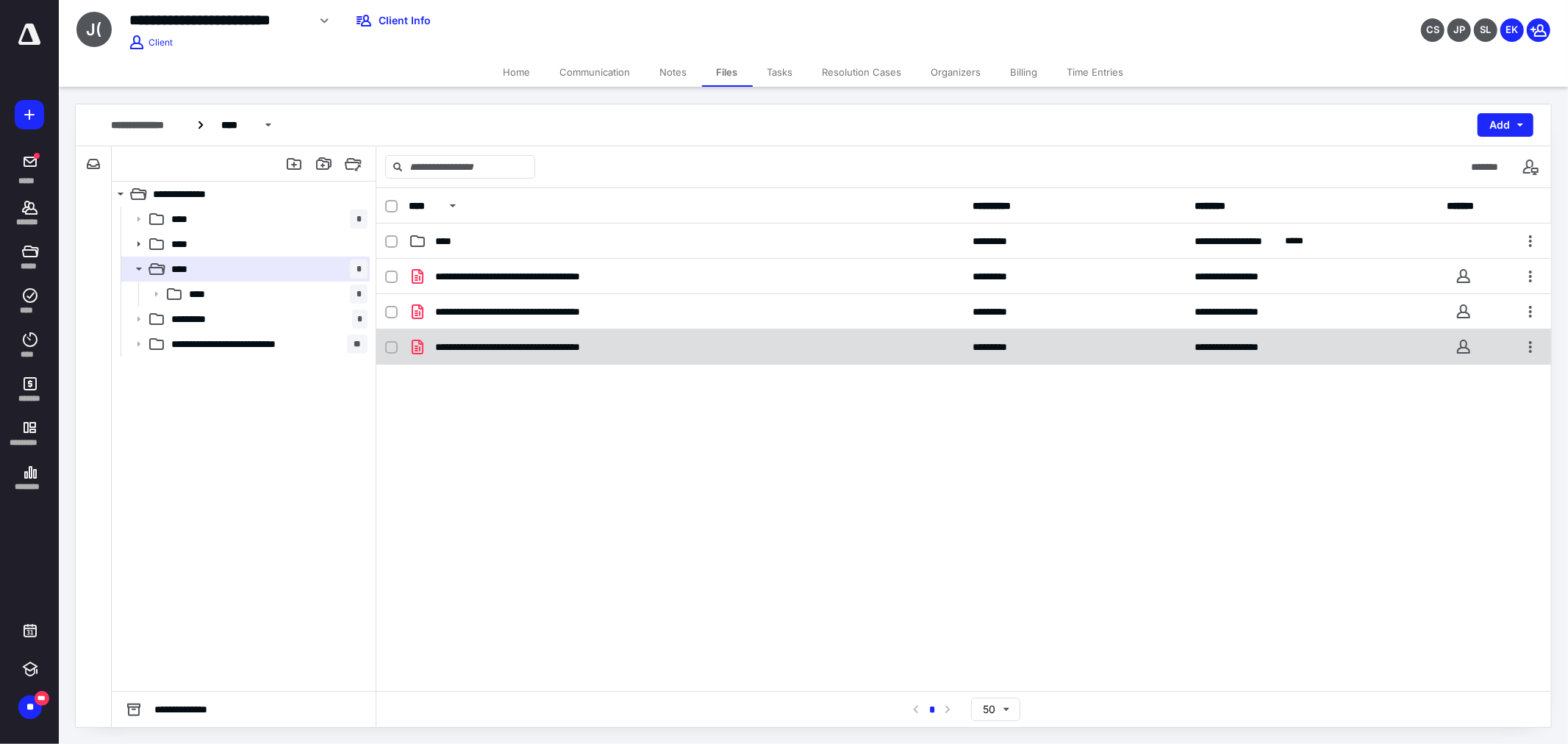 click on "**********" at bounding box center (545, 347) 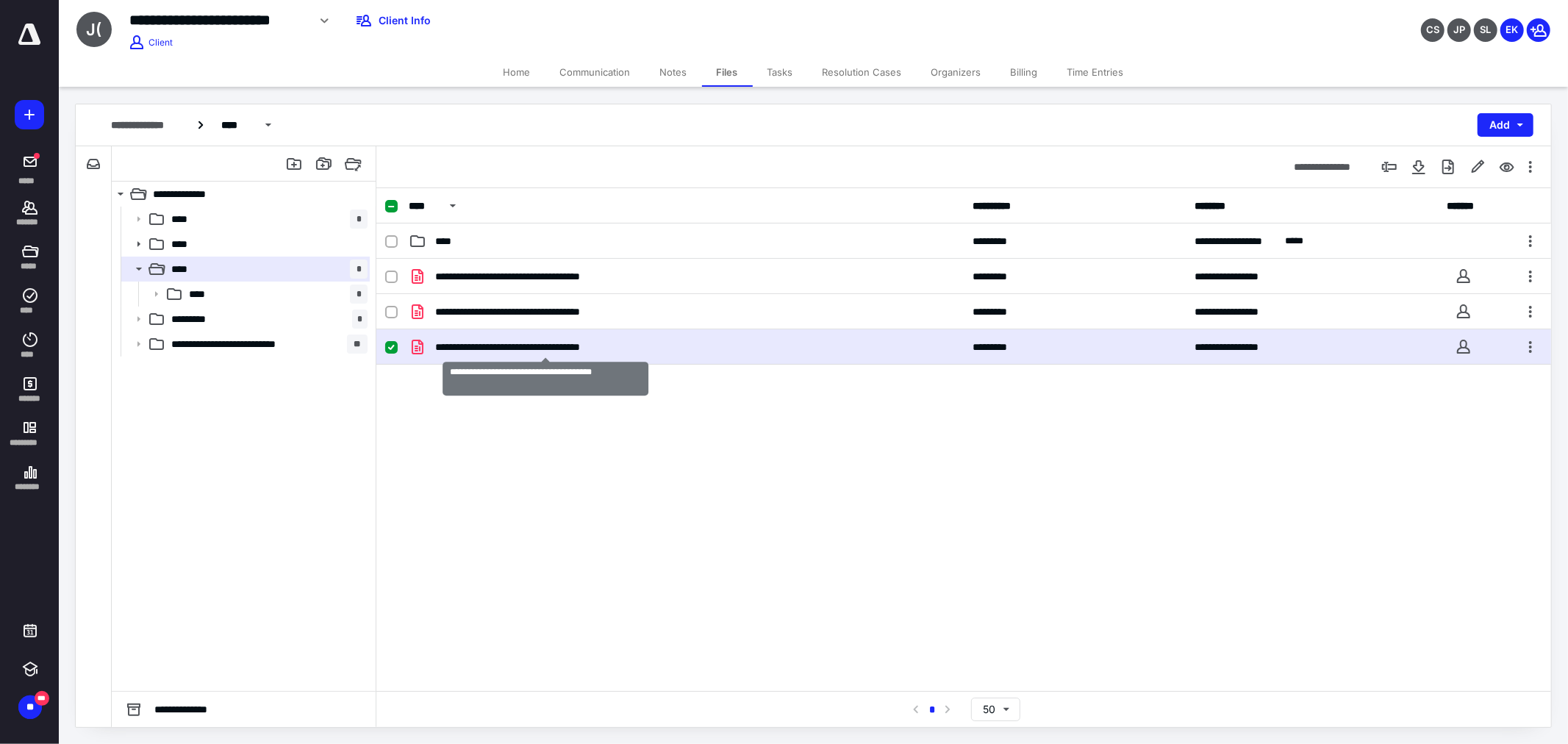 click on "**********" at bounding box center (545, 347) 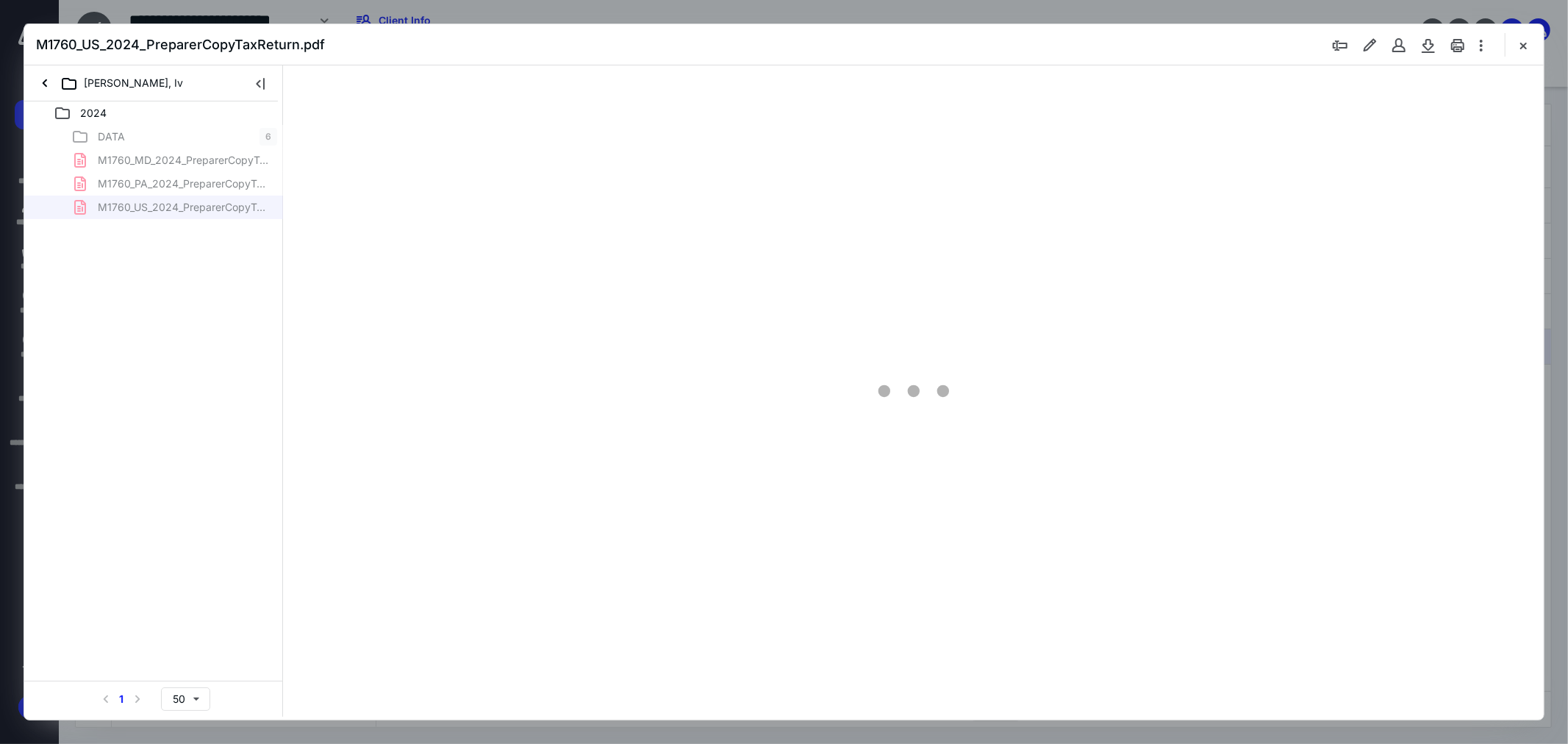 scroll, scrollTop: 0, scrollLeft: 0, axis: both 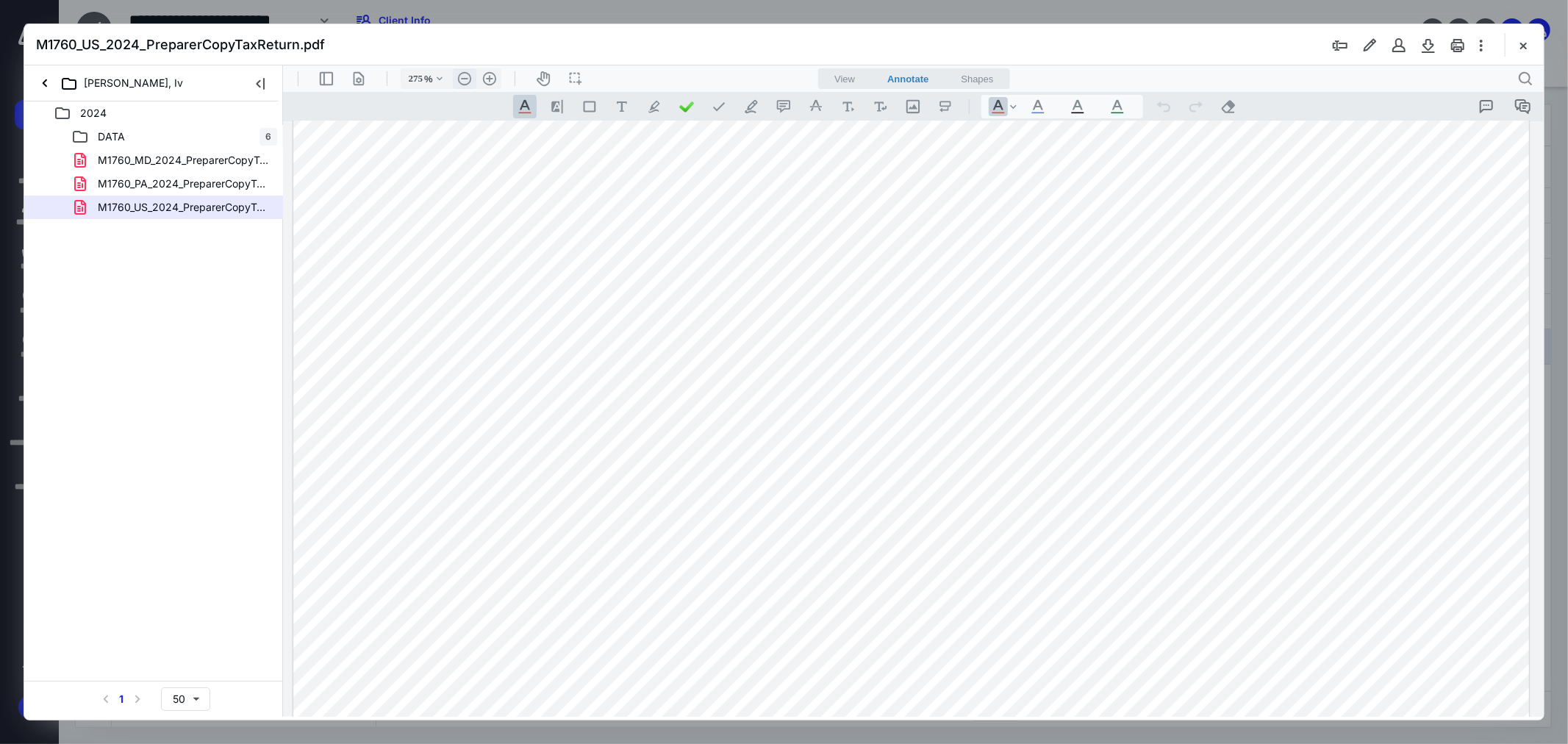 click on ".cls-1{fill:#abb0c4;} icon - header - zoom - out - line" at bounding box center [464, 78] 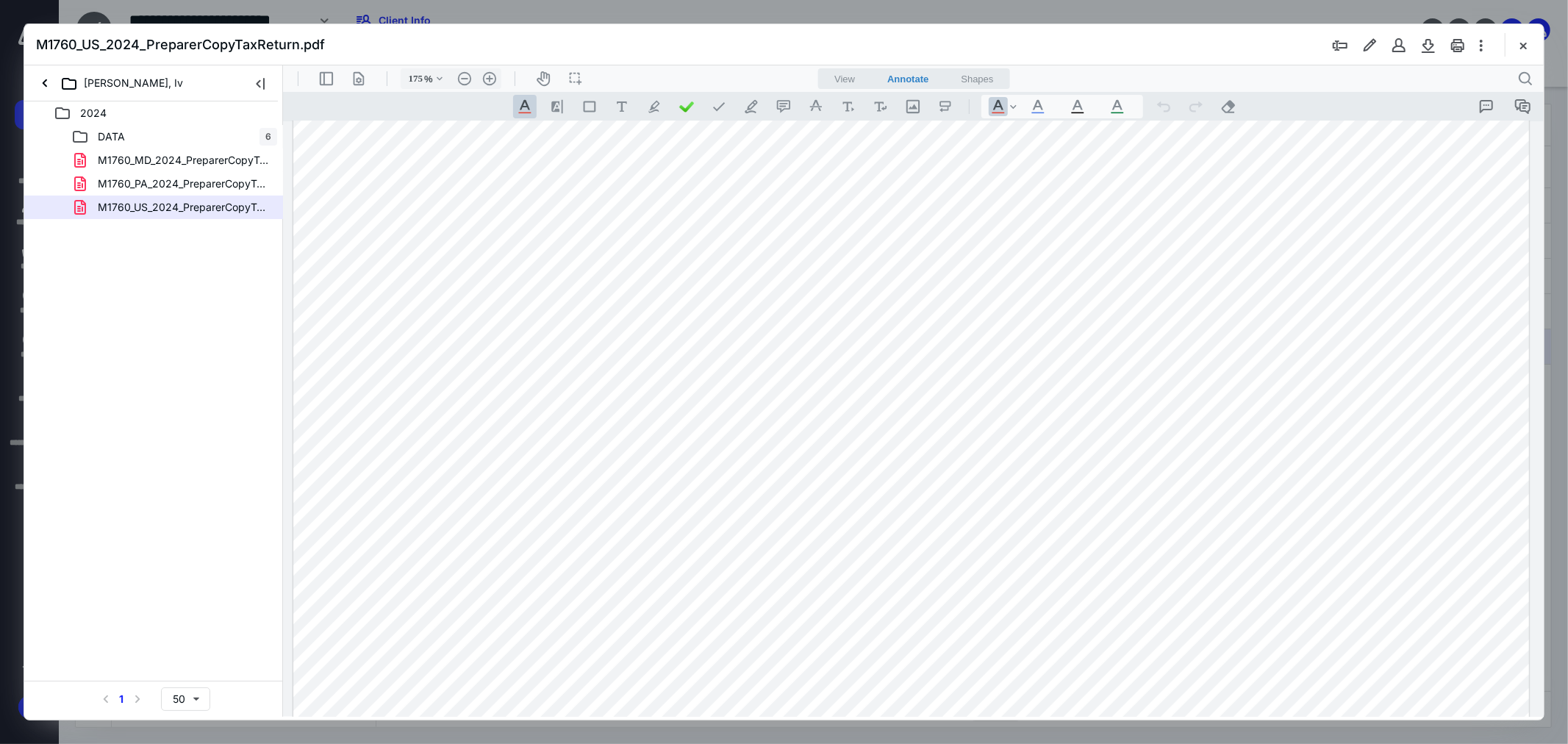scroll, scrollTop: 0, scrollLeft: 0, axis: both 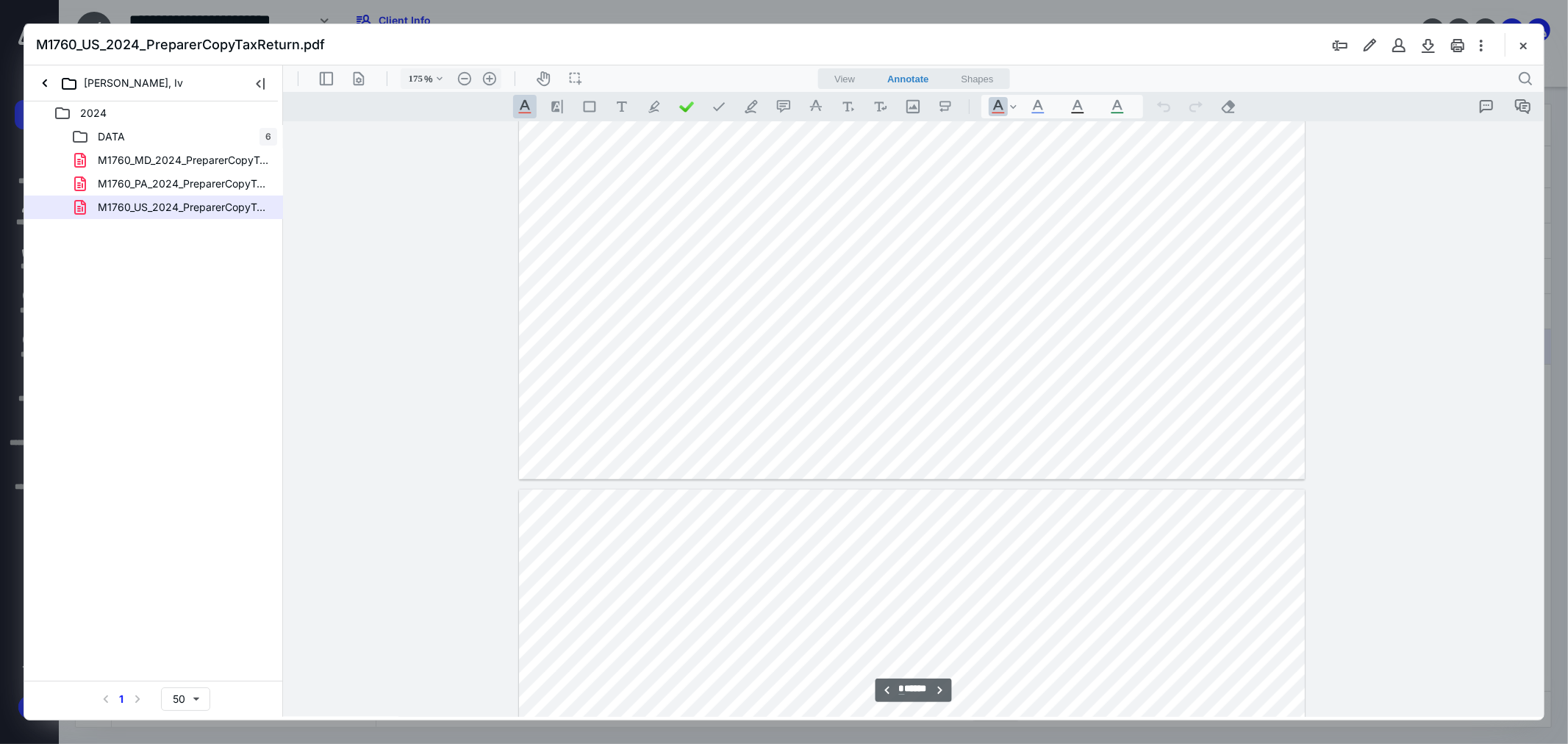 type on "*" 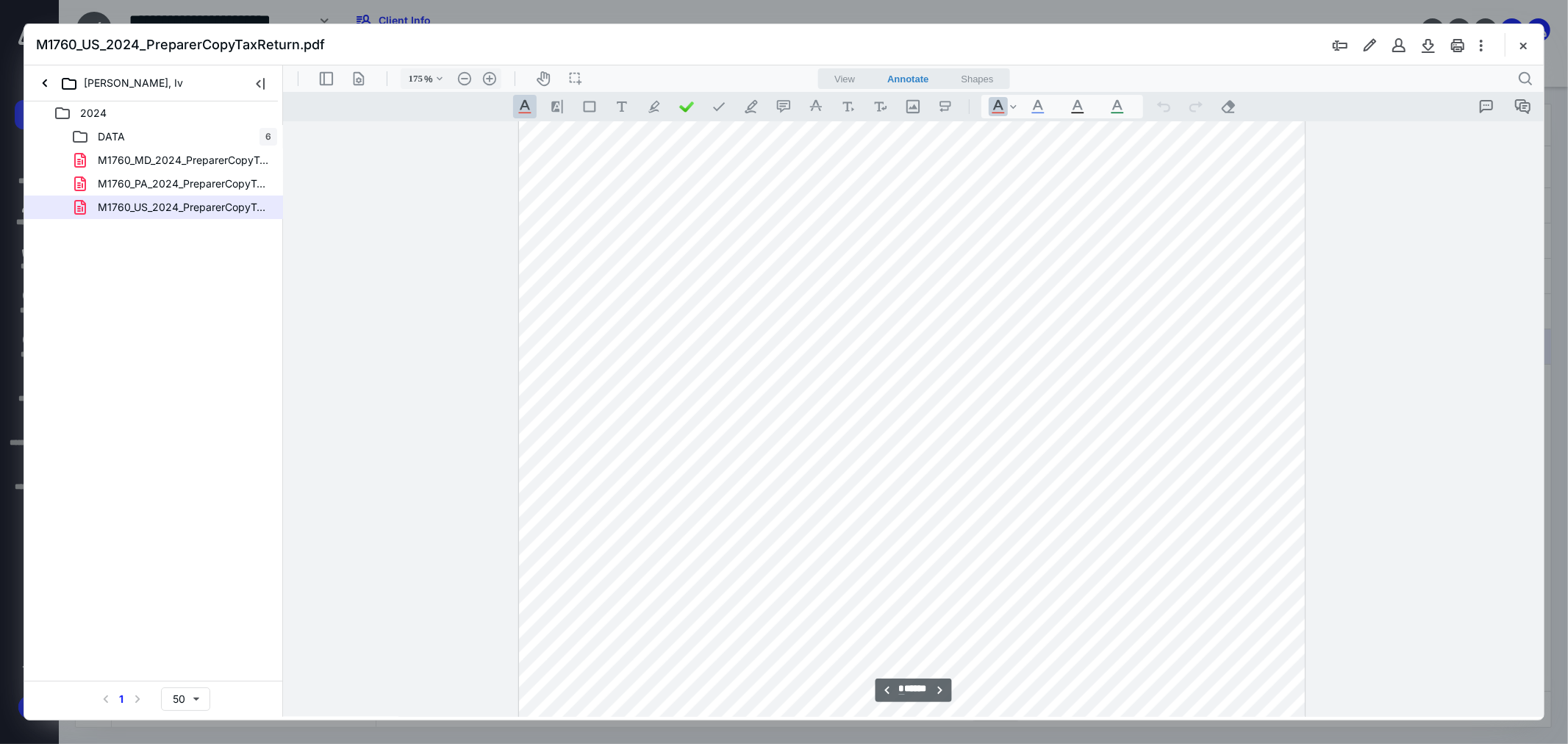 scroll, scrollTop: 6126, scrollLeft: 0, axis: vertical 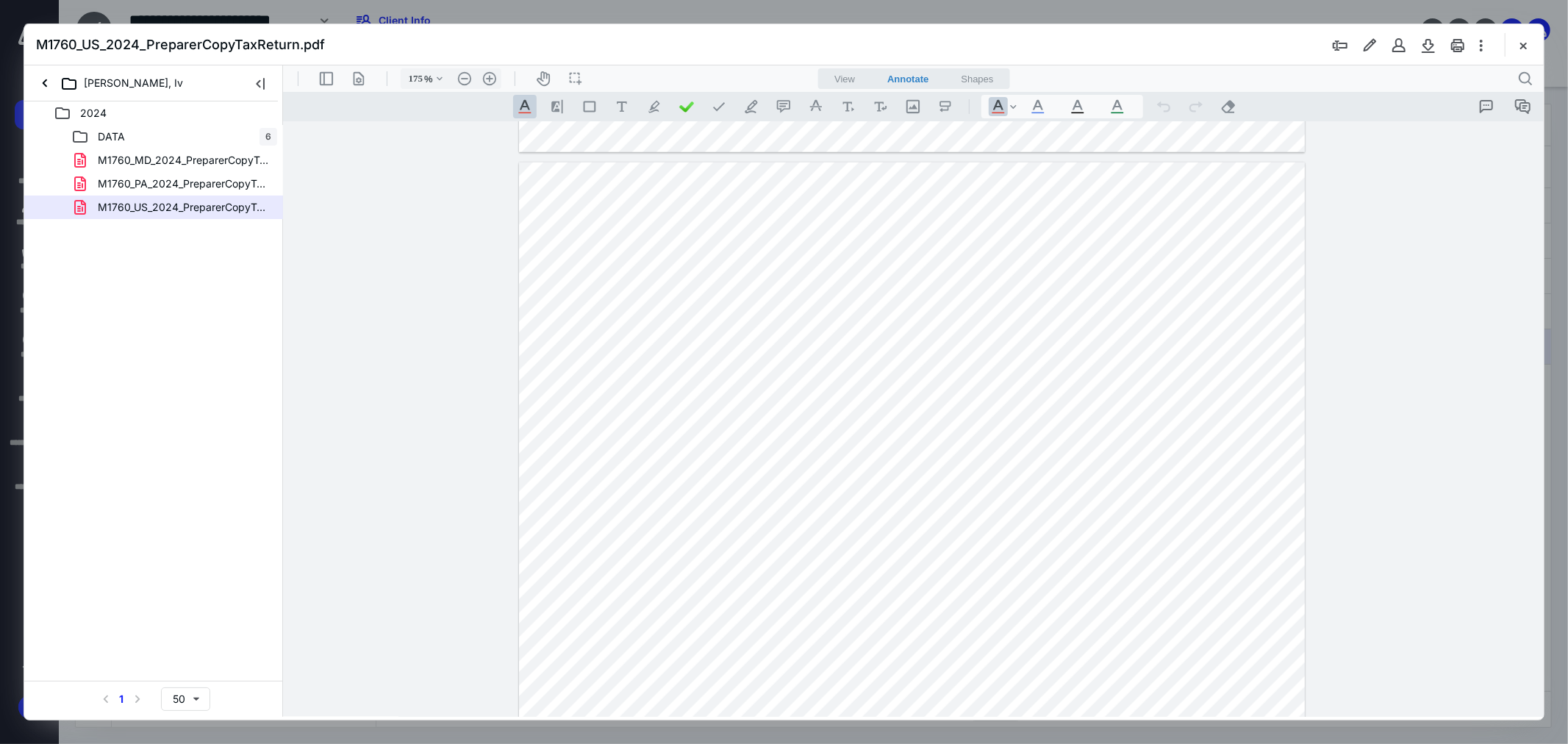 drag, startPoint x: 1528, startPoint y: 46, endPoint x: 1153, endPoint y: 85, distance: 377.0225 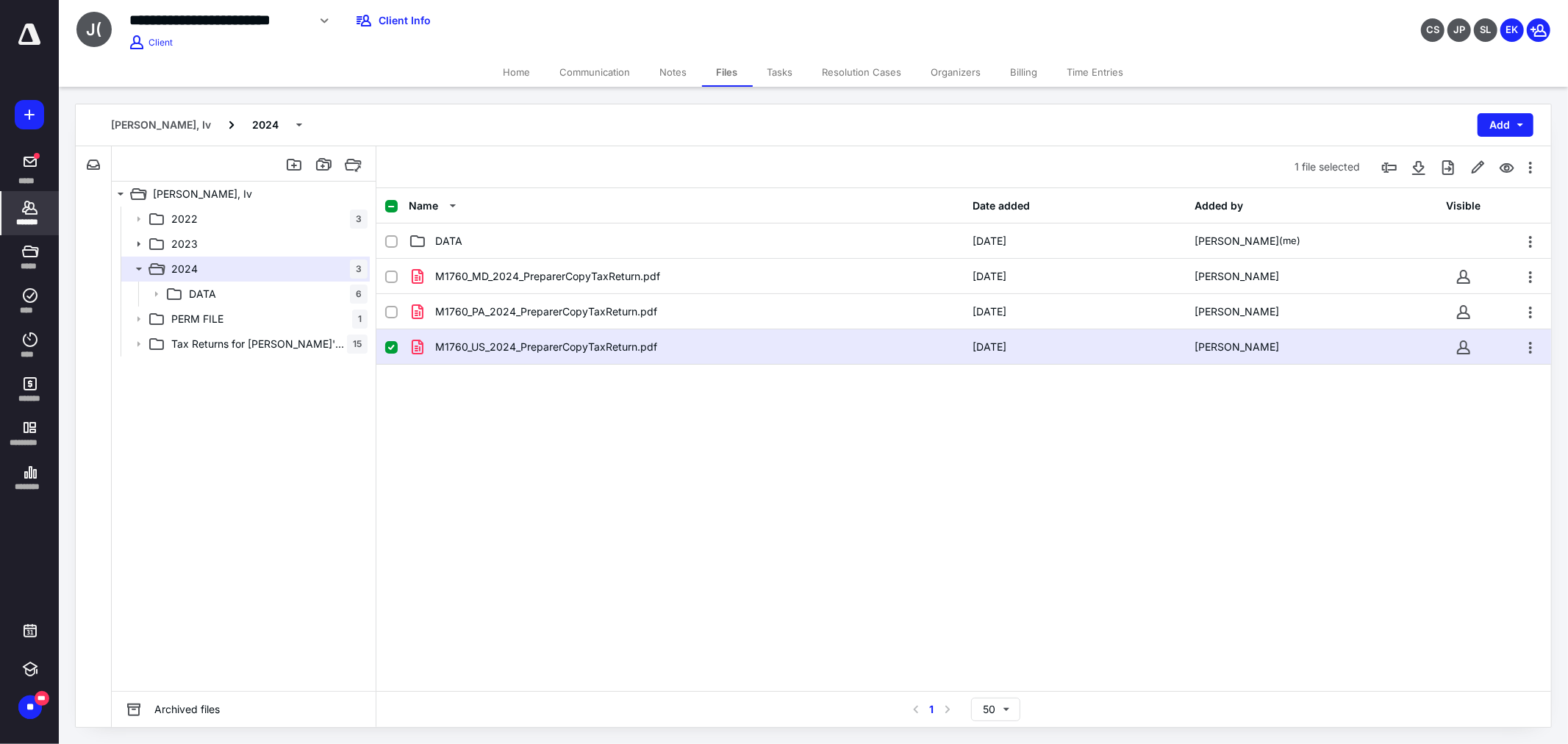 click on "*******" at bounding box center (30, 222) 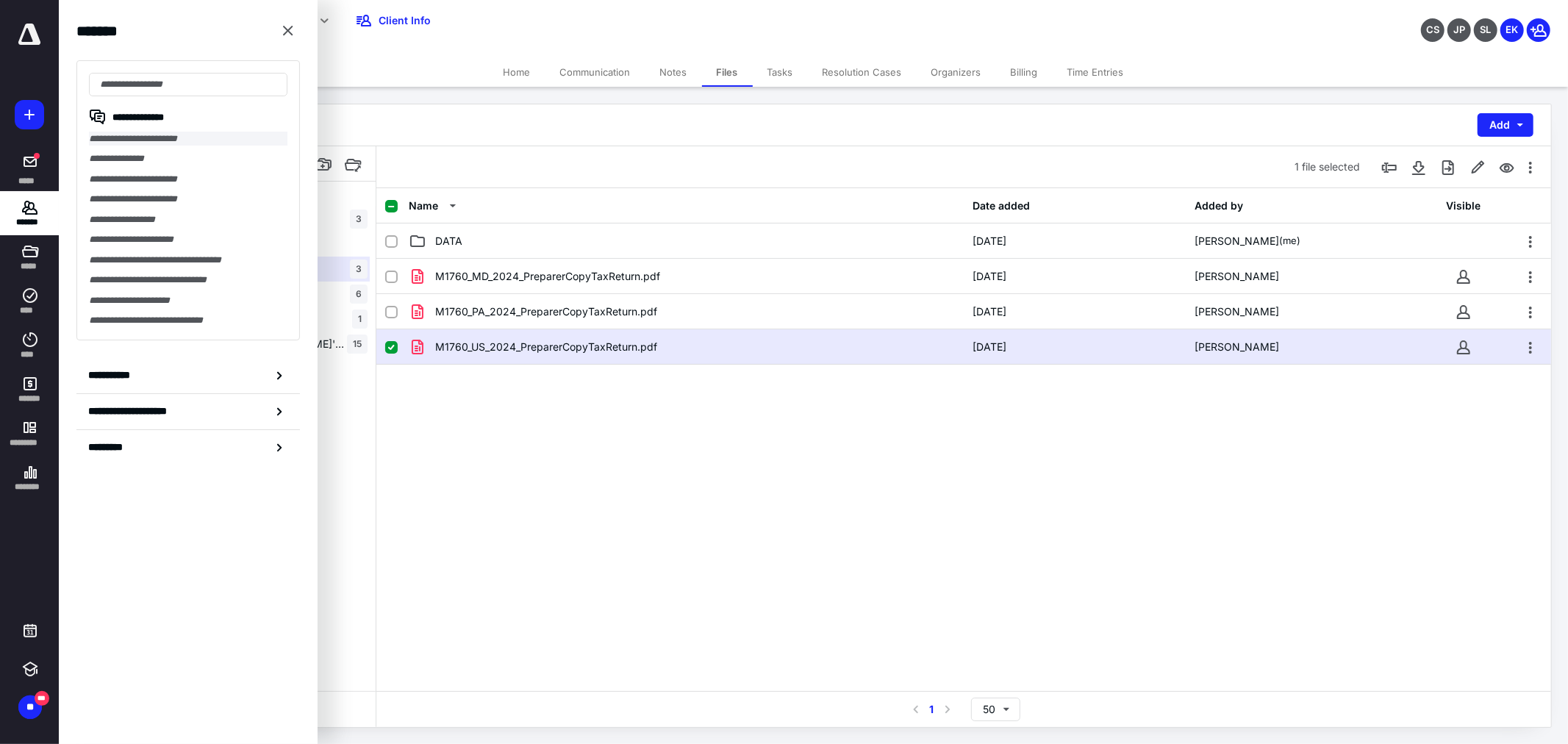 click on "**********" at bounding box center [188, 138] 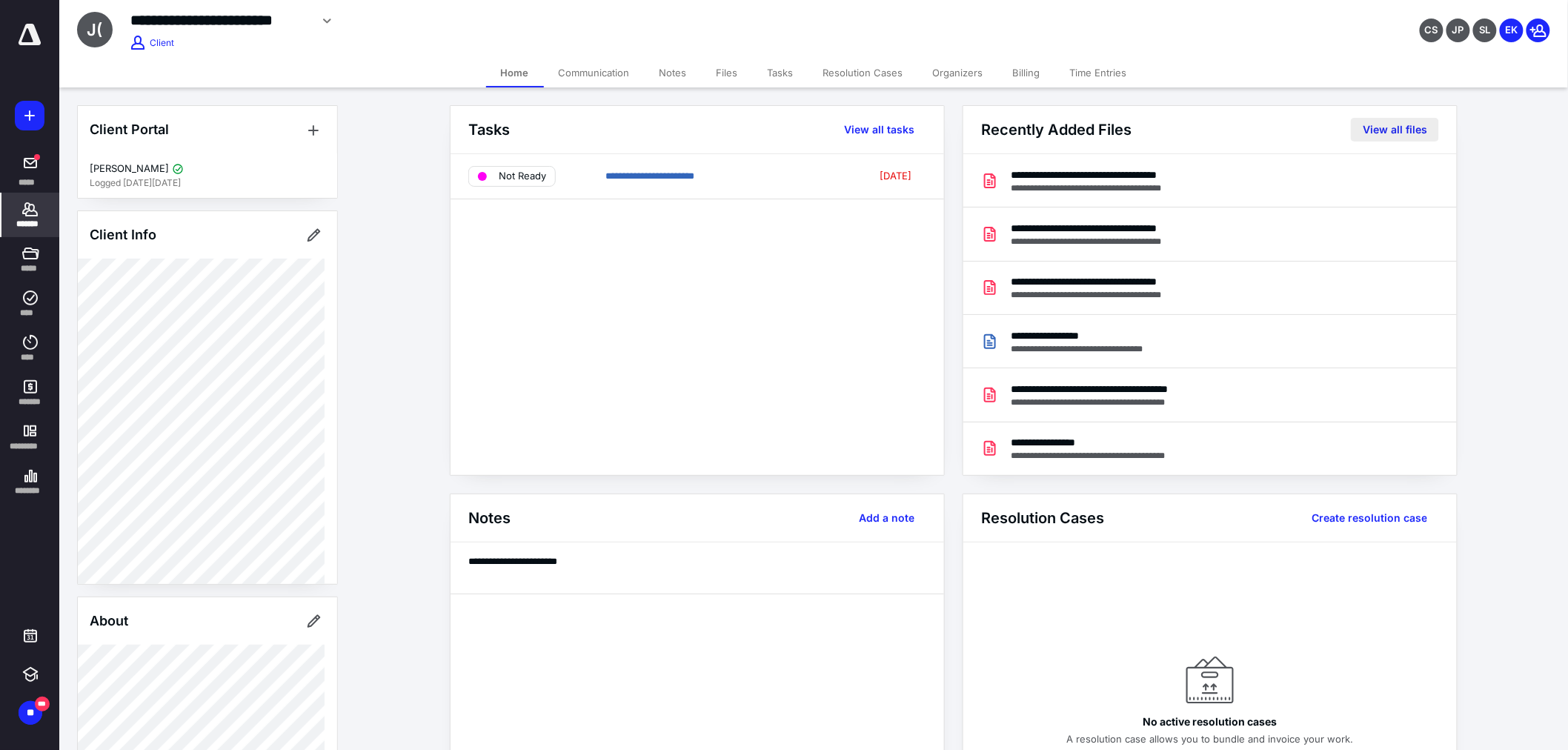 click on "View all files" at bounding box center (1395, 130) 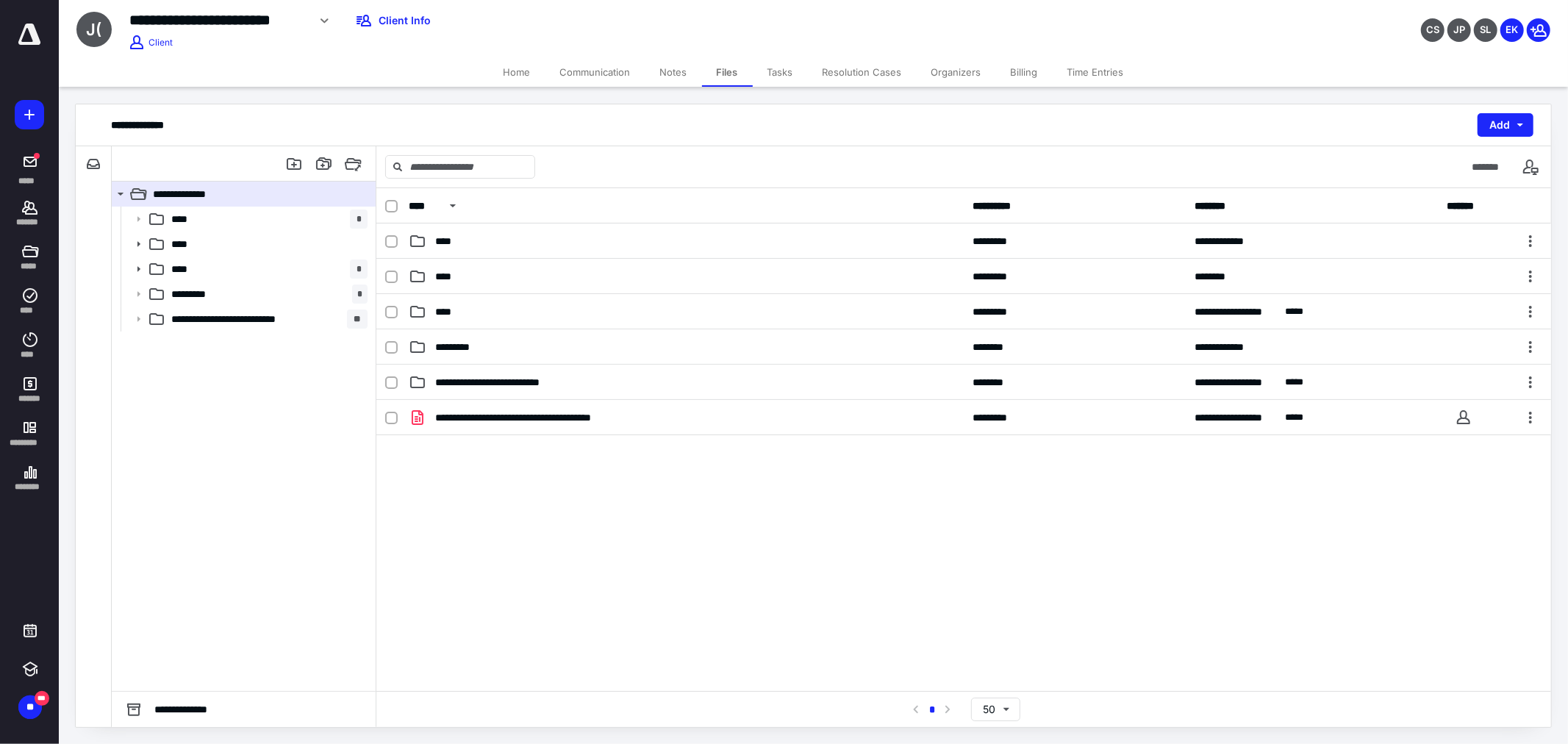 click on "Home" at bounding box center (517, 72) 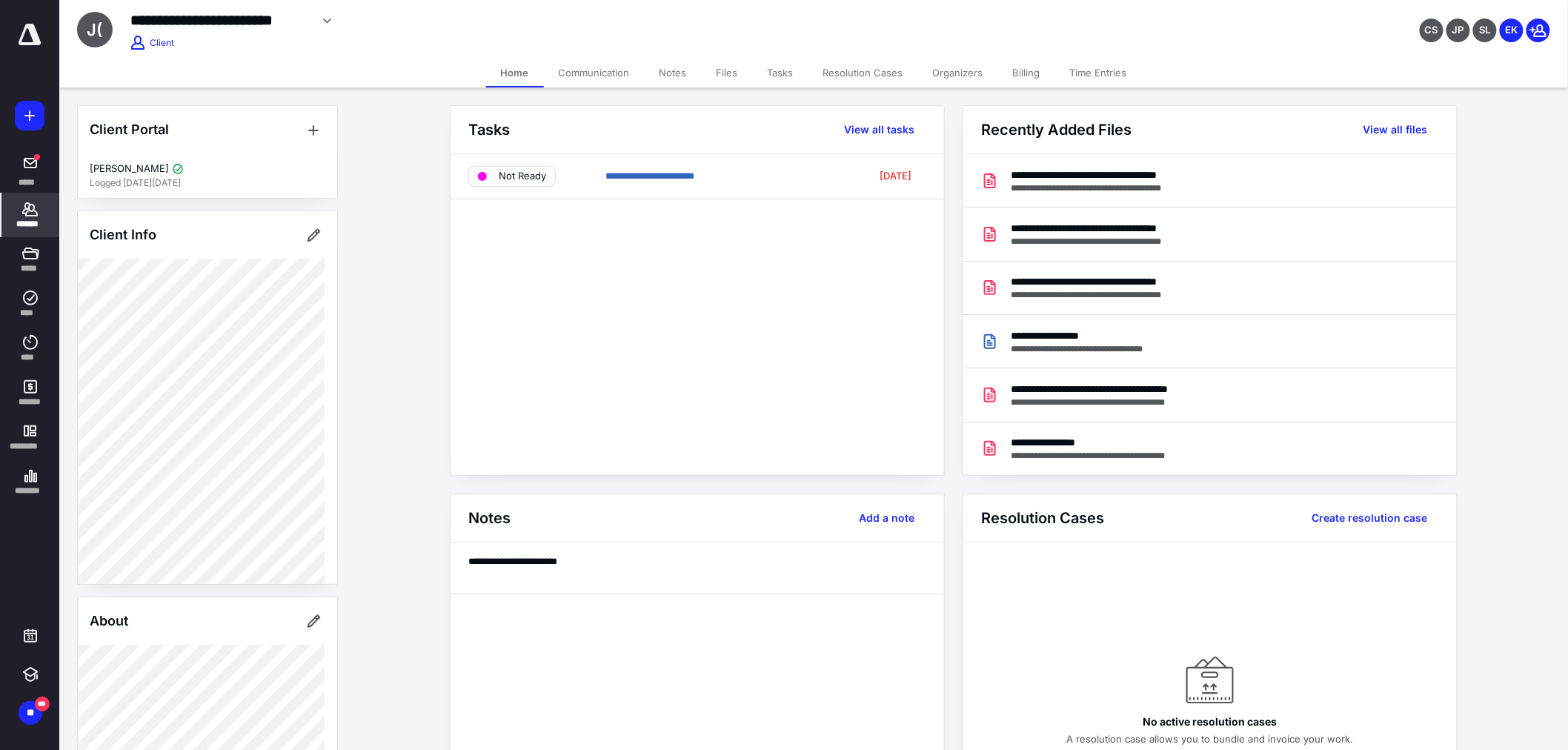 click on "Files" at bounding box center [727, 73] 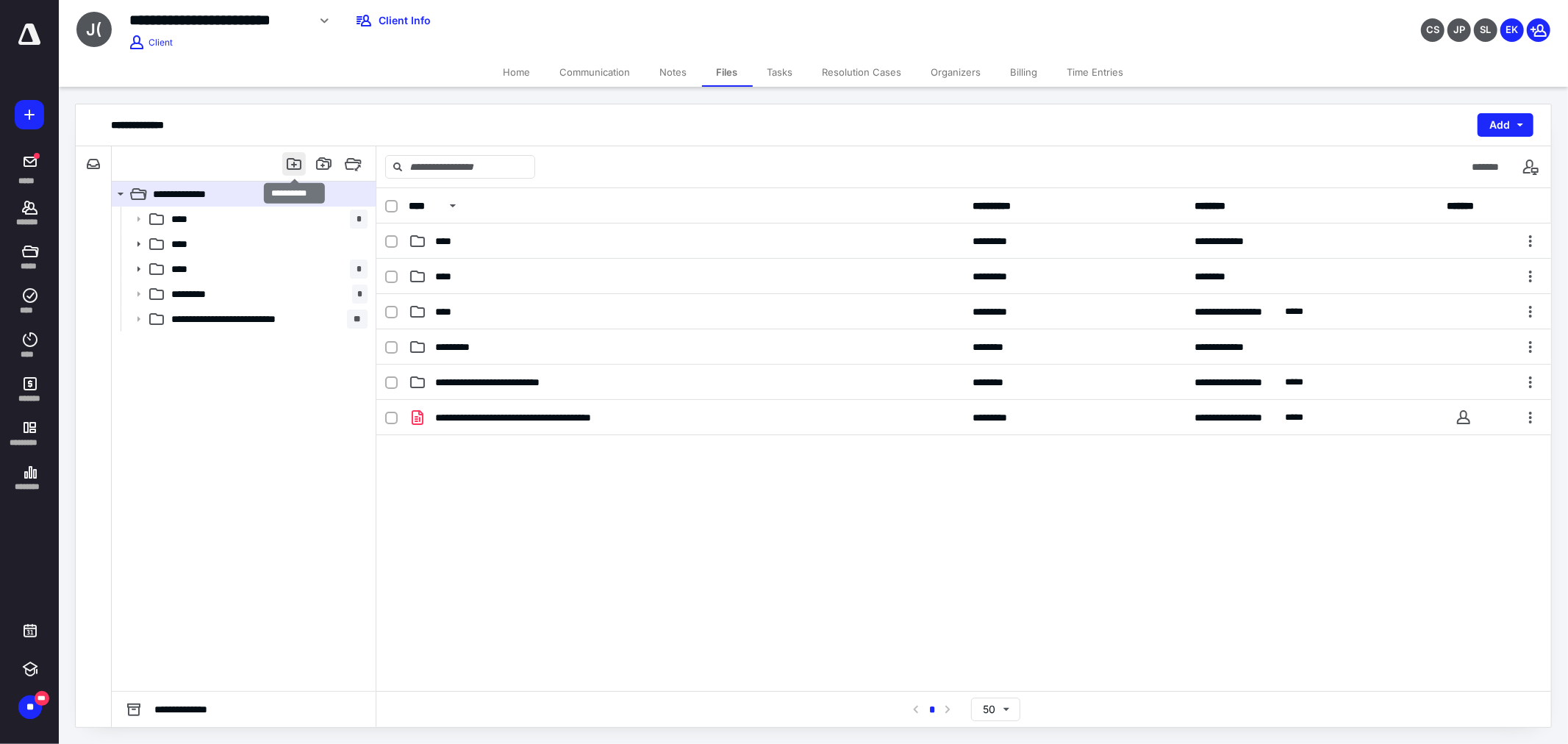 click at bounding box center [294, 164] 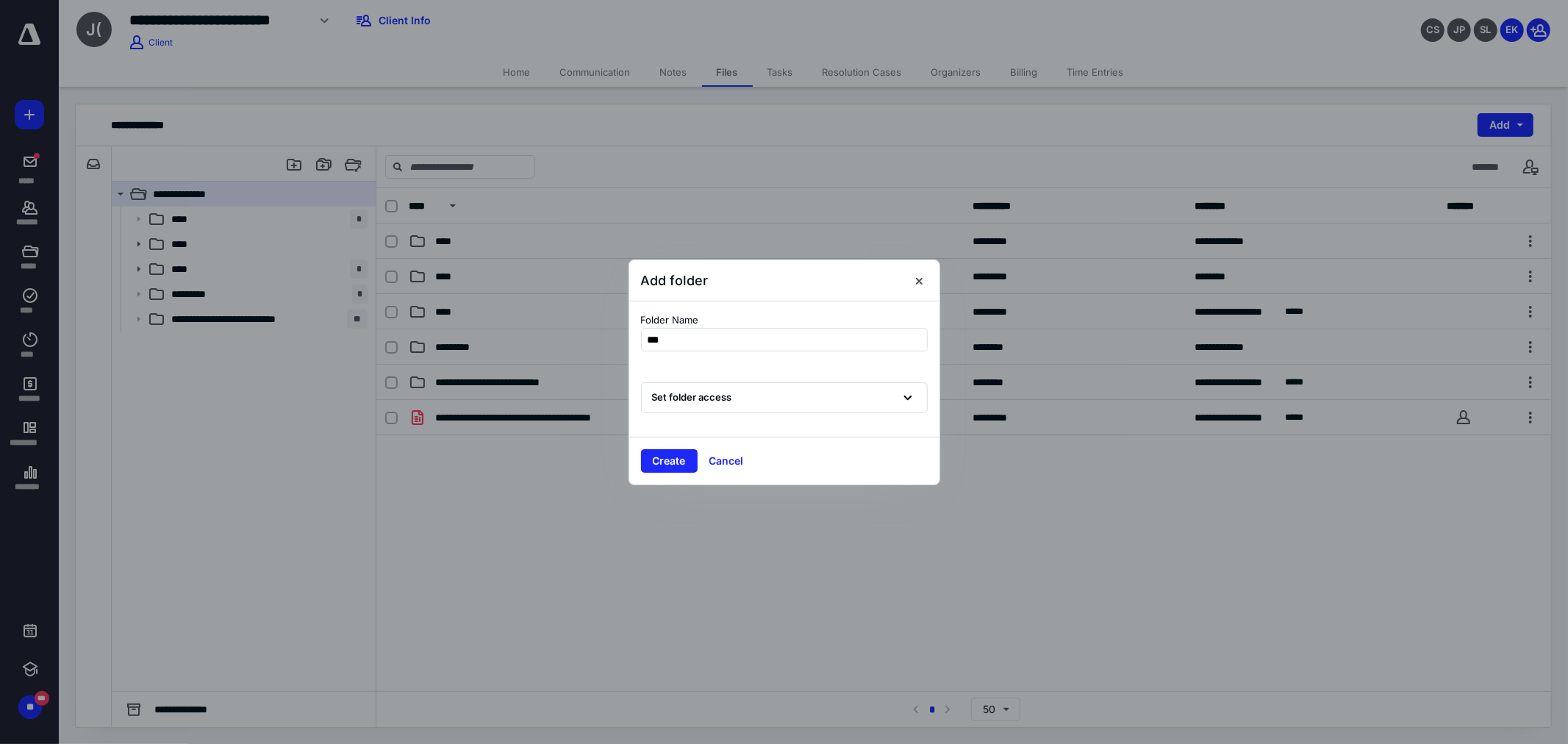 type on "****" 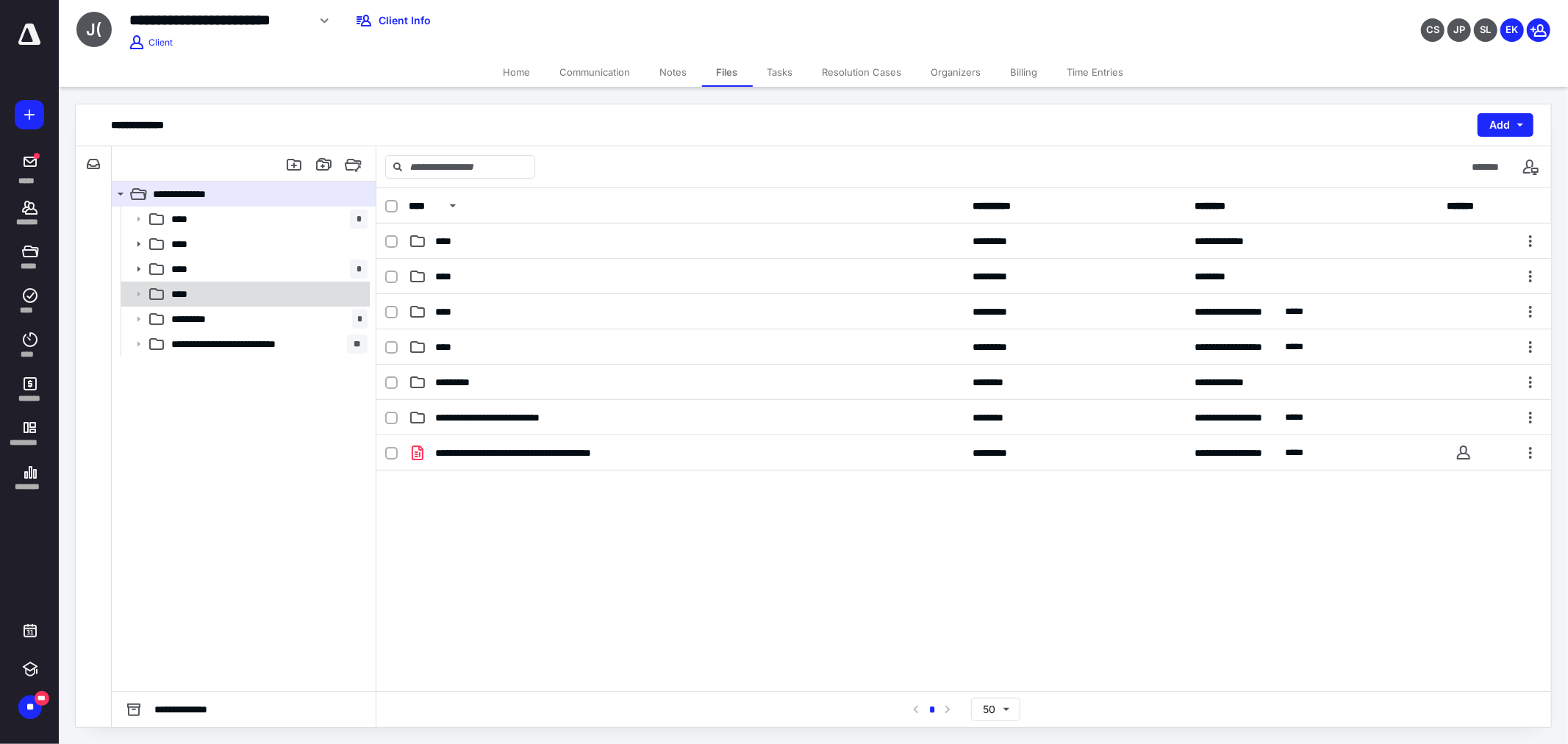 click on "****" at bounding box center [266, 294] 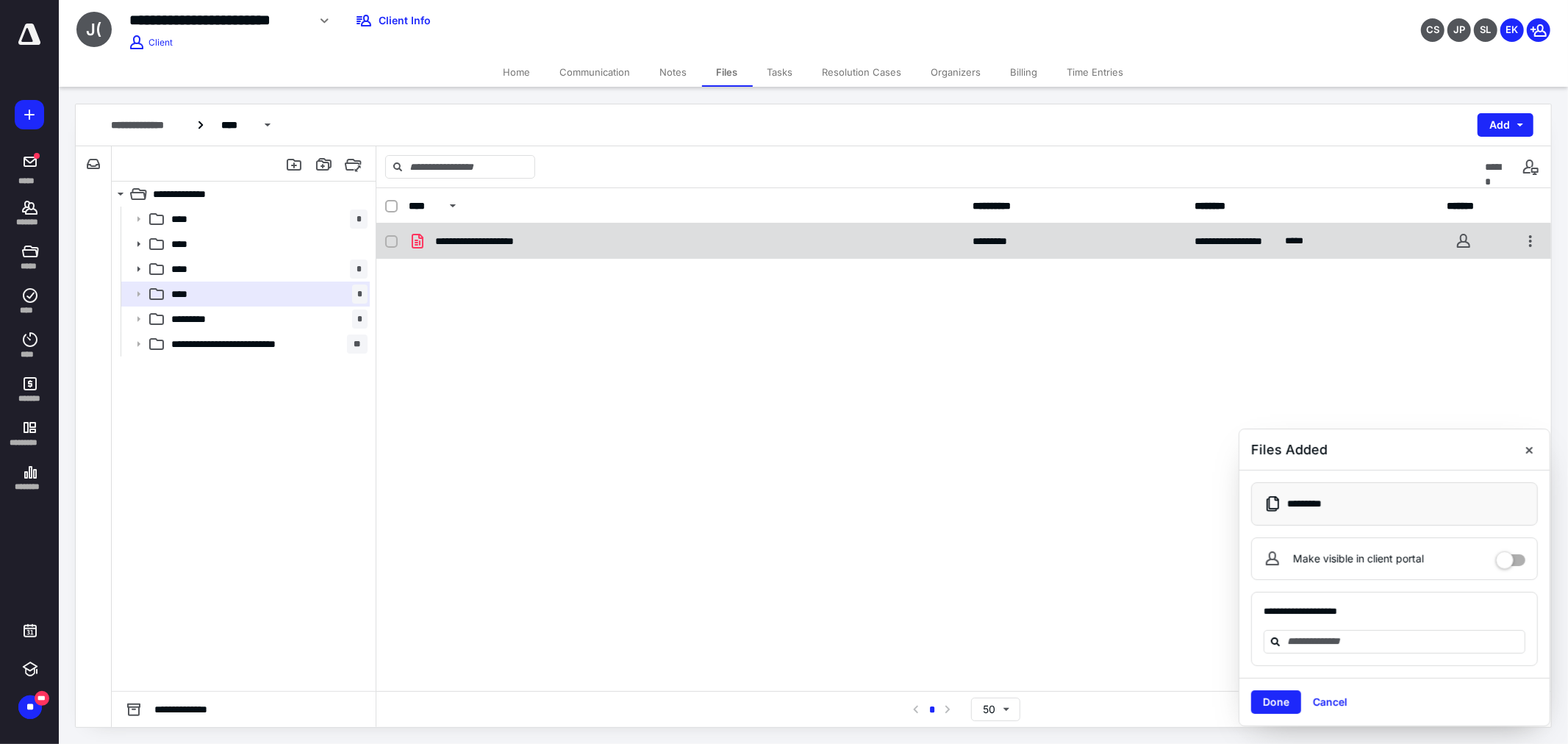 click on "**********" at bounding box center (494, 241) 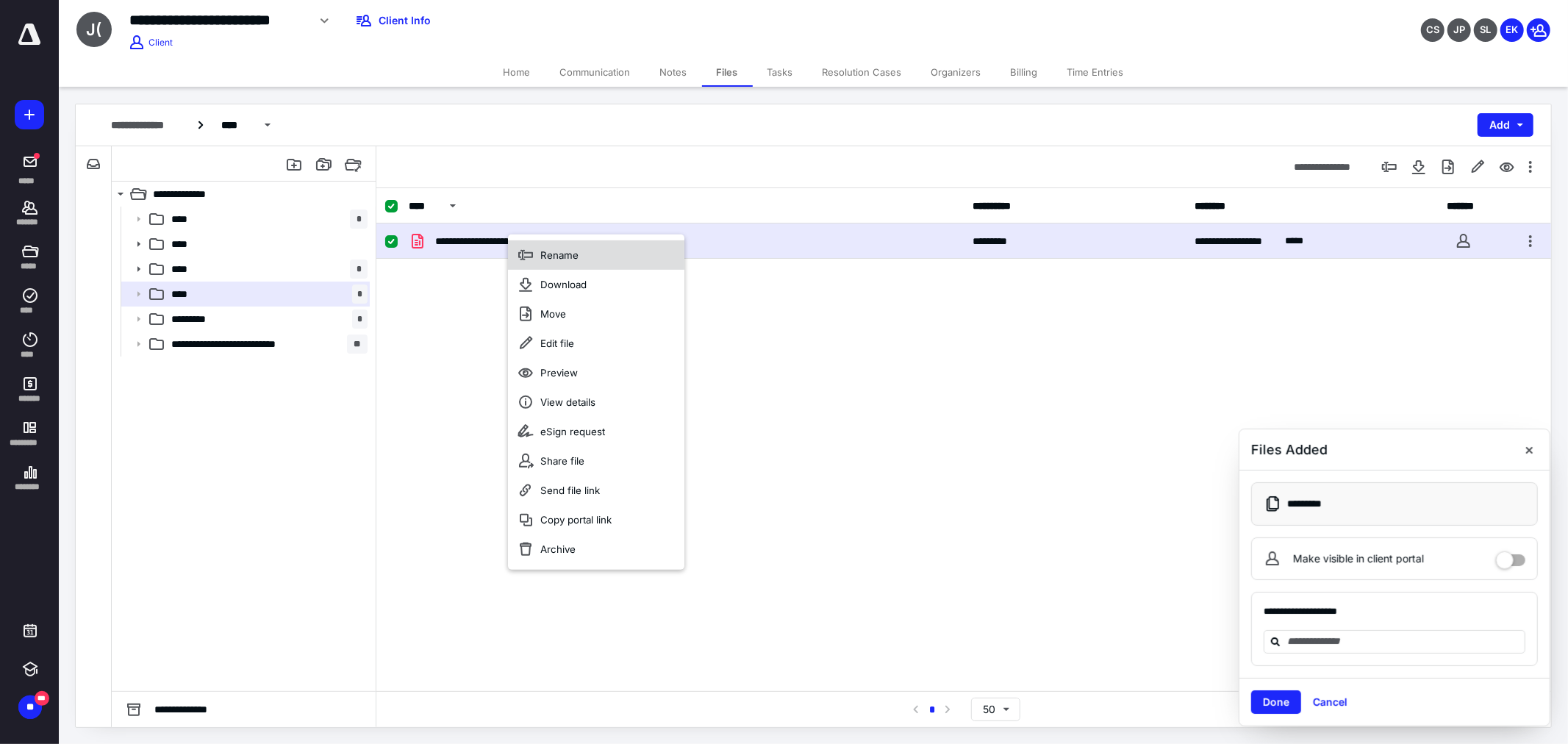 click on "Rename" at bounding box center [559, 255] 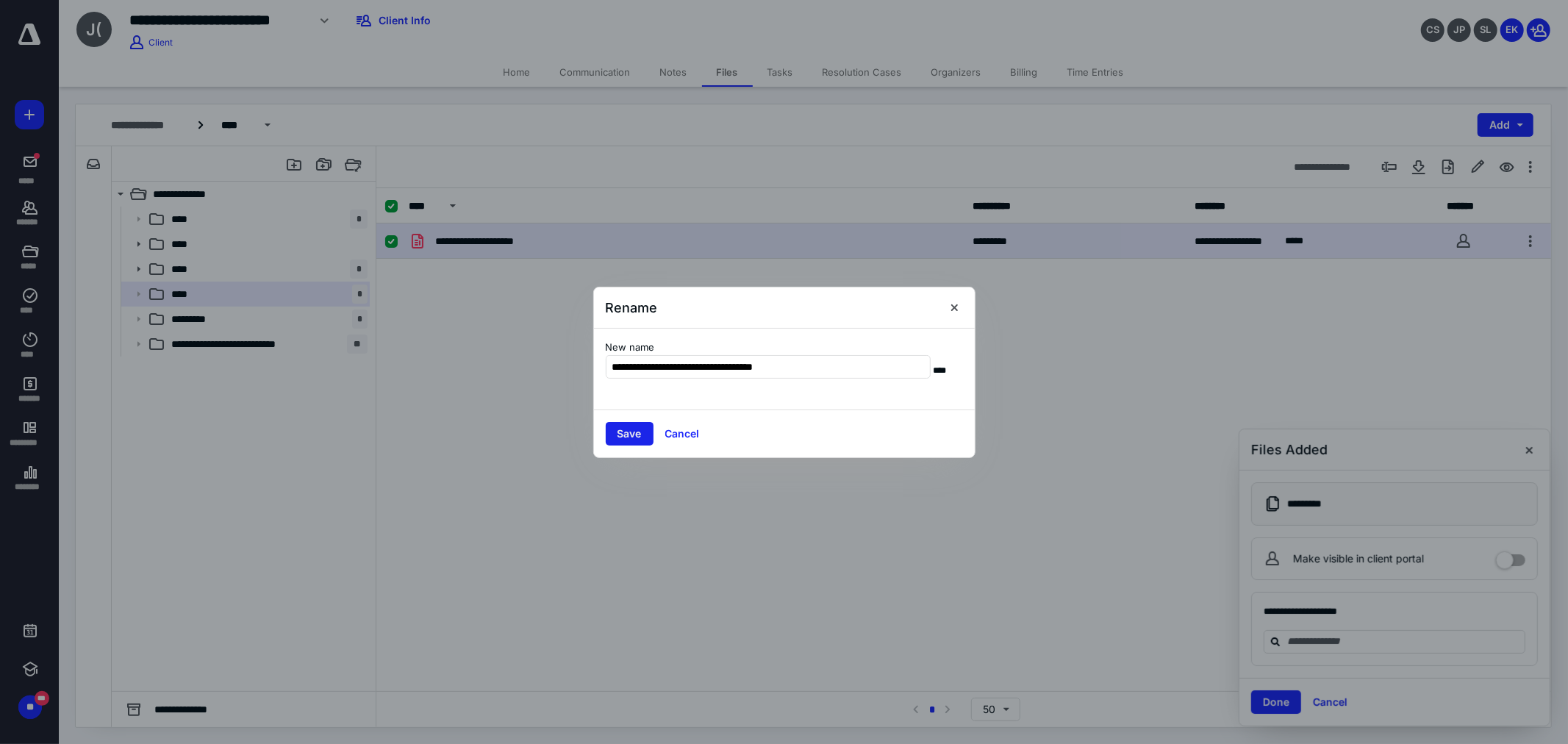 type on "**********" 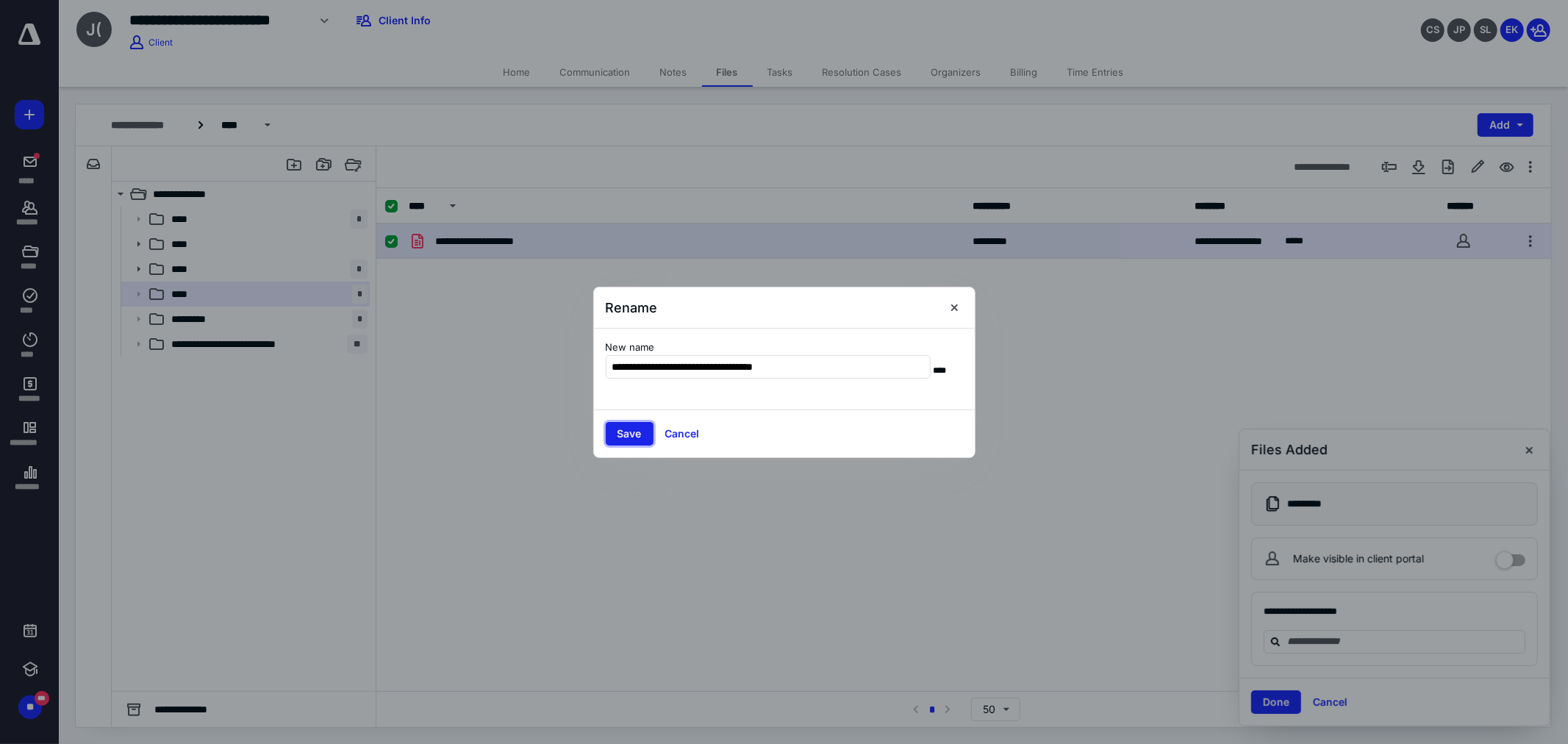 click on "Save" at bounding box center [629, 434] 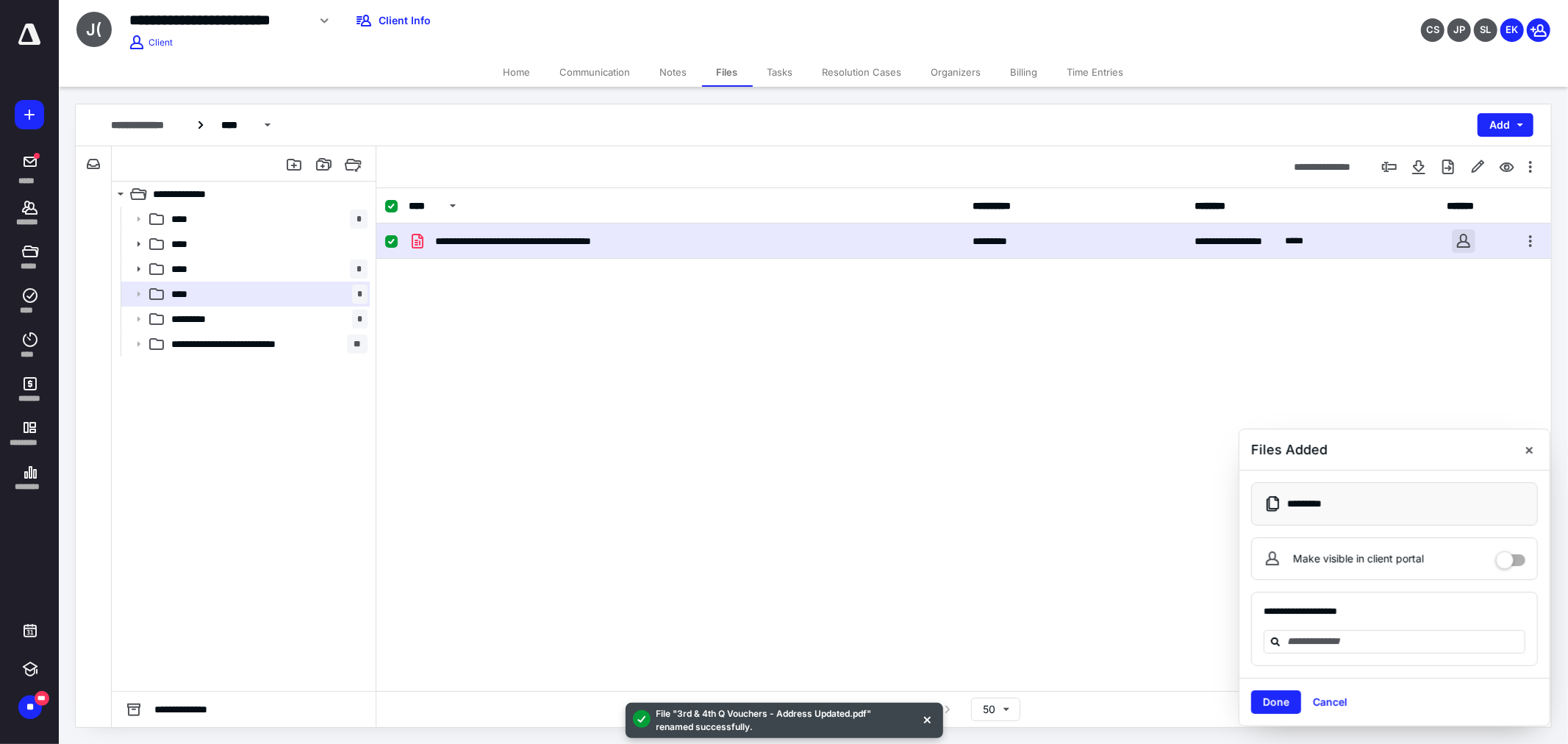 click at bounding box center [1464, 241] 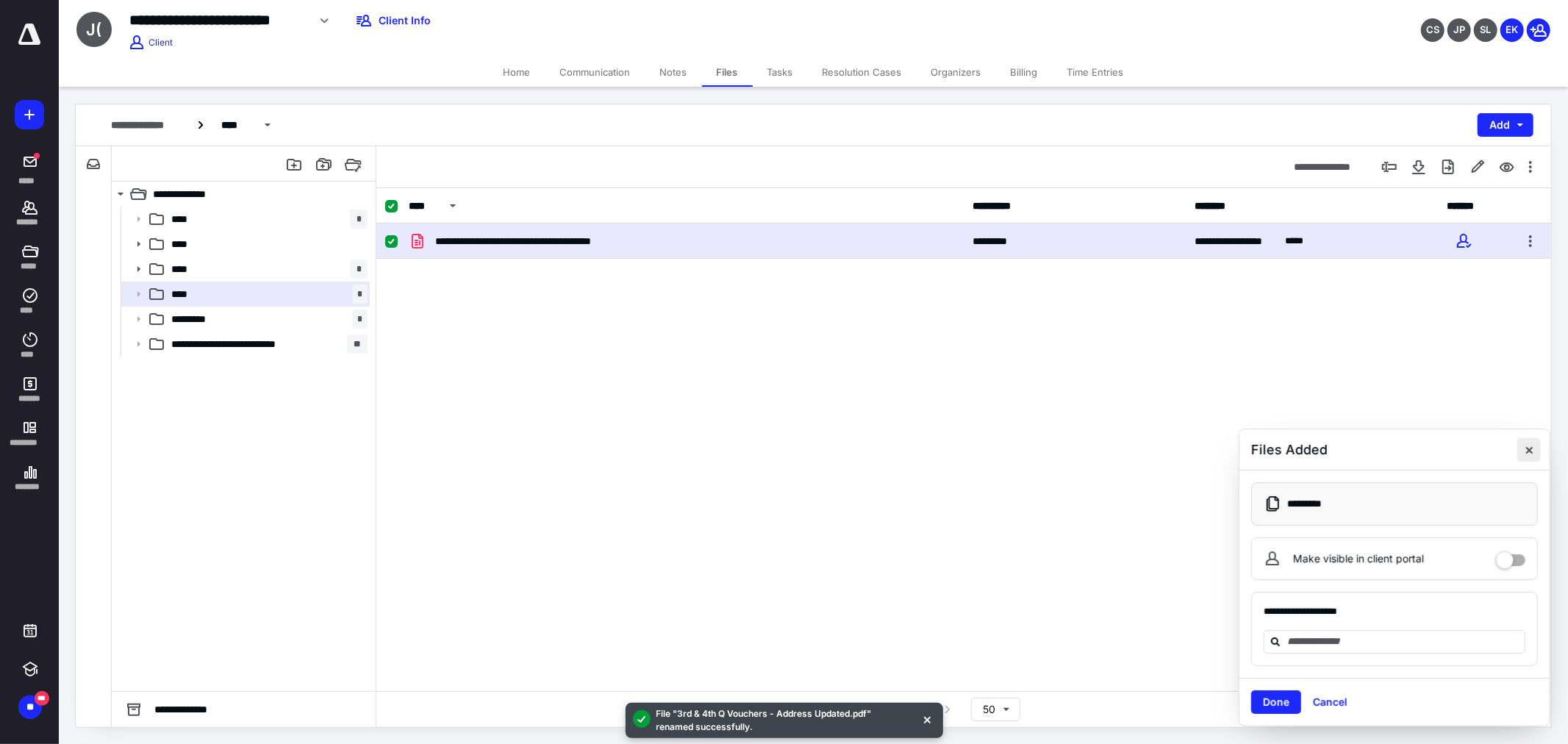 click at bounding box center (1529, 450) 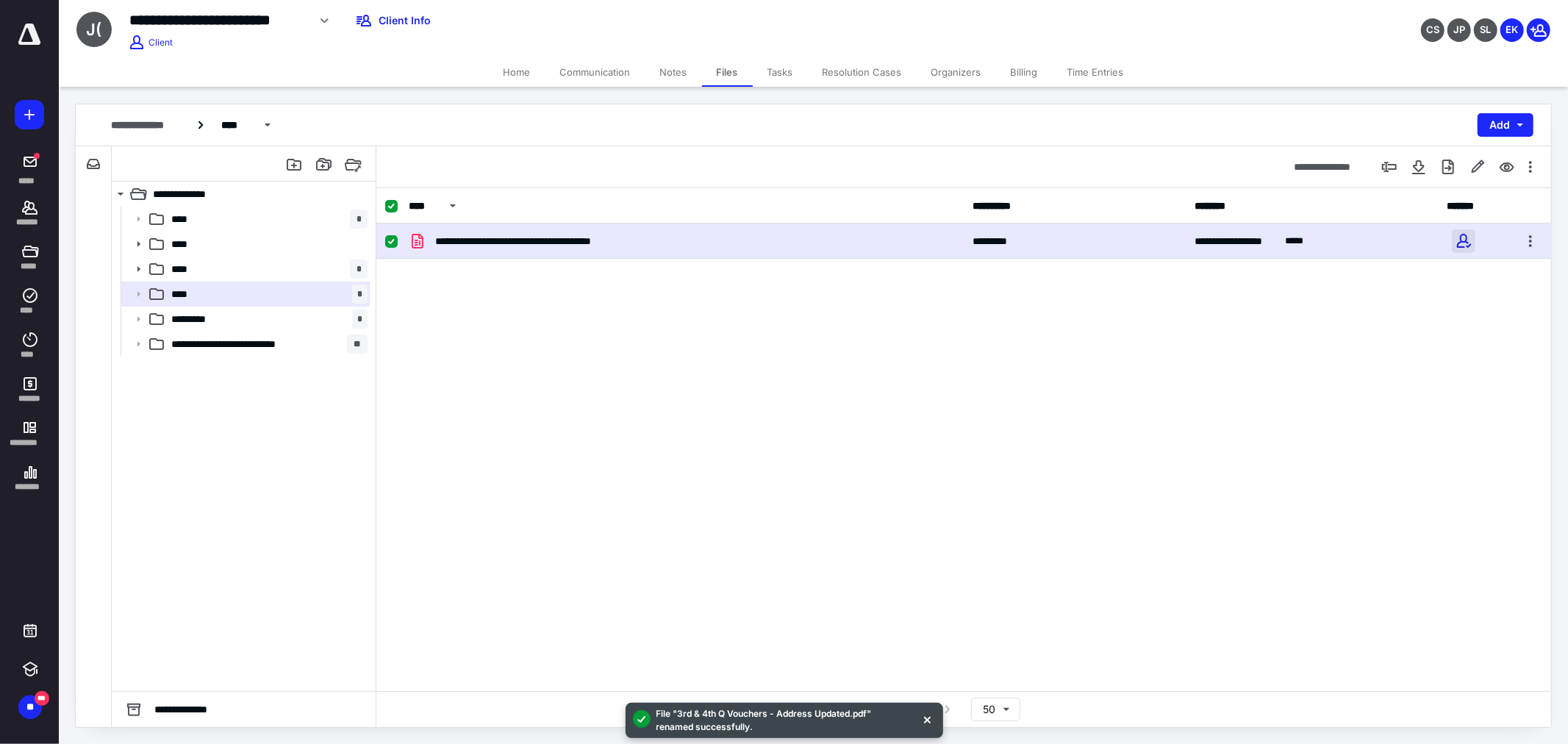 click at bounding box center [1464, 241] 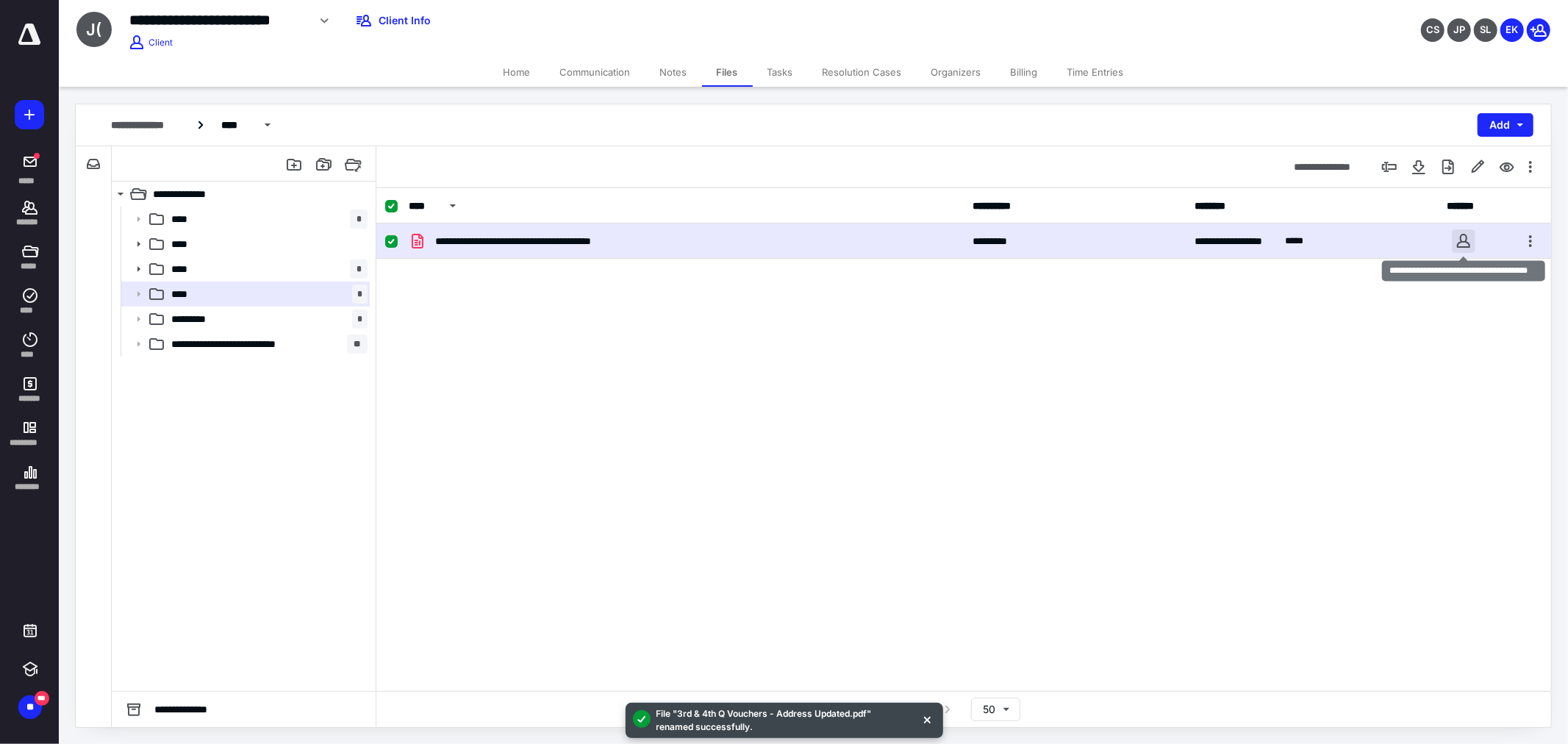 click at bounding box center [1464, 241] 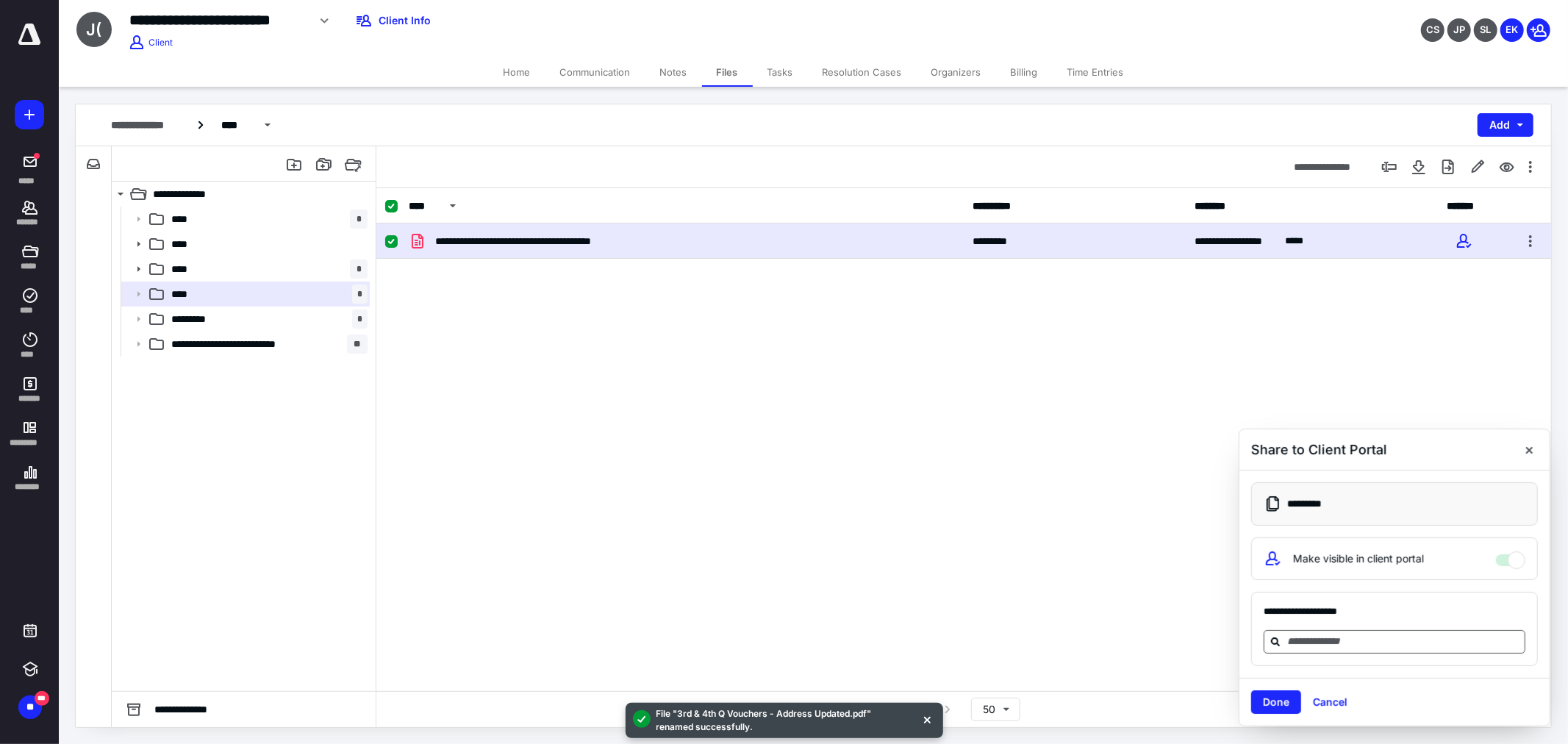 click at bounding box center [1403, 641] 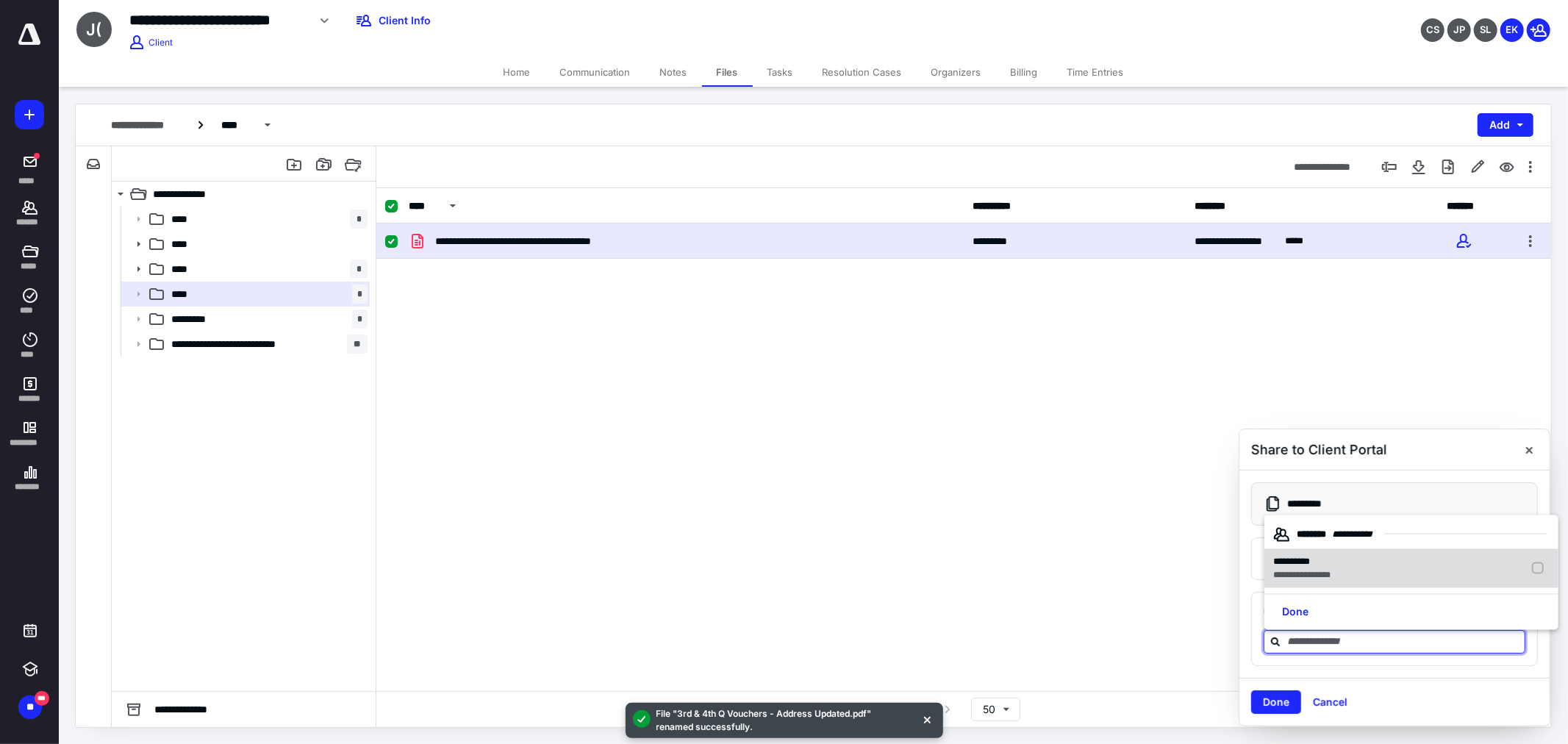 click on "**********" at bounding box center [1302, 576] 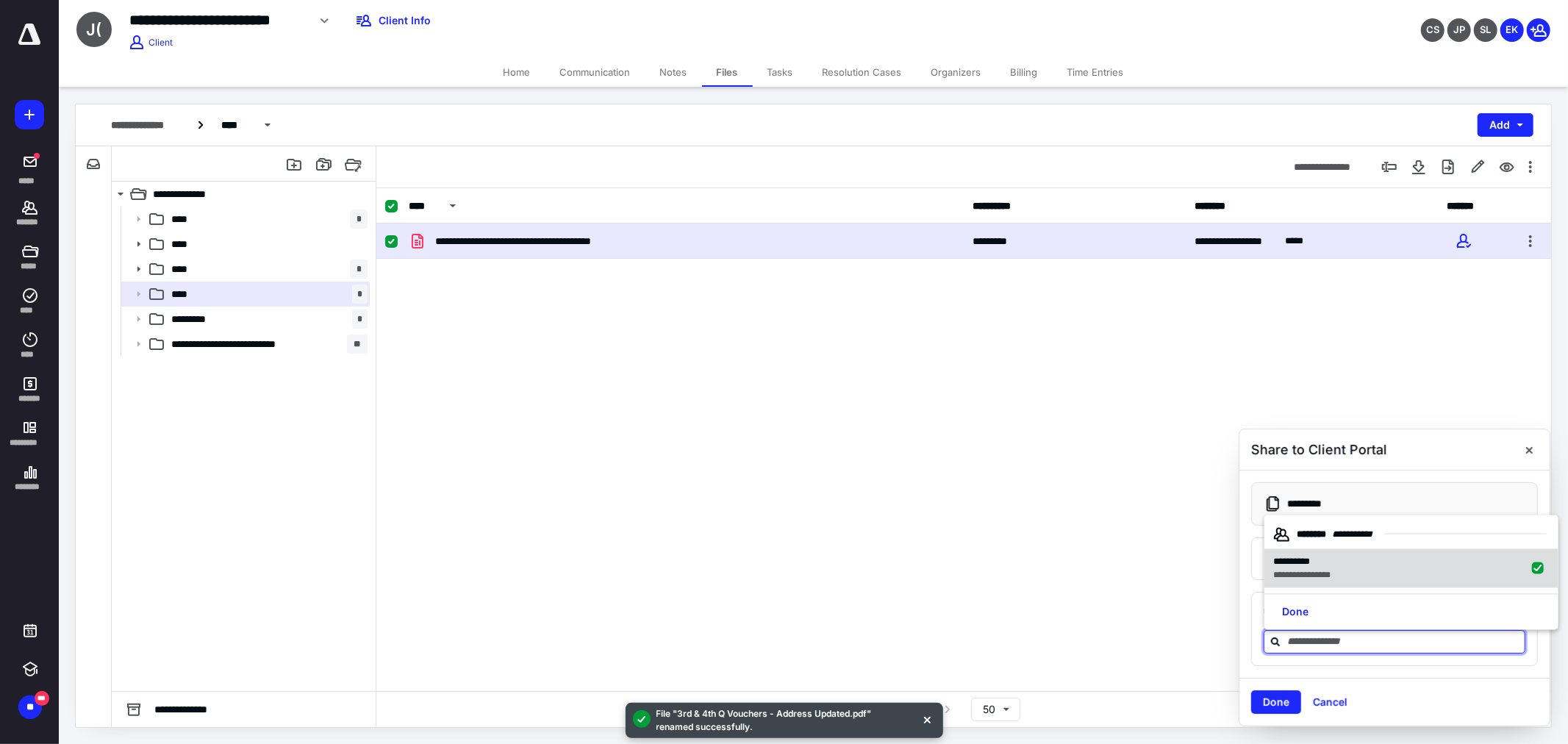 checkbox on "true" 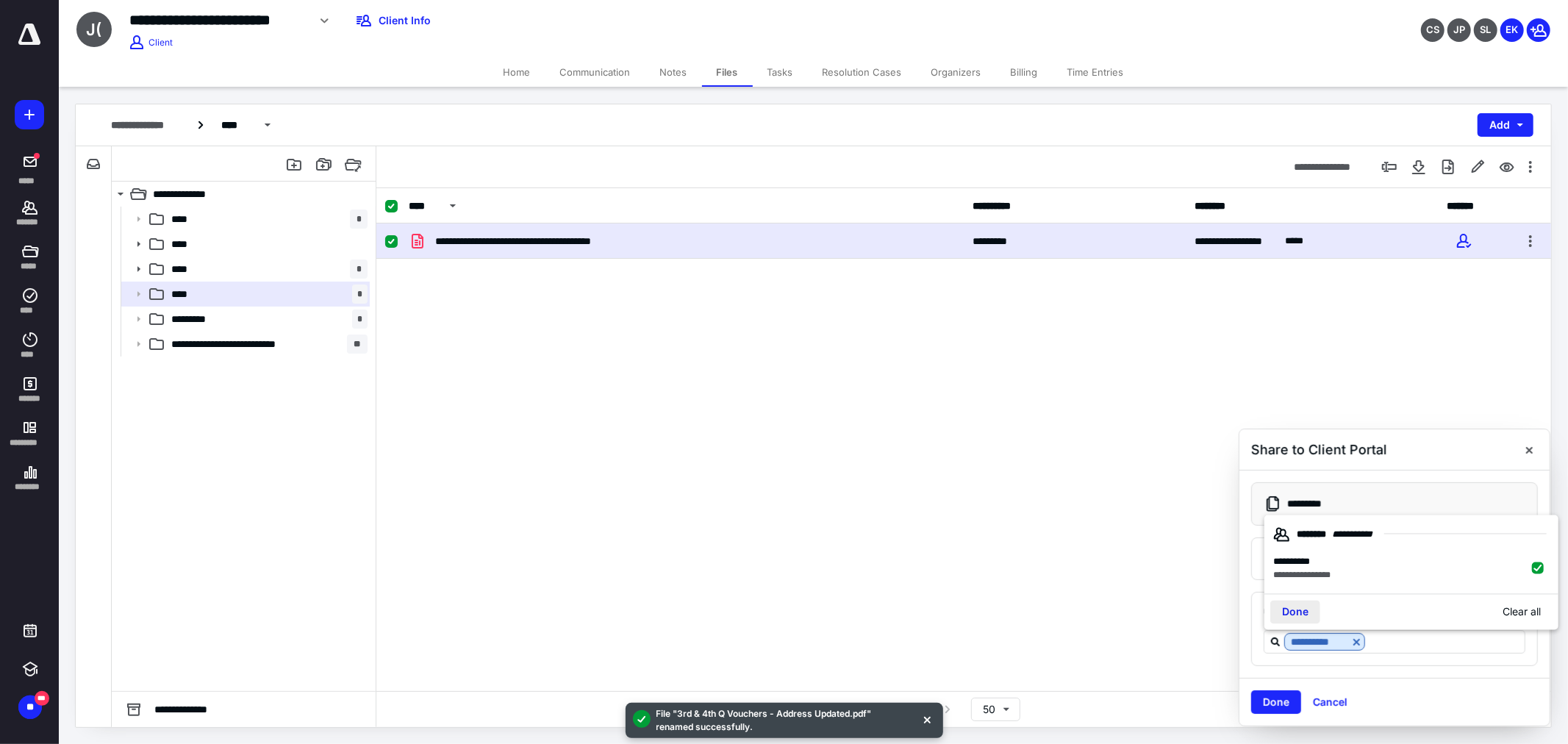 click on "Done" at bounding box center (1295, 612) 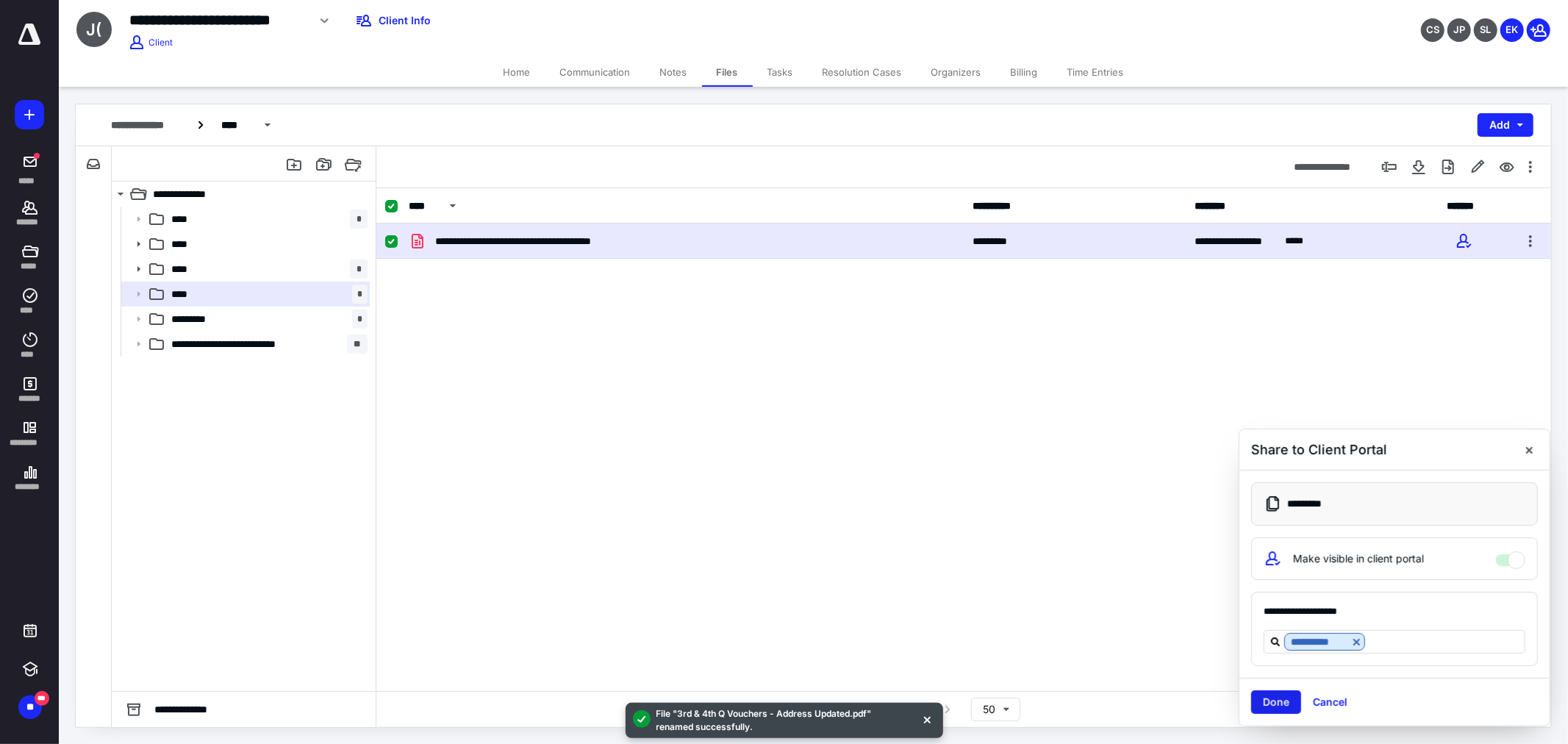 click on "Done" at bounding box center [1276, 702] 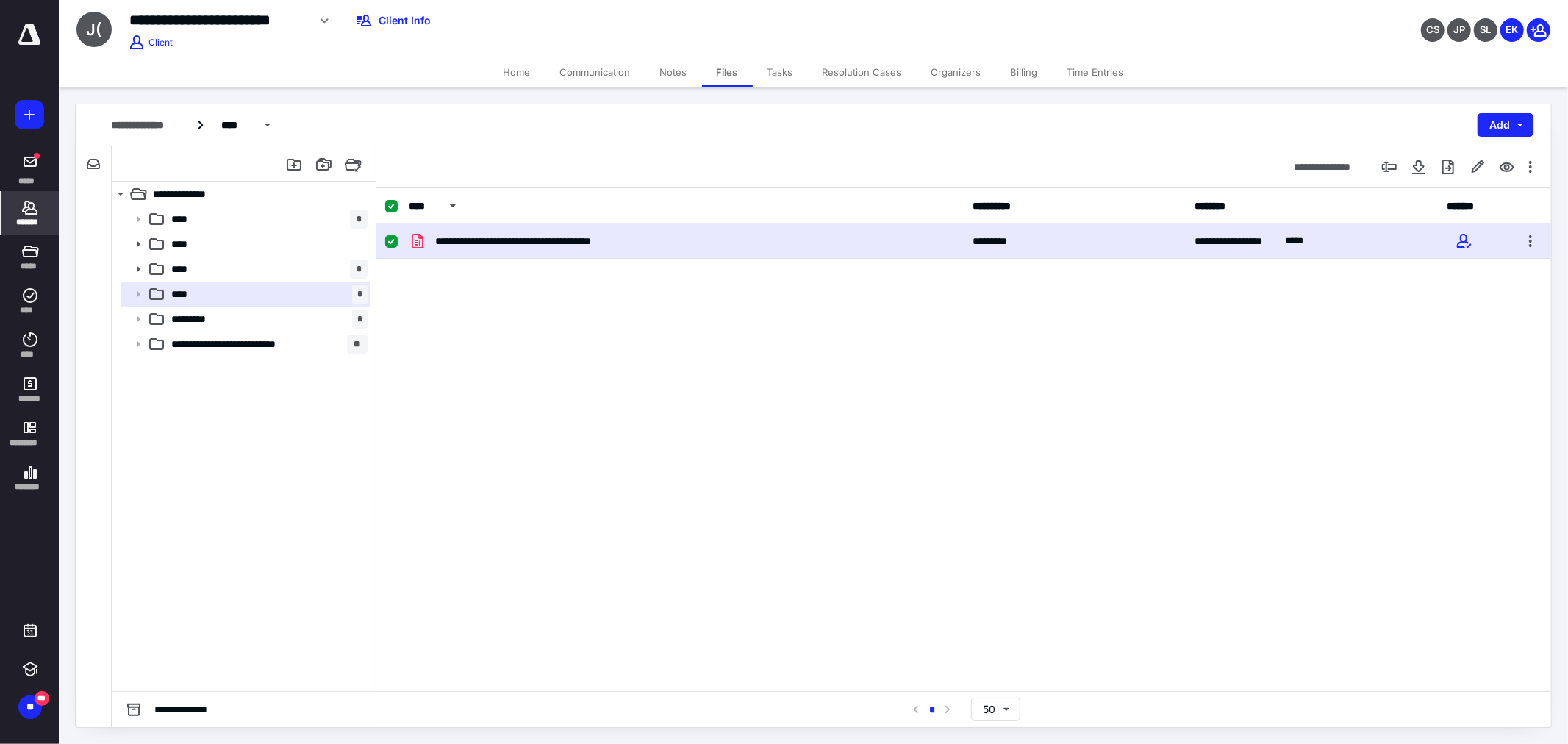 click on "*******" at bounding box center (30, 222) 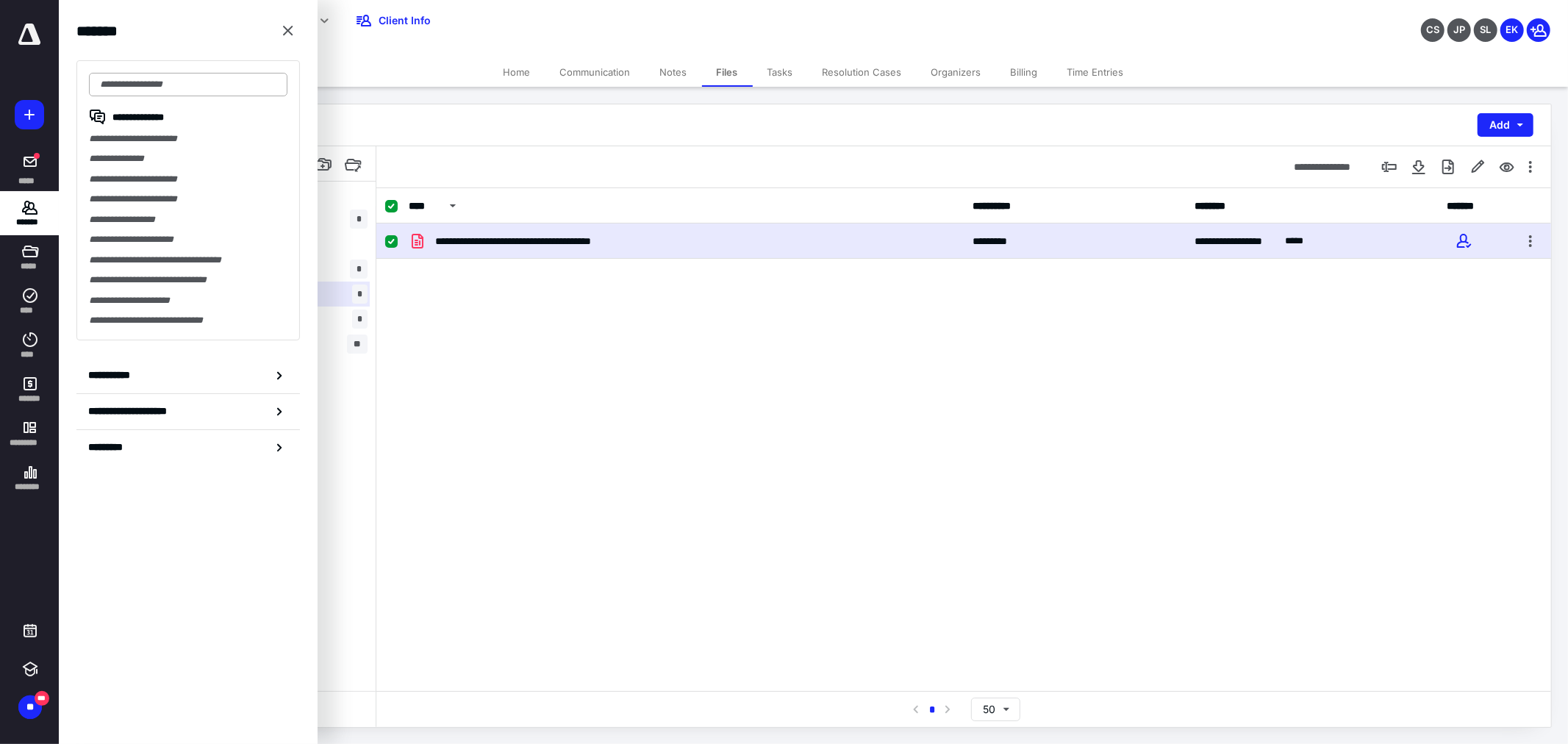 click at bounding box center (188, 85) 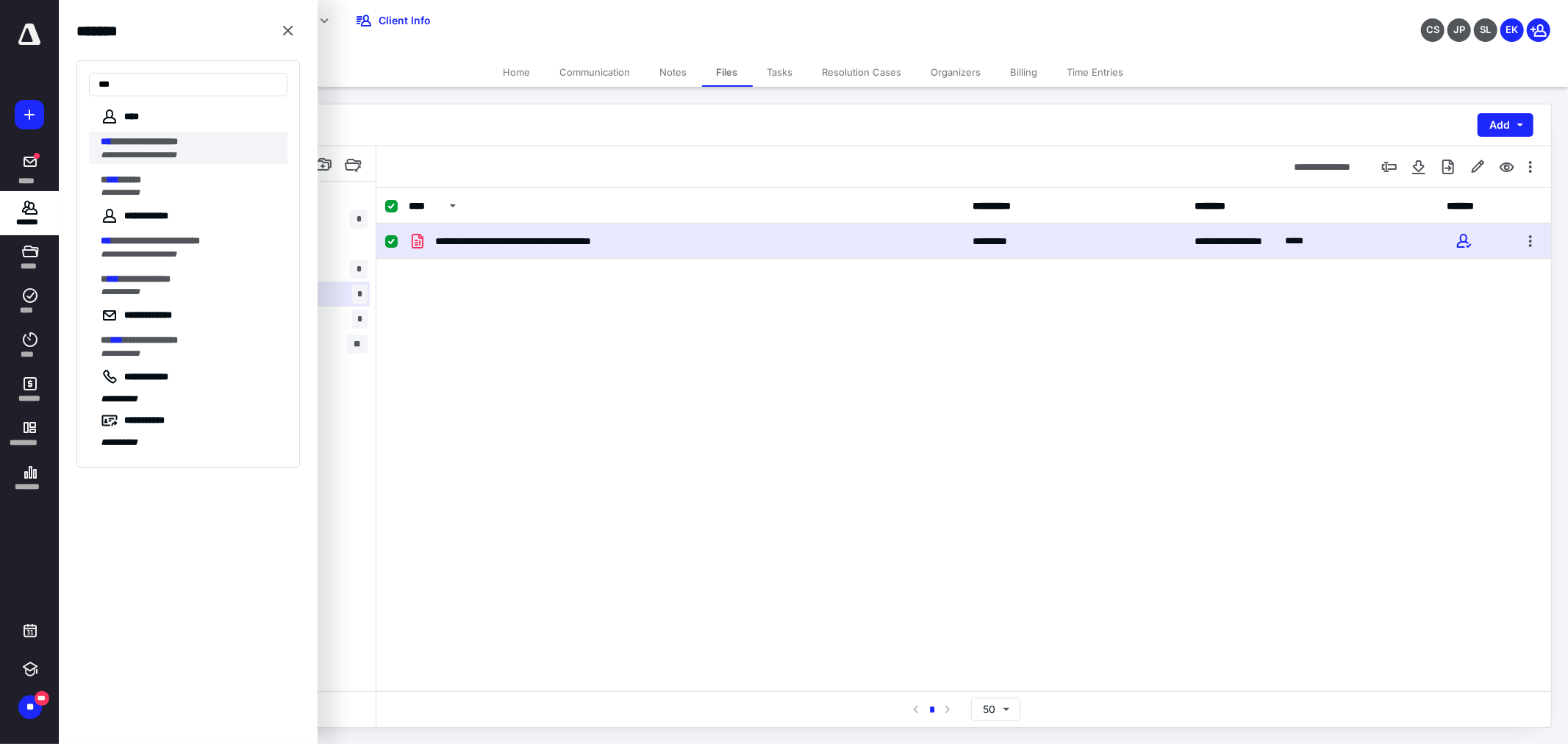 type on "***" 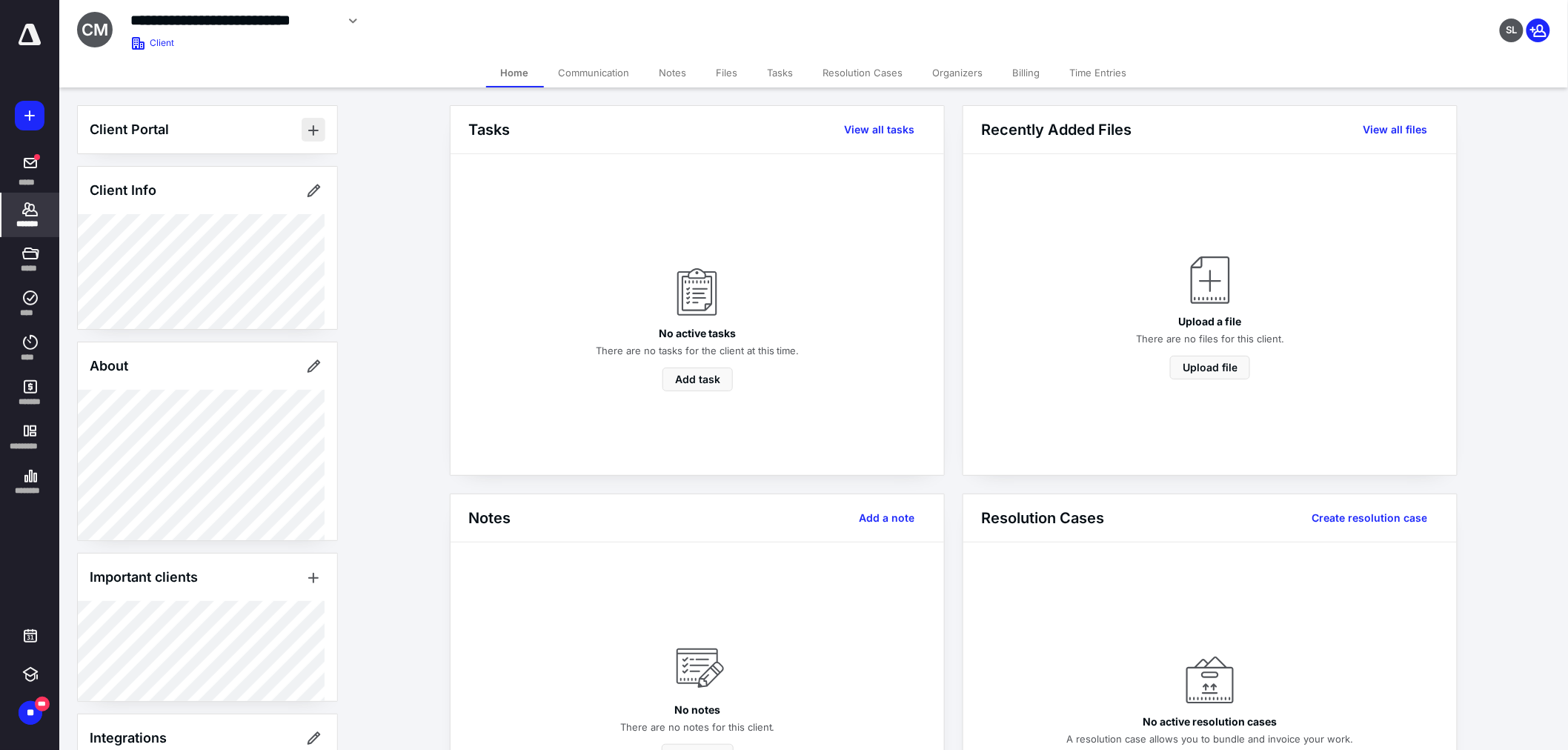 click at bounding box center (313, 130) 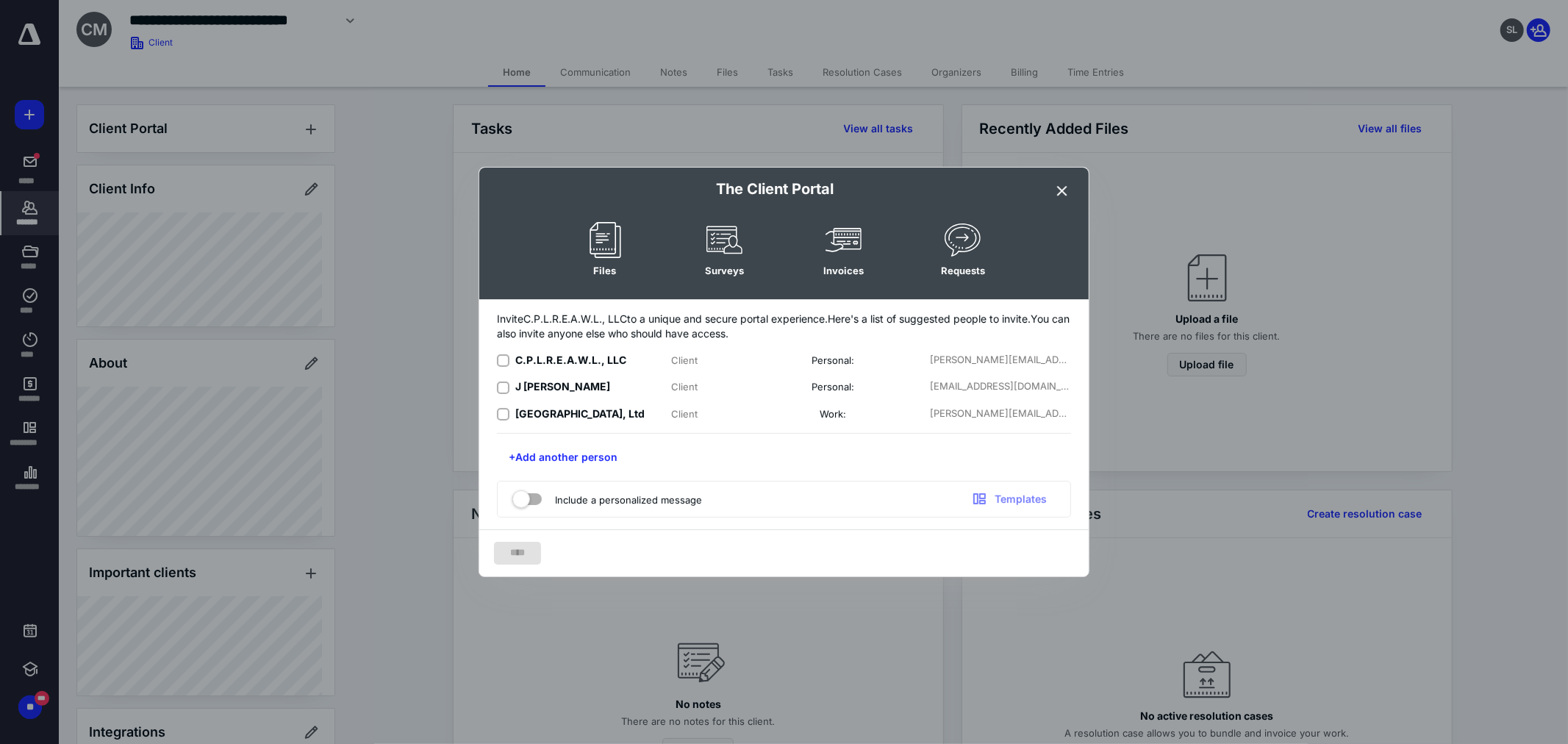 click at bounding box center (503, 361) 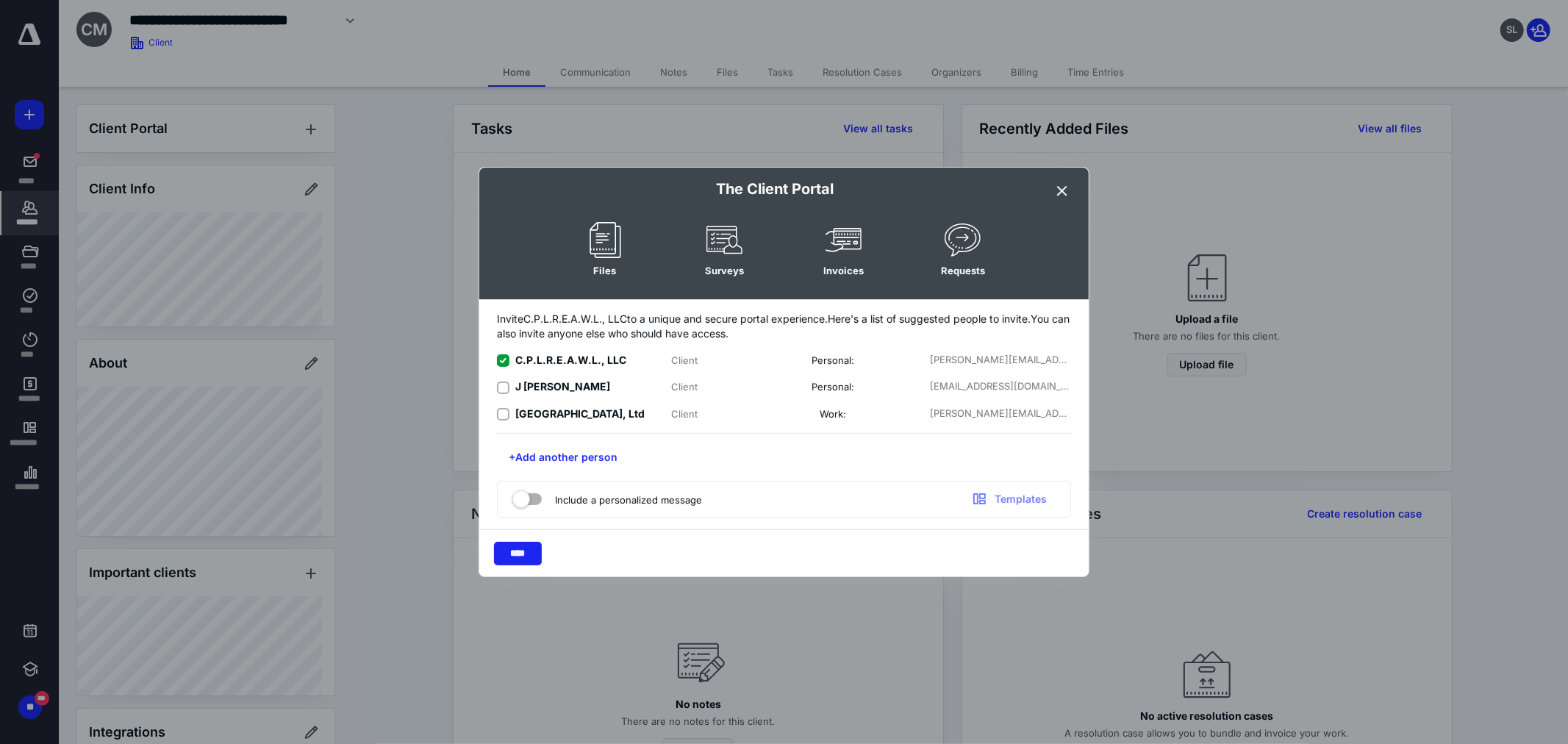 click on "****" at bounding box center (518, 554) 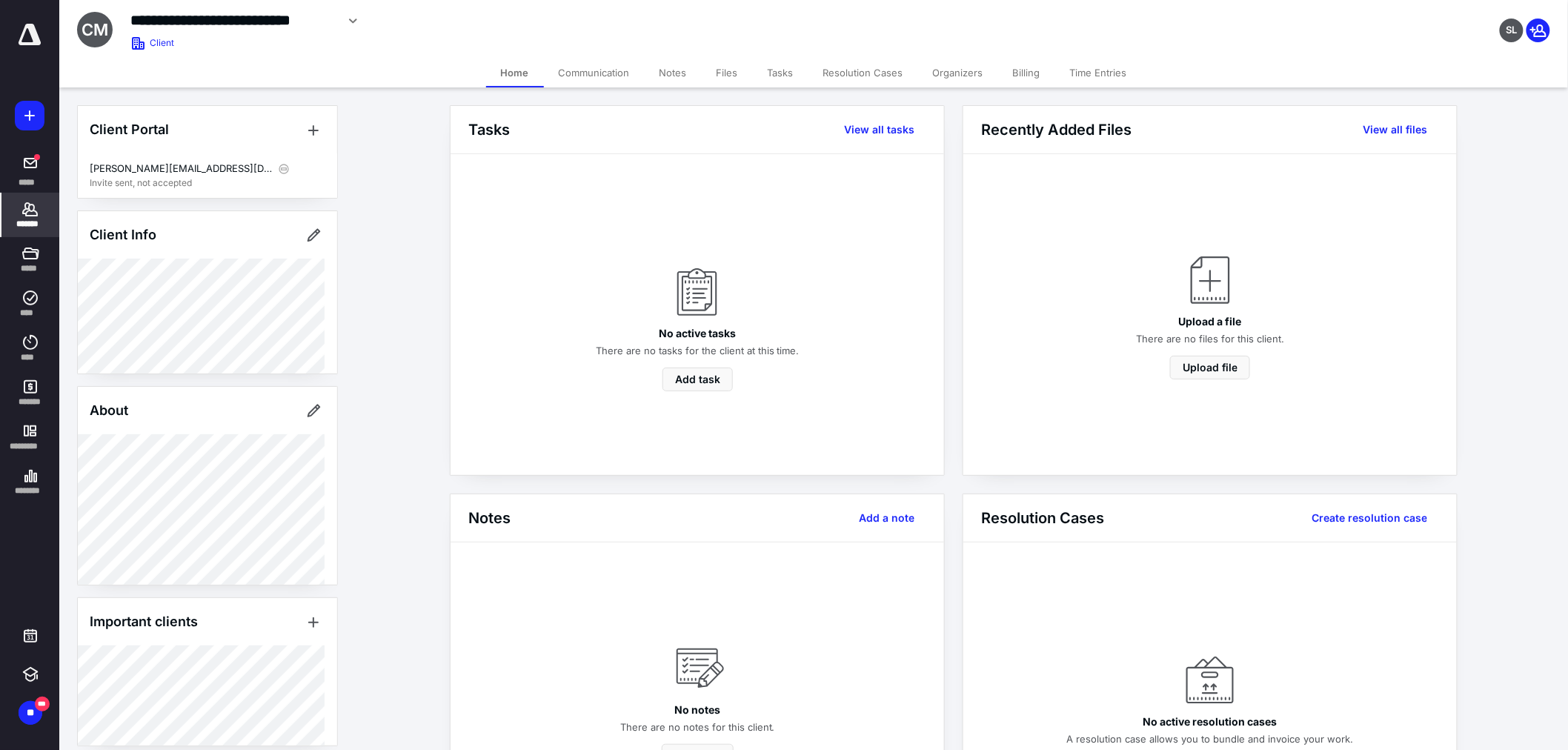 click on "*******" at bounding box center [30, 224] 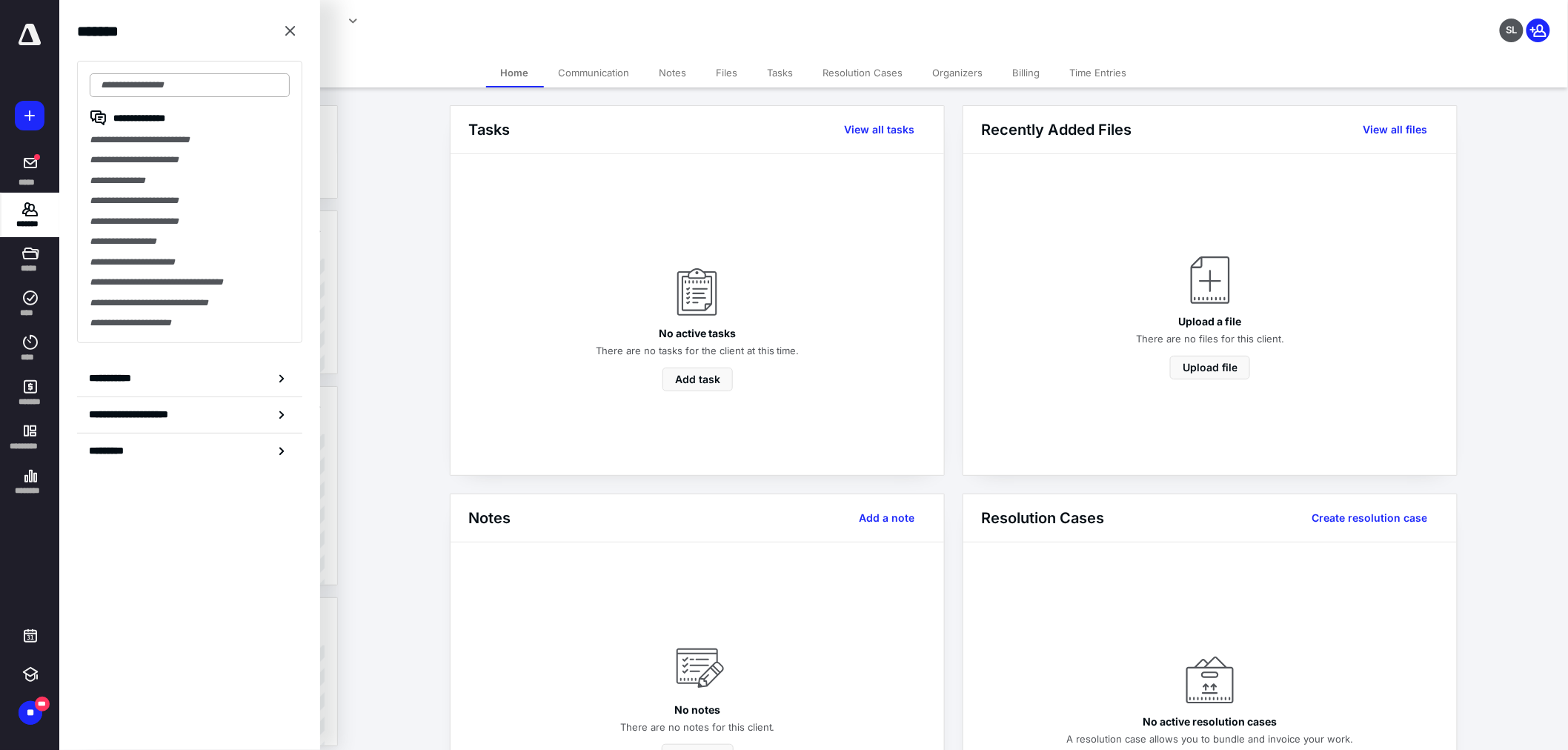 click at bounding box center (190, 85) 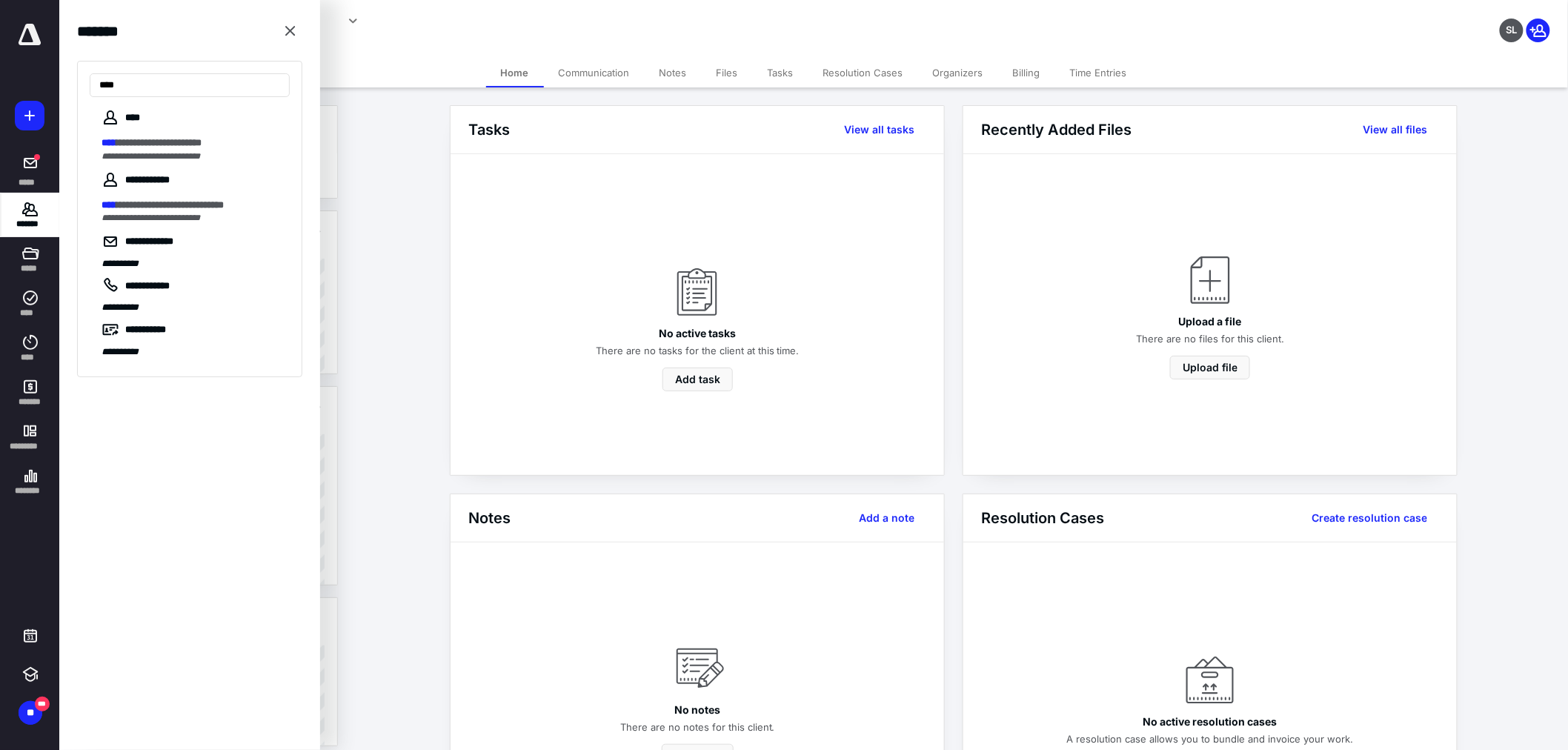 type on "****" 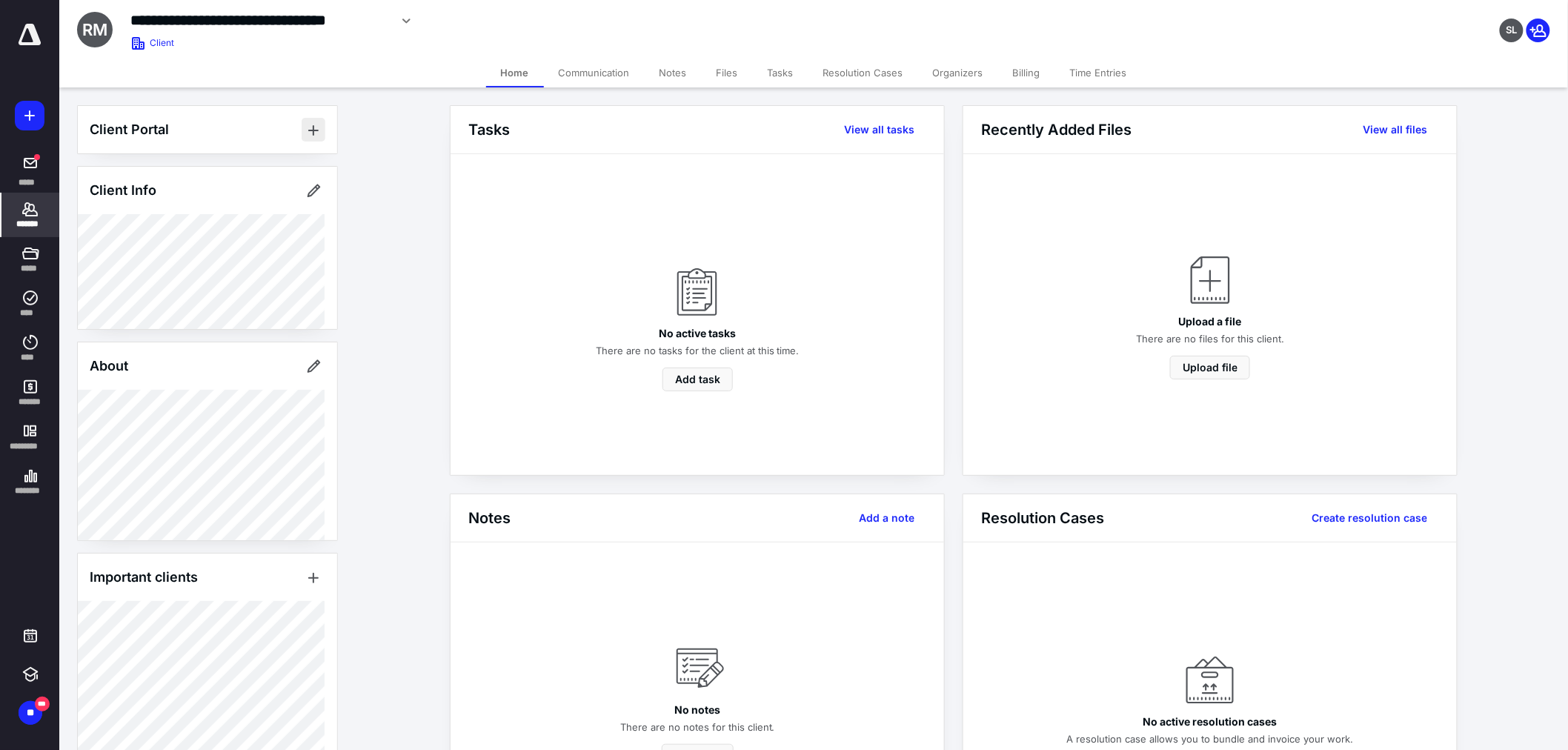 click at bounding box center (313, 130) 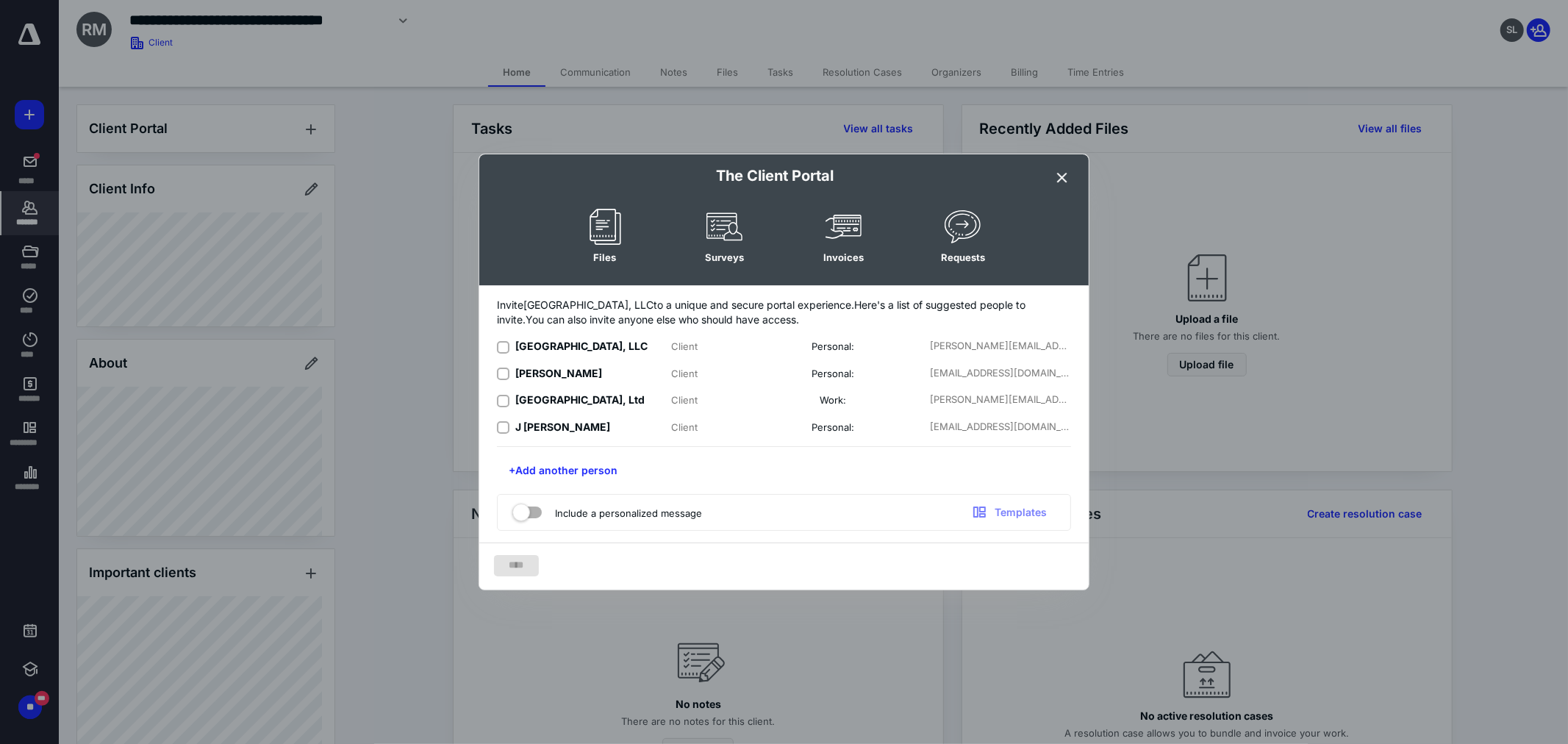 click 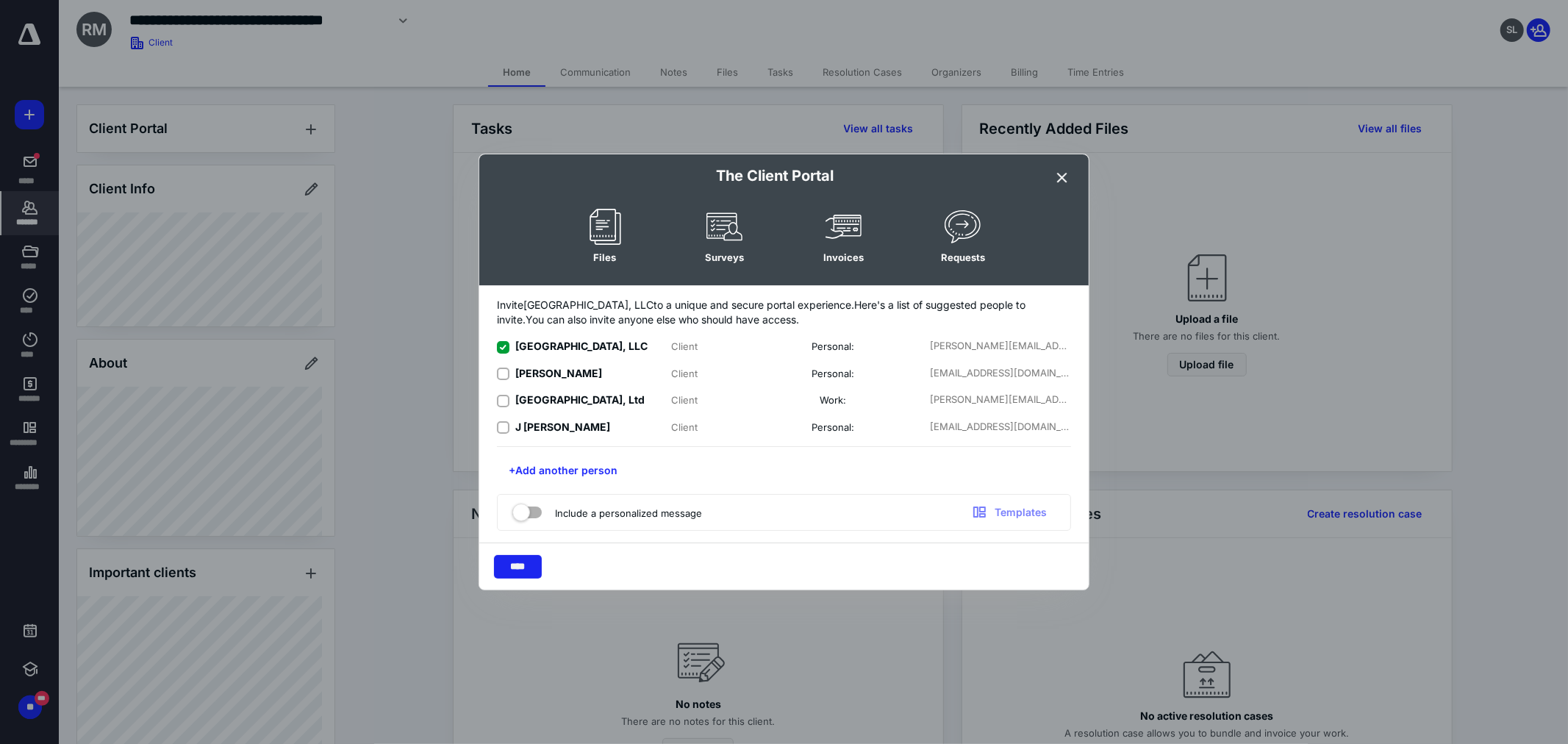 click on "****" at bounding box center [518, 567] 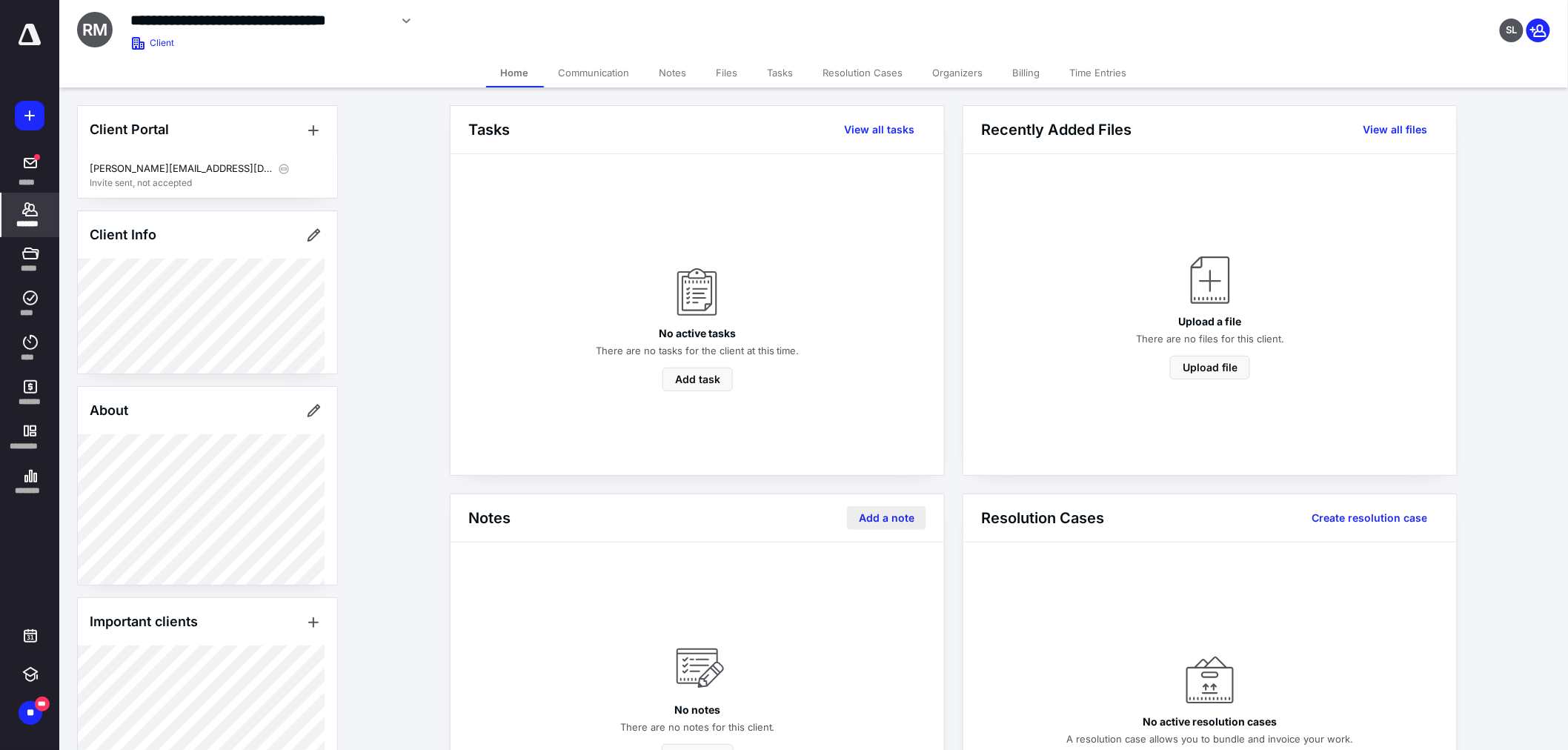 click on "Add a note" at bounding box center (886, 518) 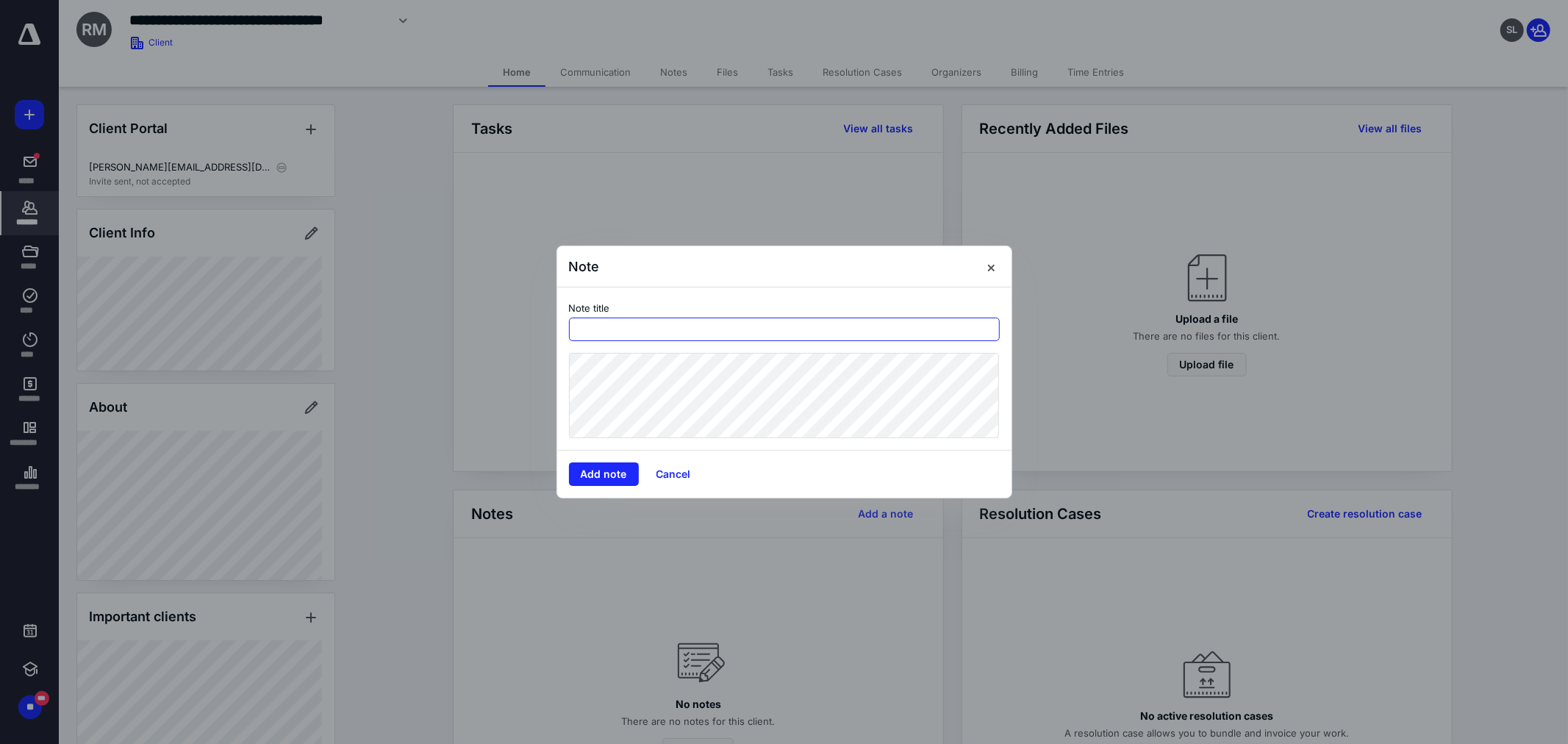 click at bounding box center (784, 329) 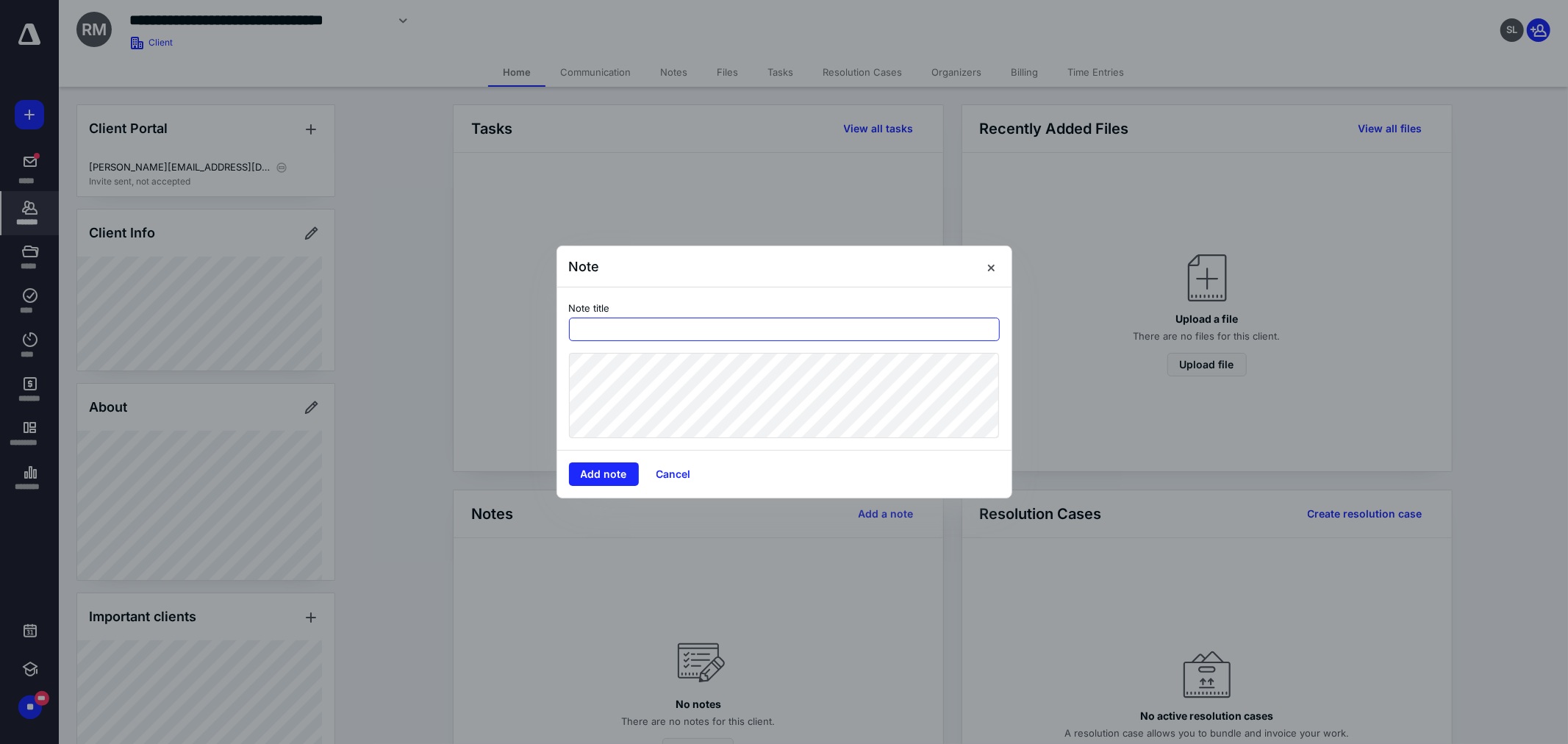 type on "*" 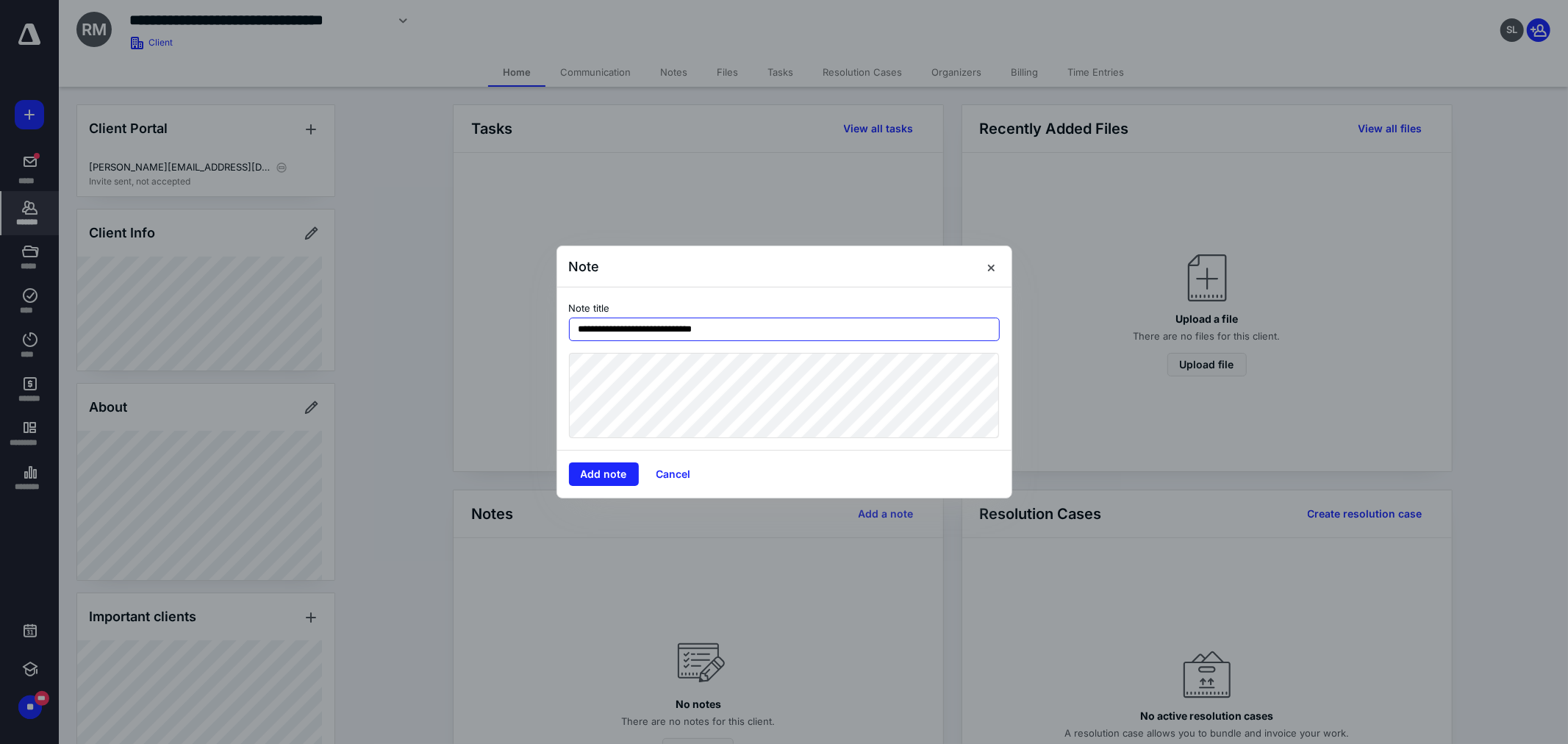 click on "**********" at bounding box center [784, 329] 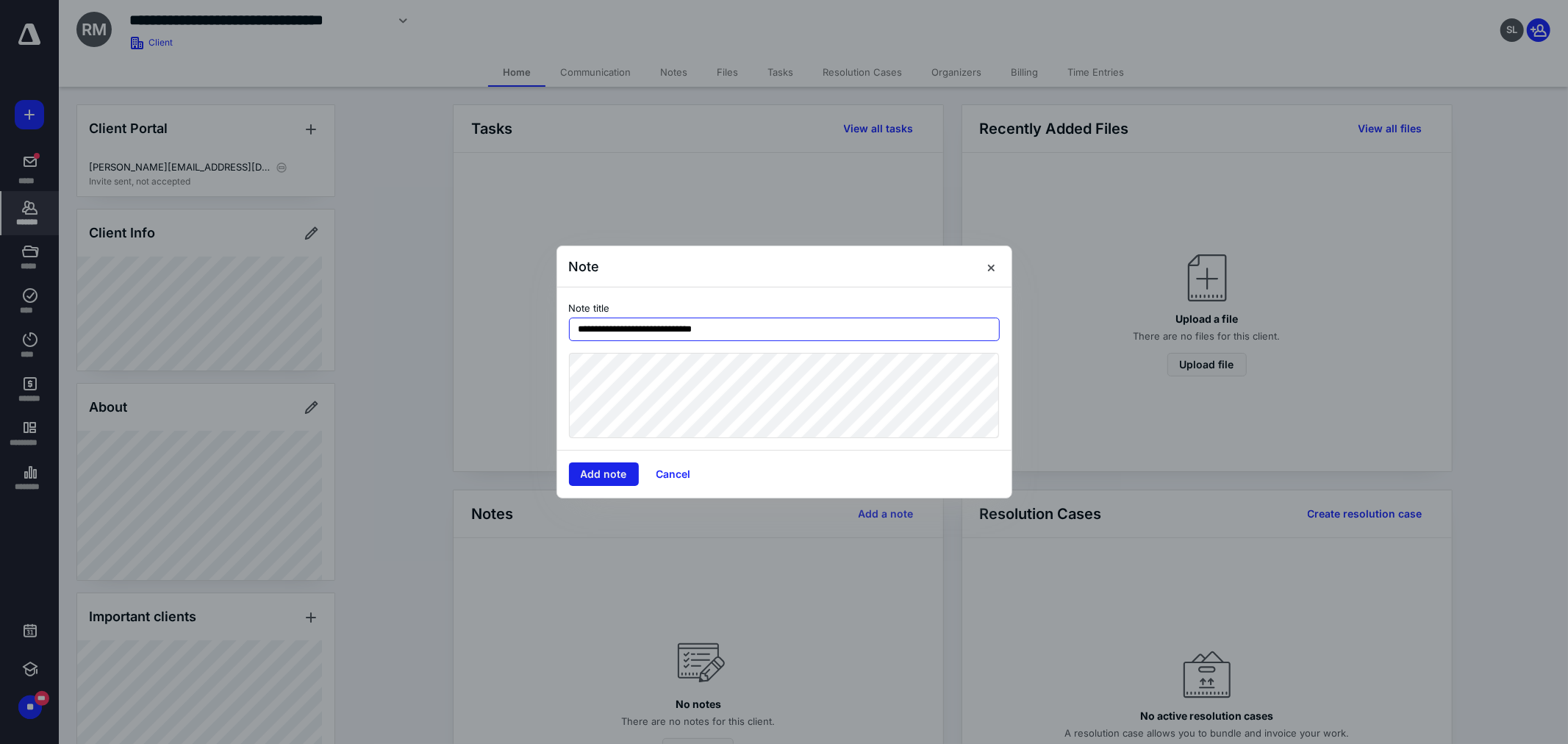 type on "**********" 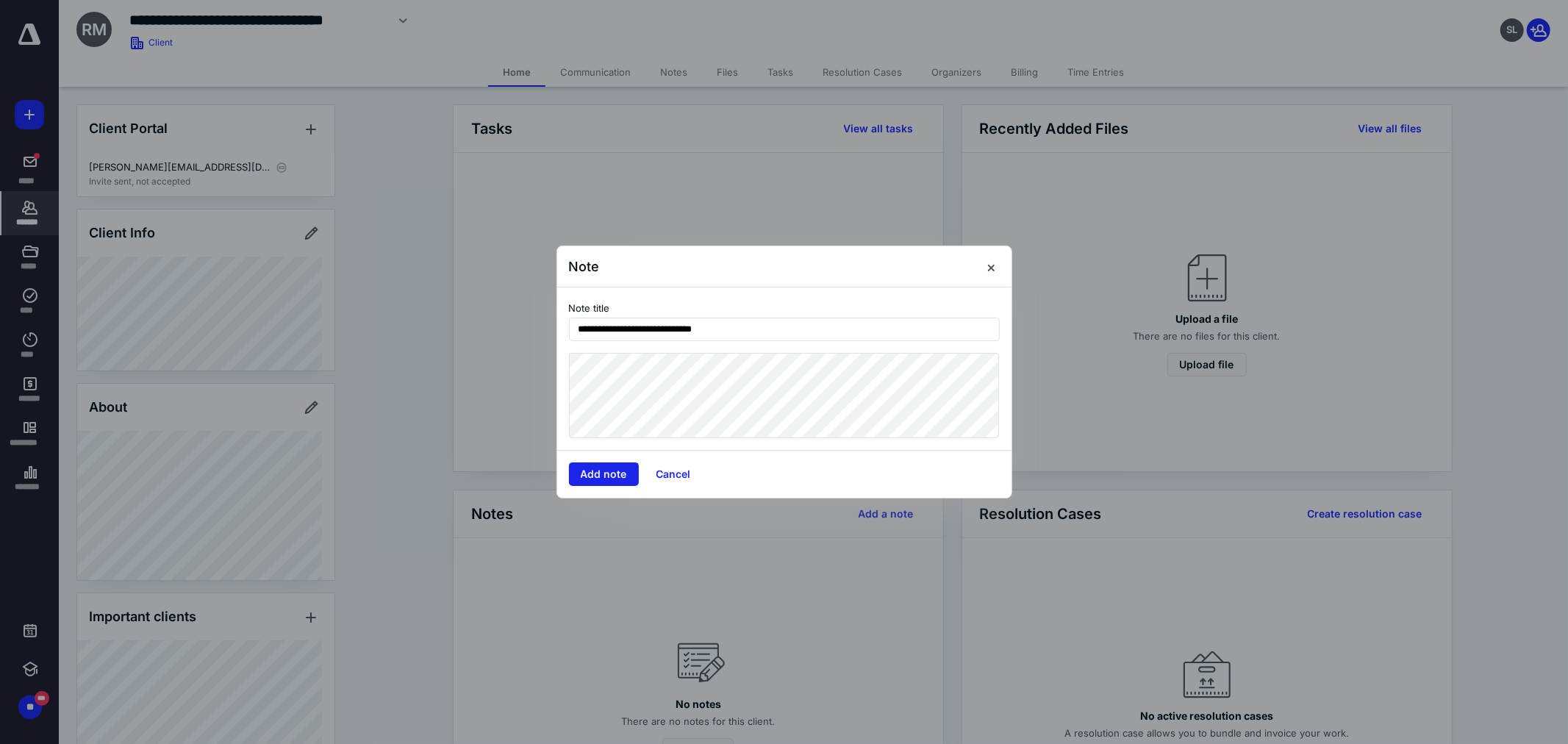 click on "Add note" at bounding box center (604, 474) 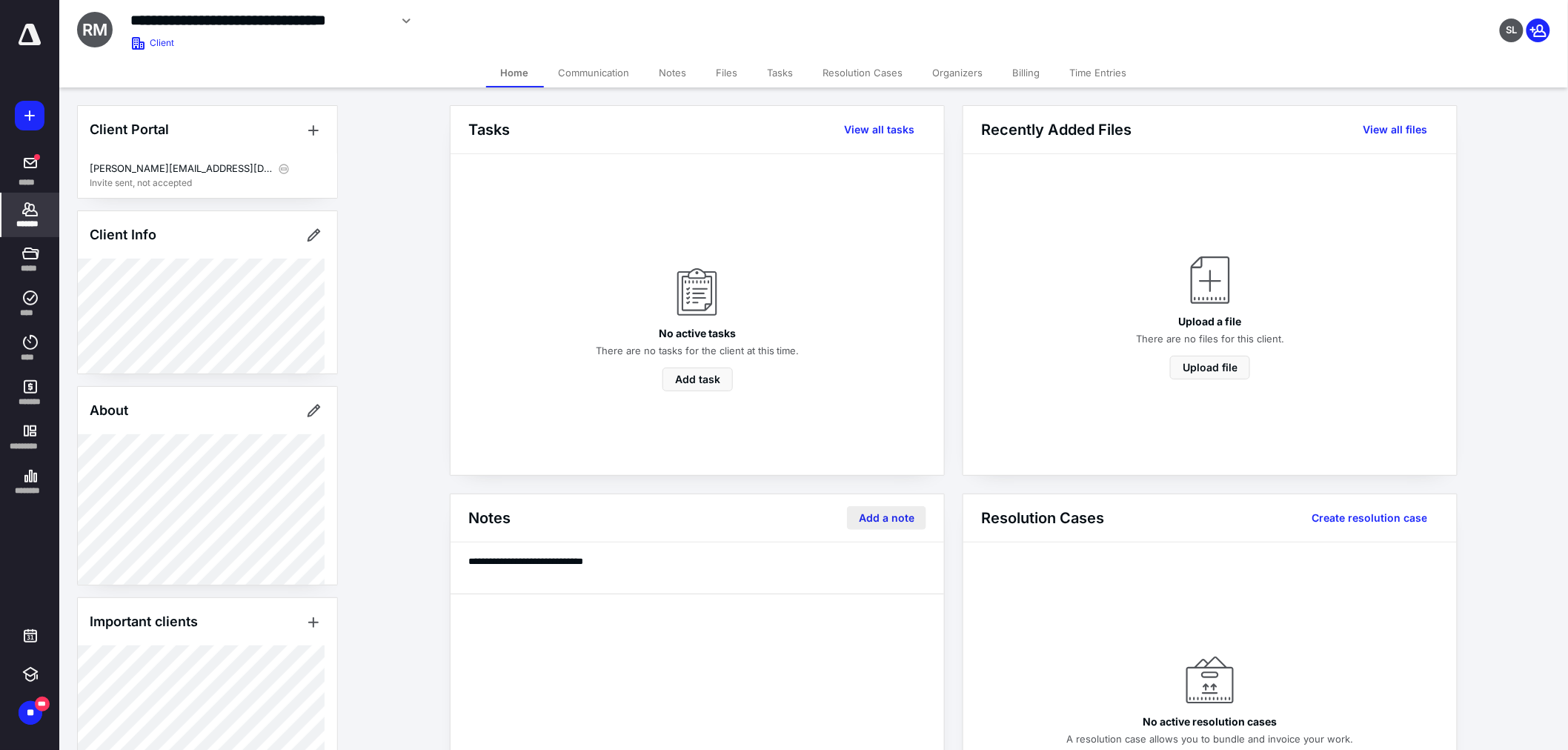 click on "Add a note" at bounding box center [886, 518] 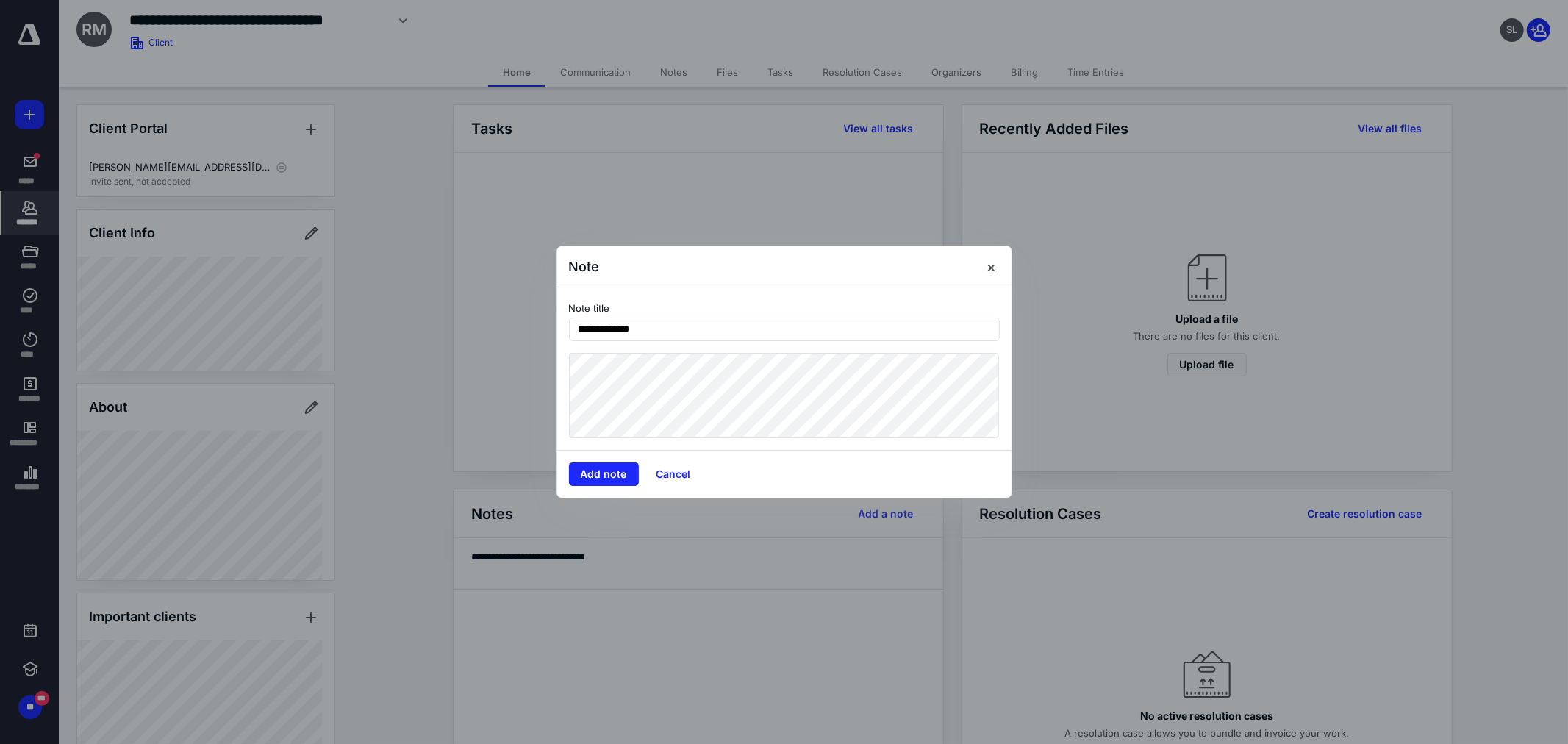 type on "**********" 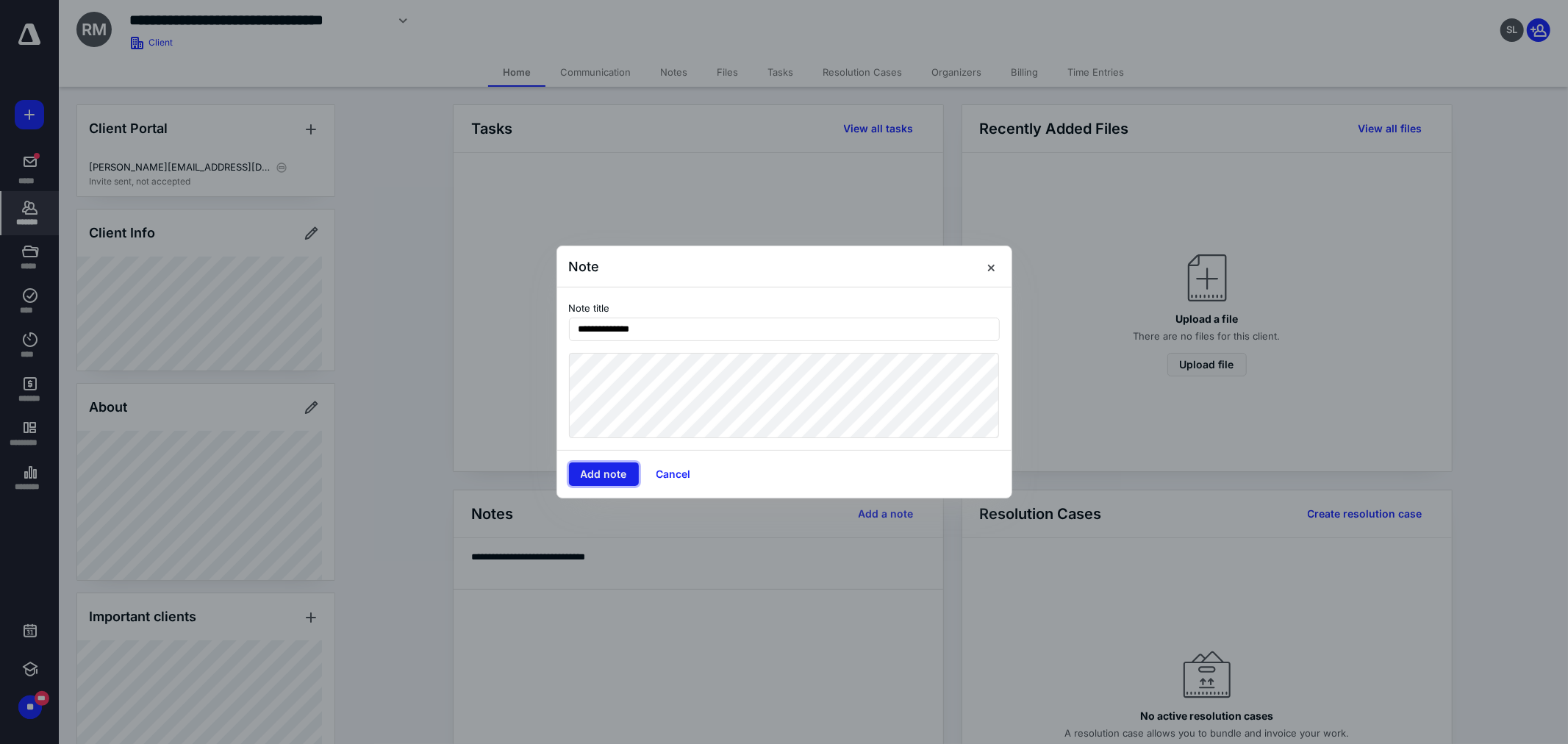 click on "Add note" at bounding box center (604, 474) 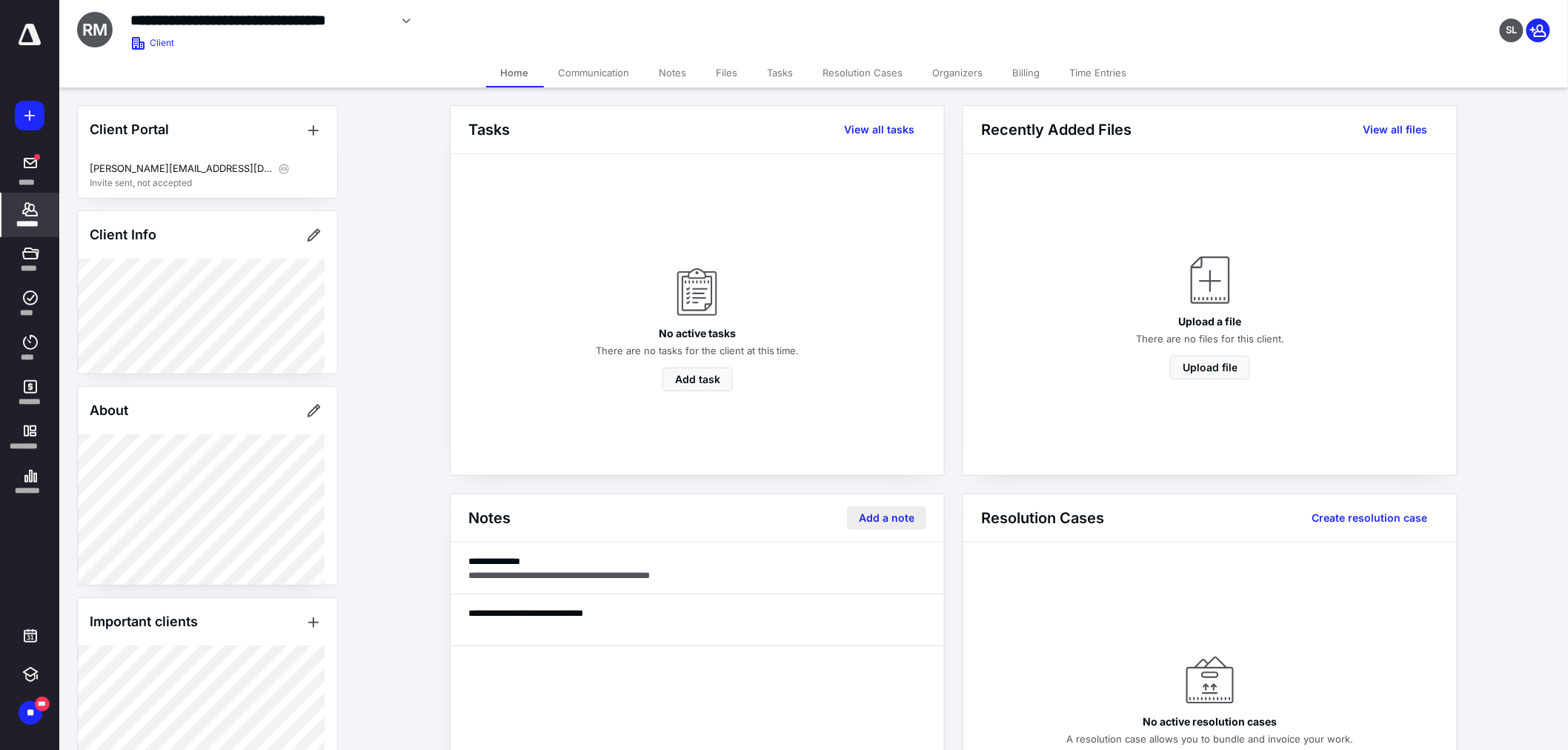 click on "Add a note" at bounding box center [886, 518] 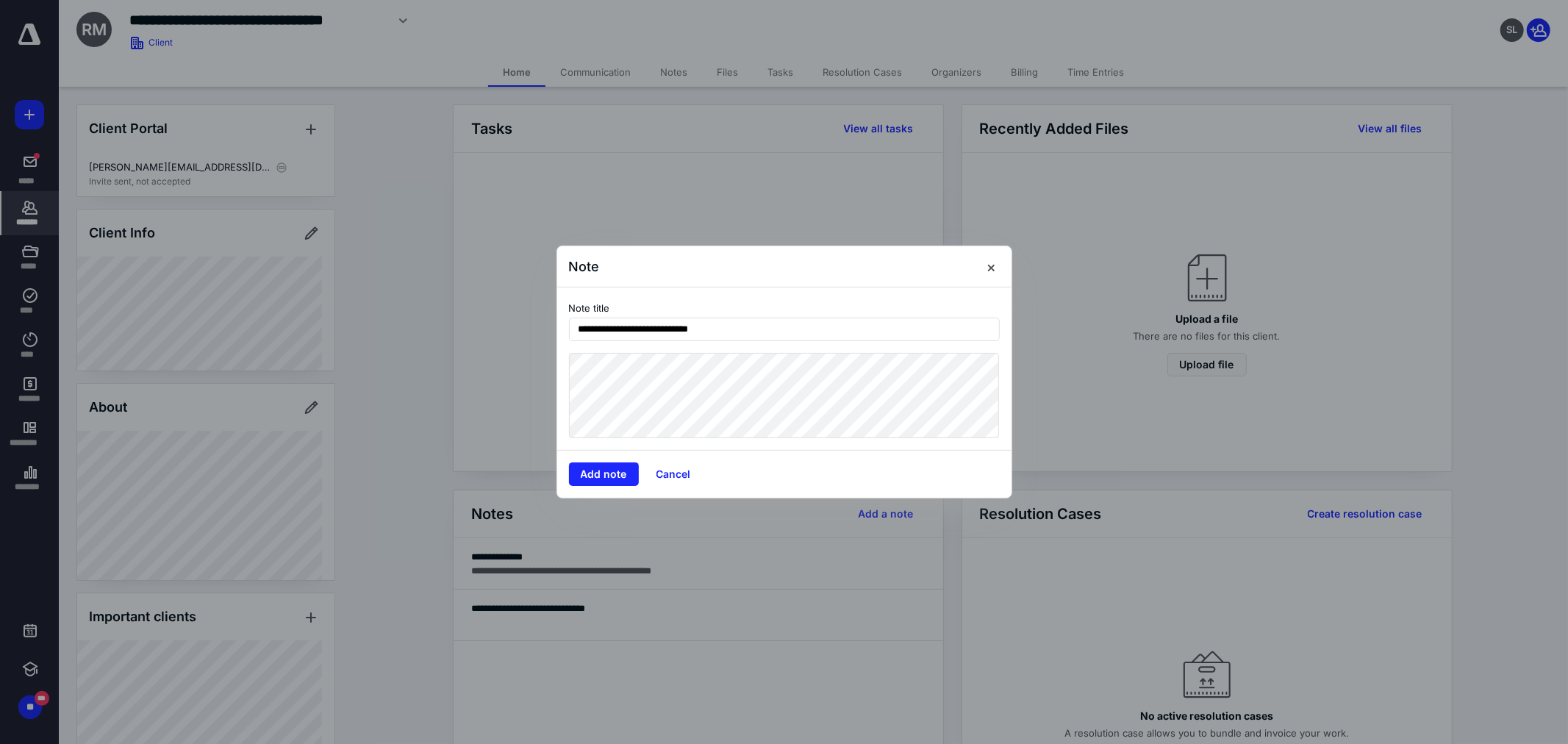 type on "**********" 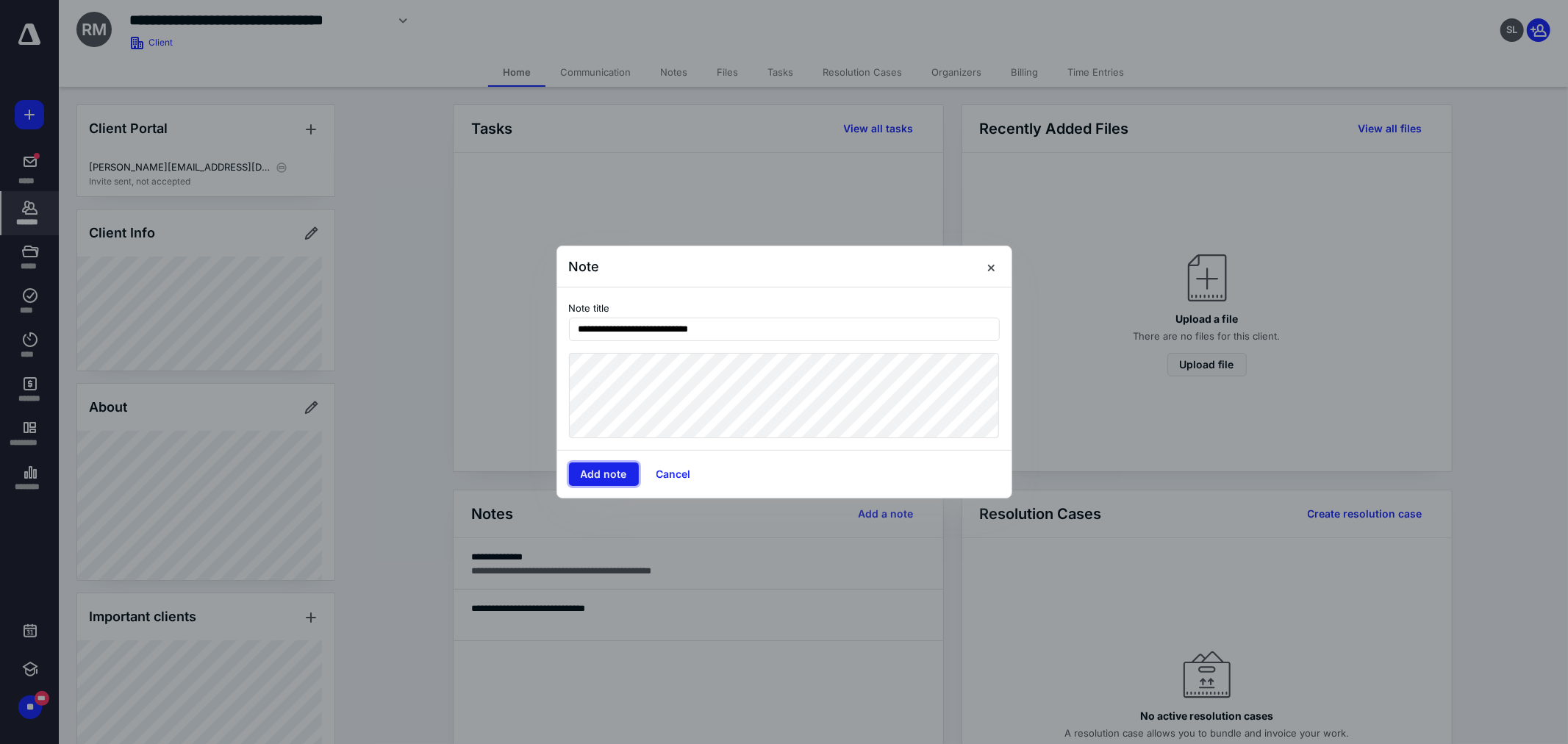 click on "Add note" at bounding box center [604, 474] 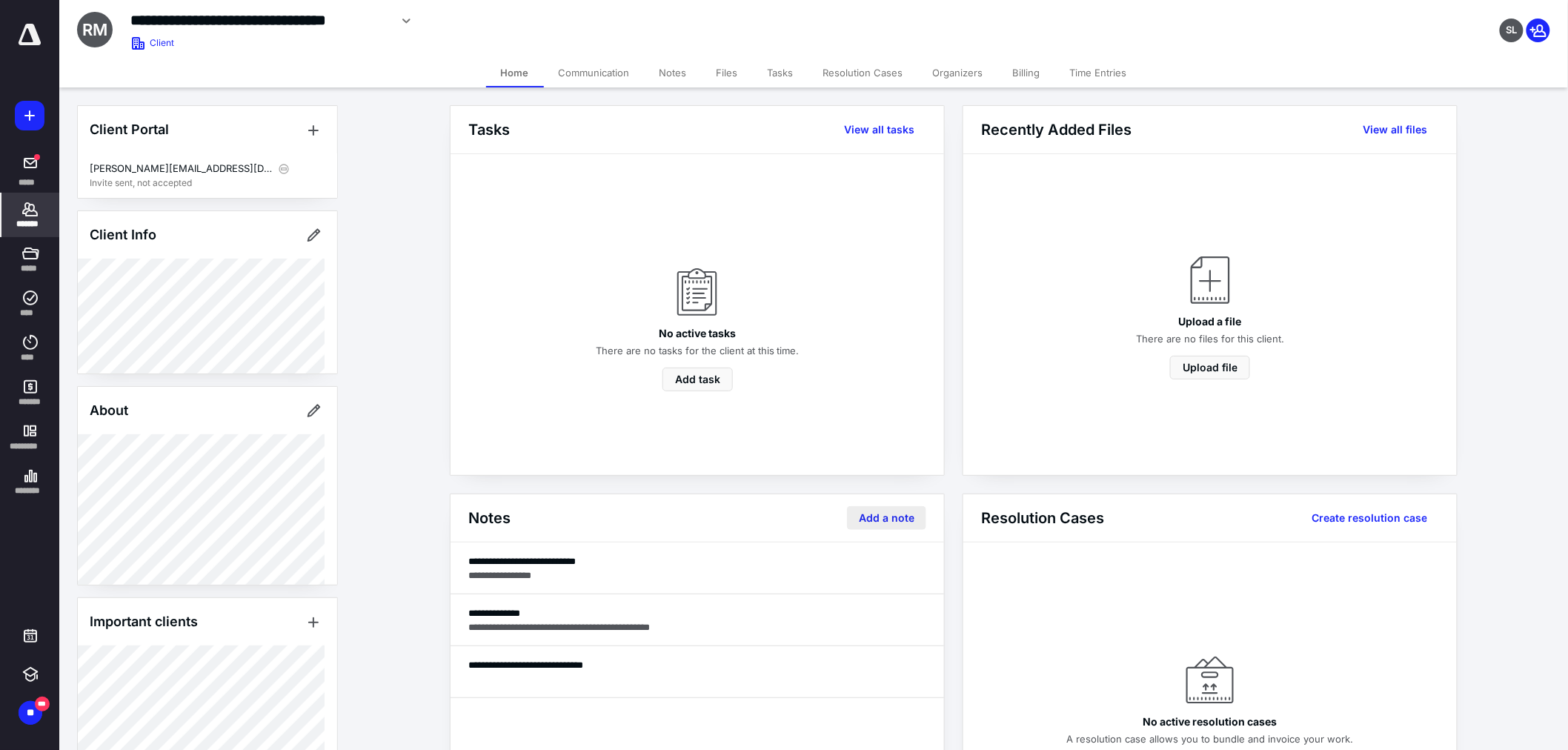 click on "Add a note" at bounding box center (886, 518) 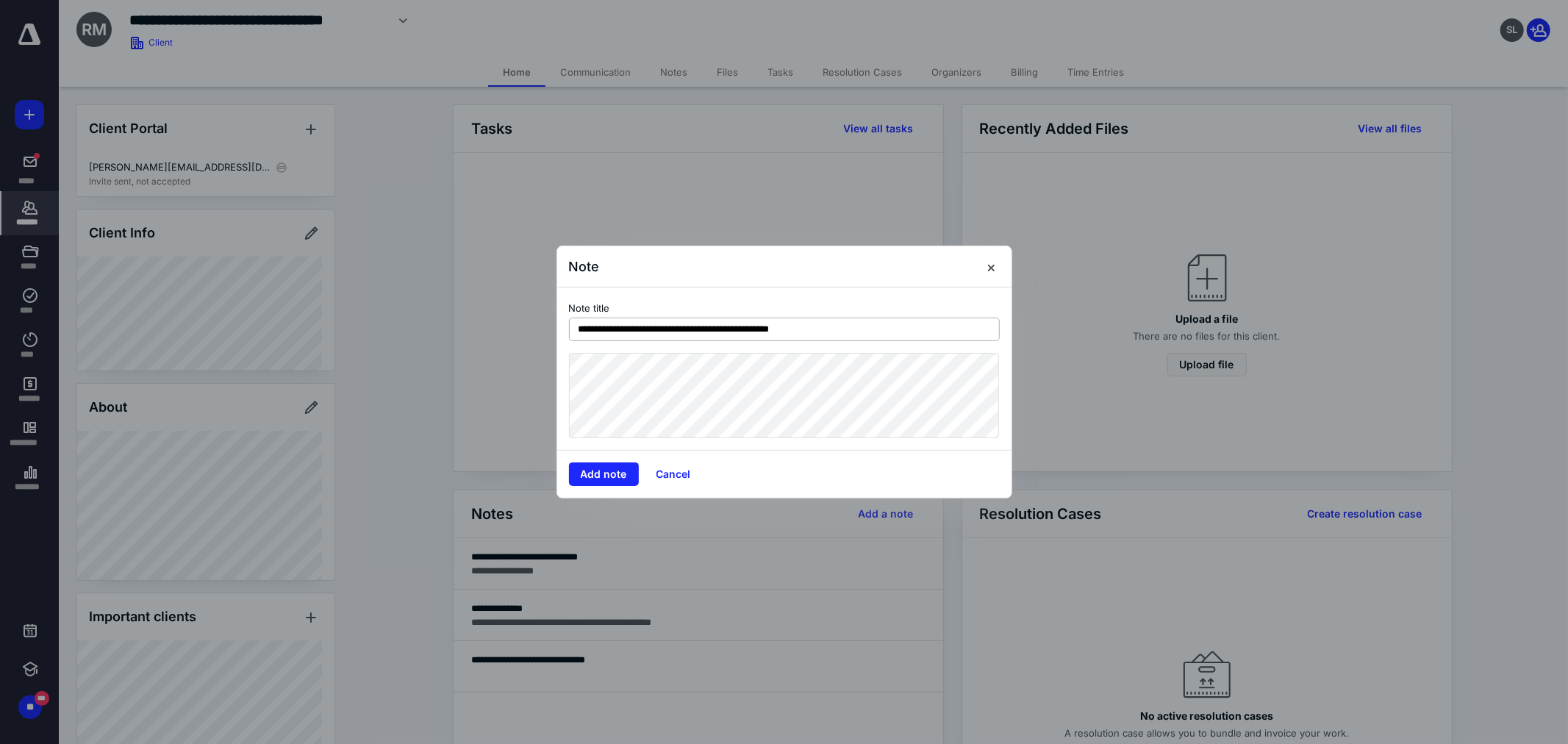 click on "**********" at bounding box center [784, 329] 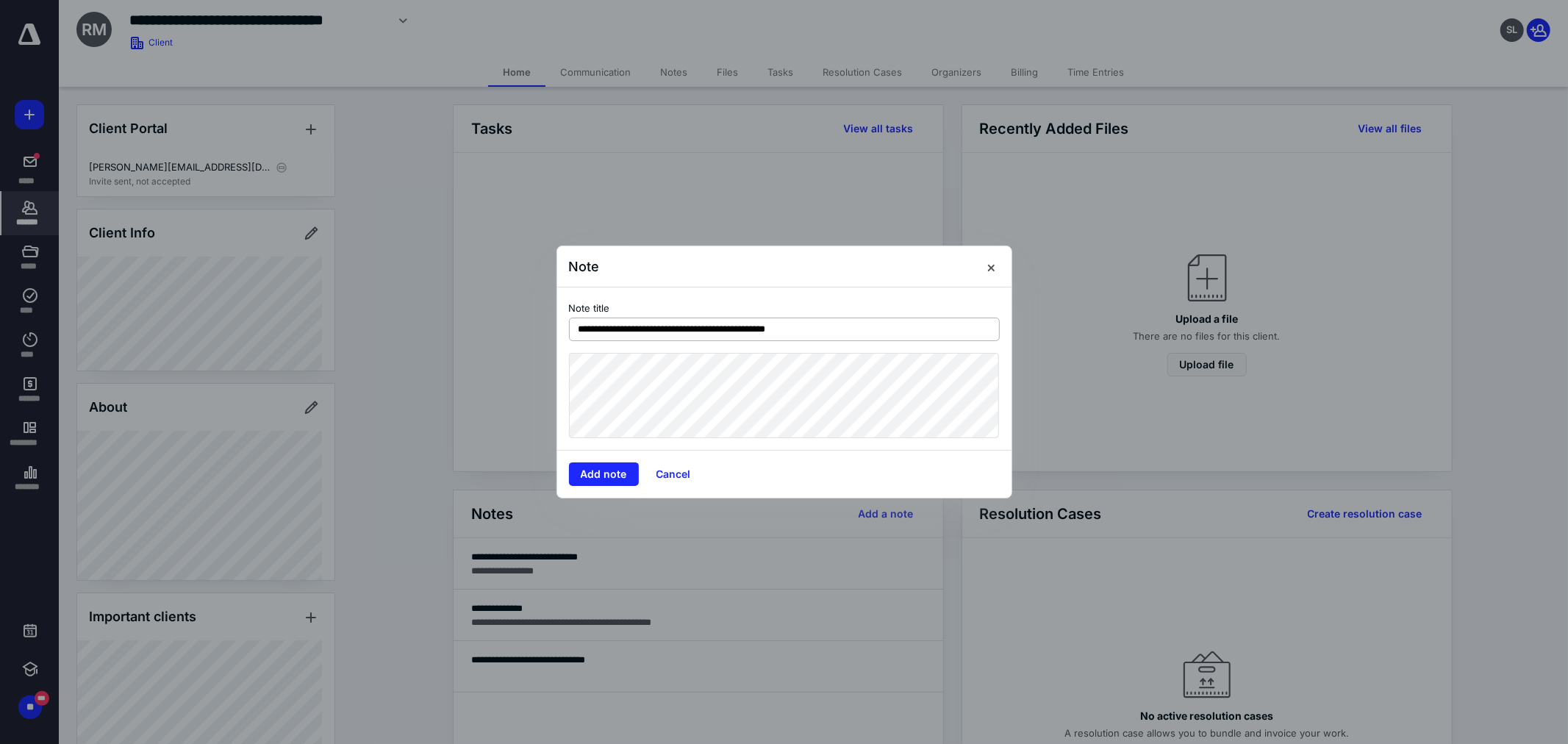 type on "**********" 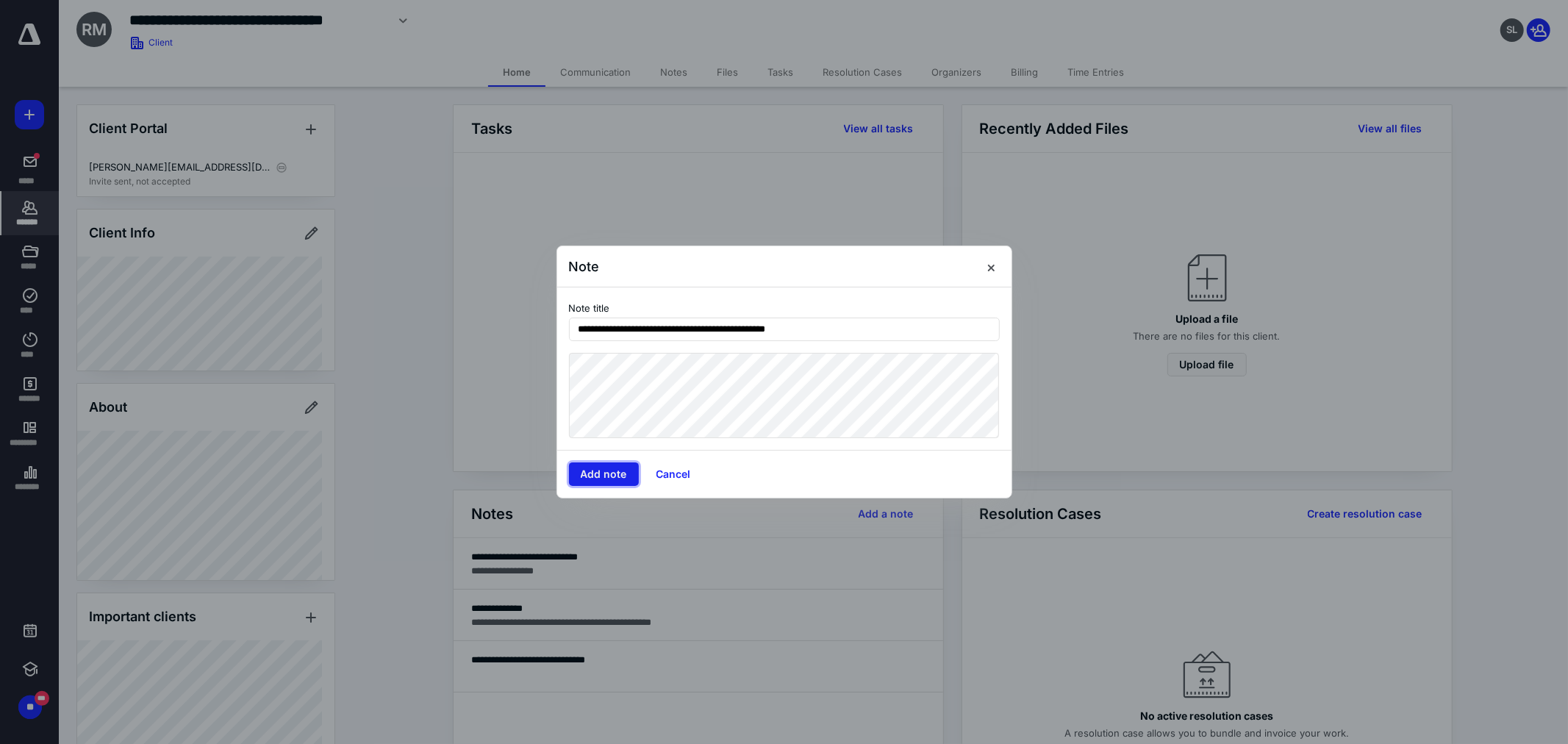 click on "Add note" at bounding box center [604, 474] 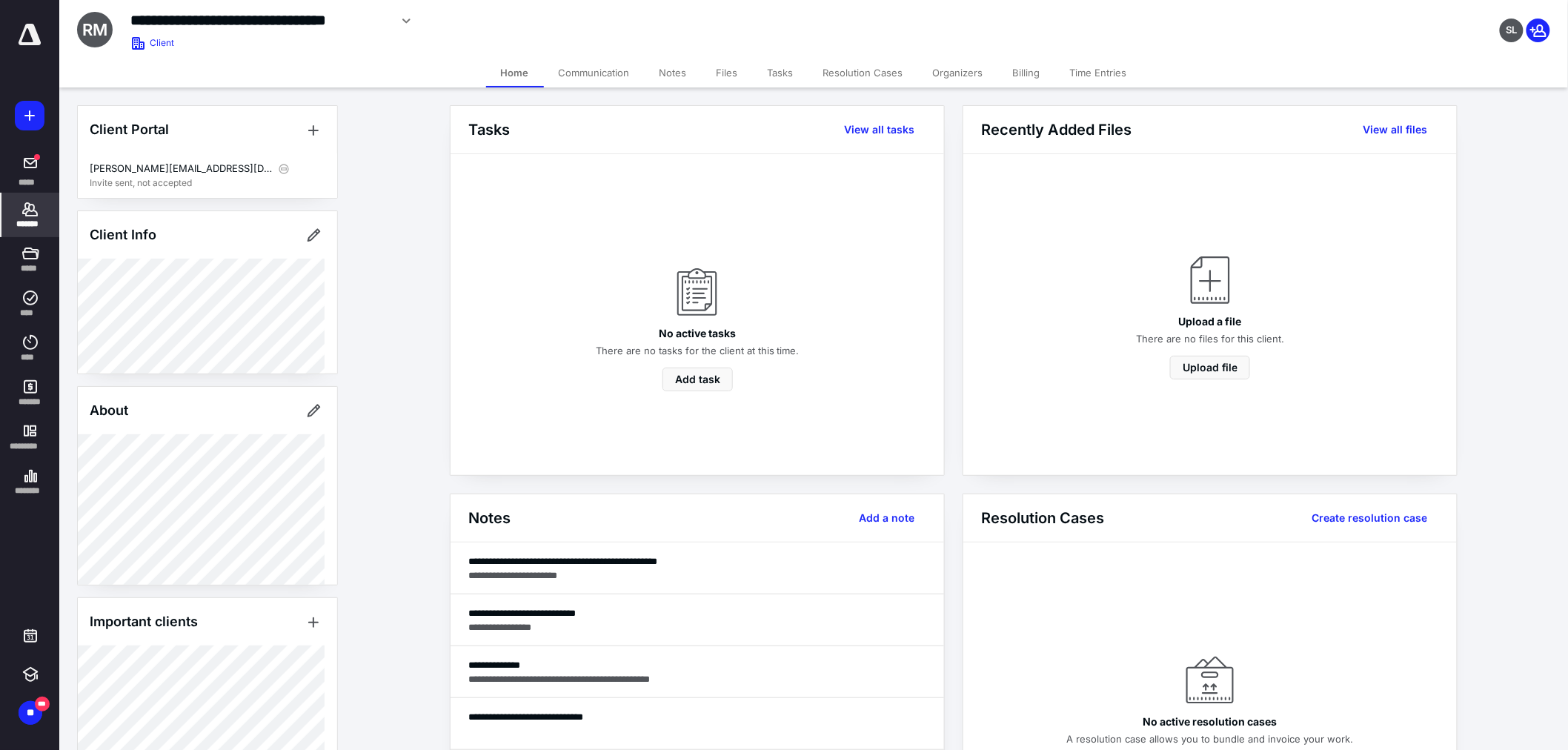 click on "*******" at bounding box center (30, 224) 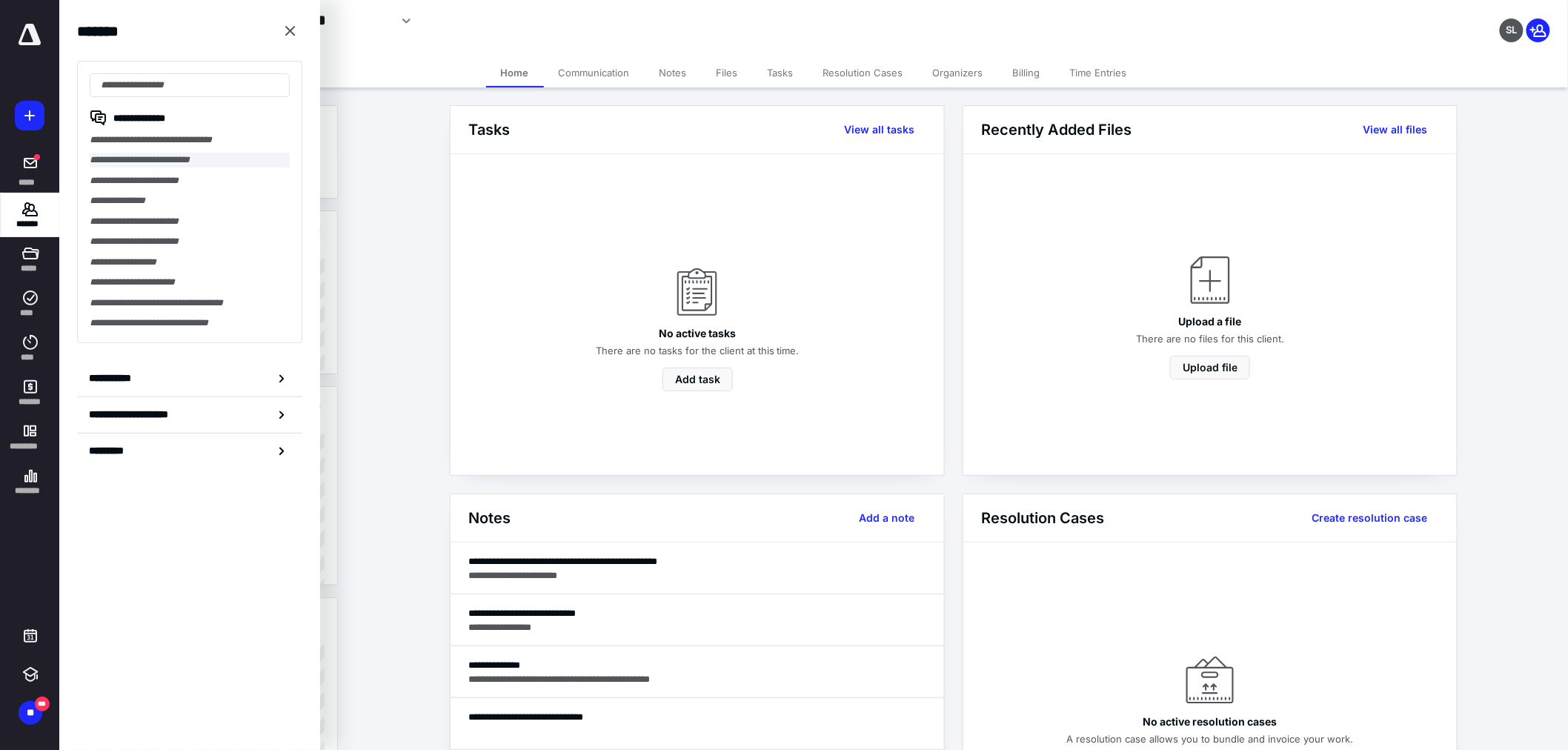 click on "**********" at bounding box center [190, 159] 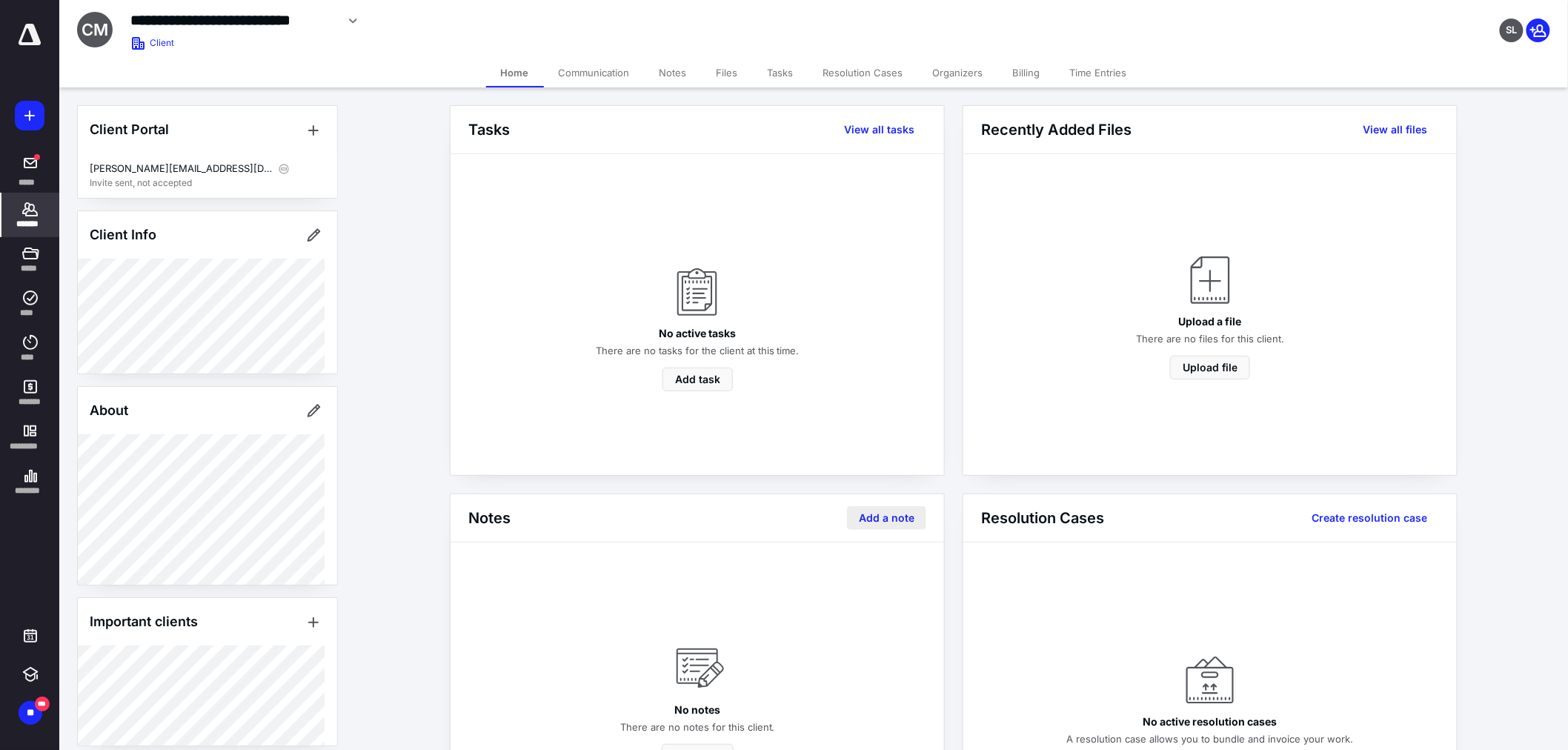 click on "Add a note" at bounding box center (886, 518) 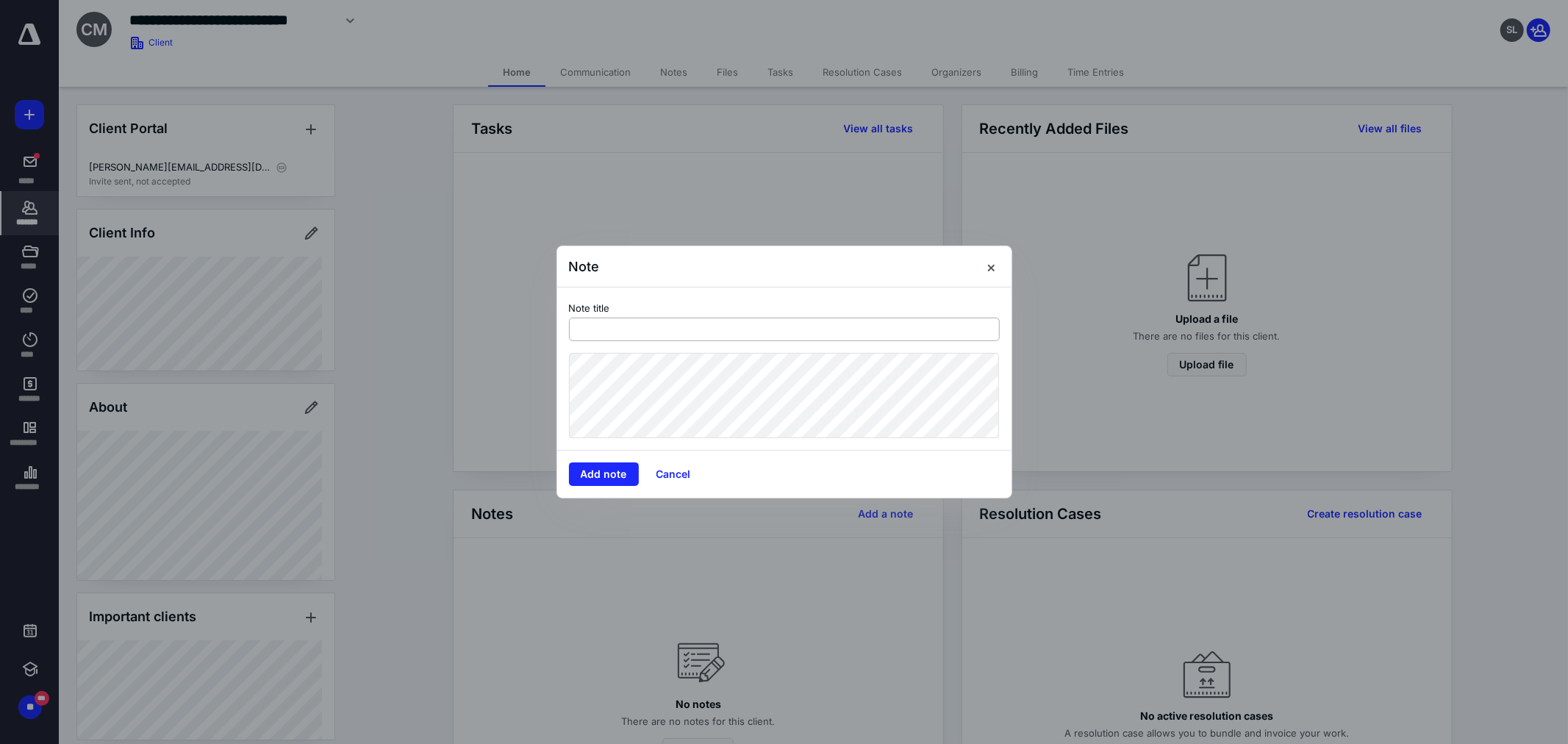 click at bounding box center (784, 329) 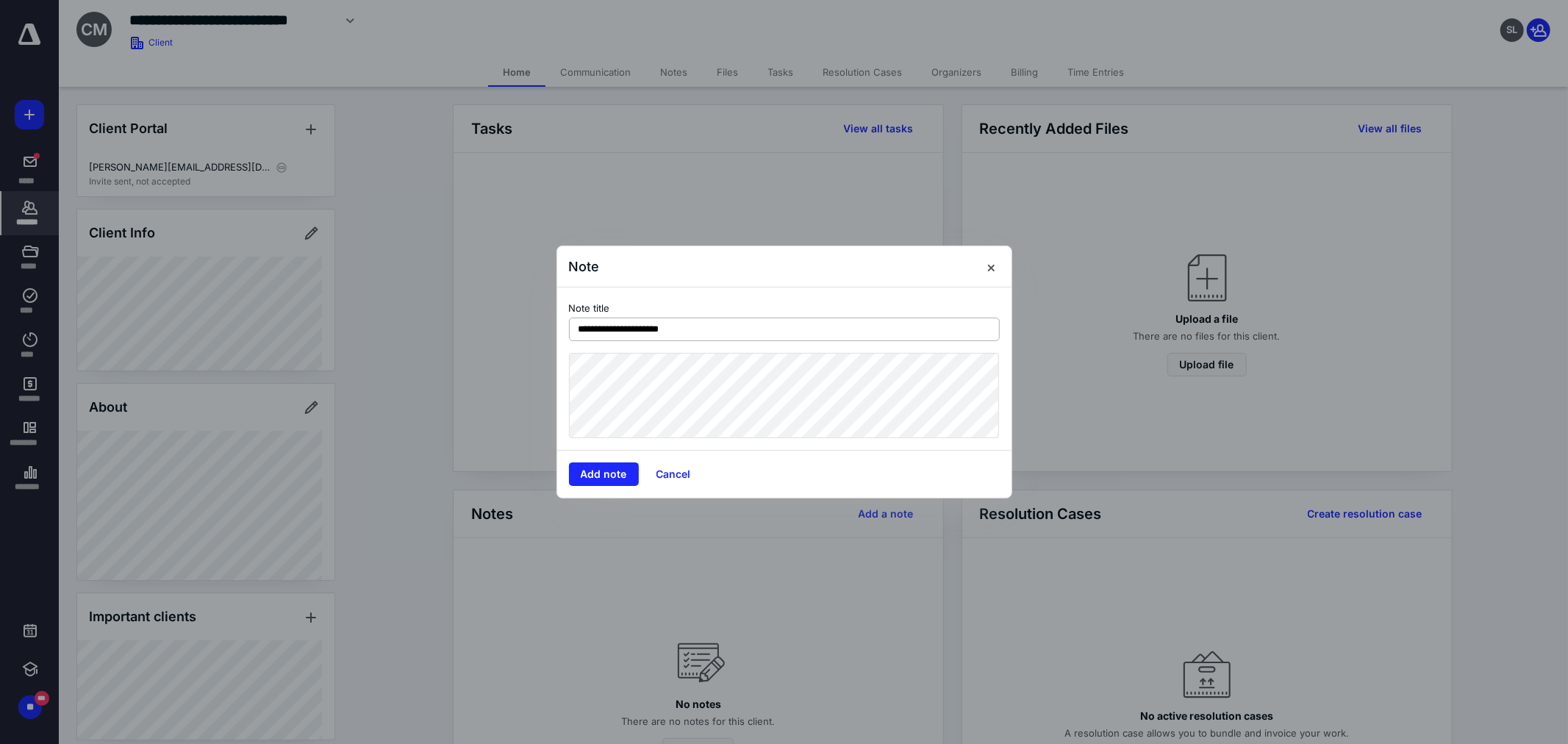 type on "**********" 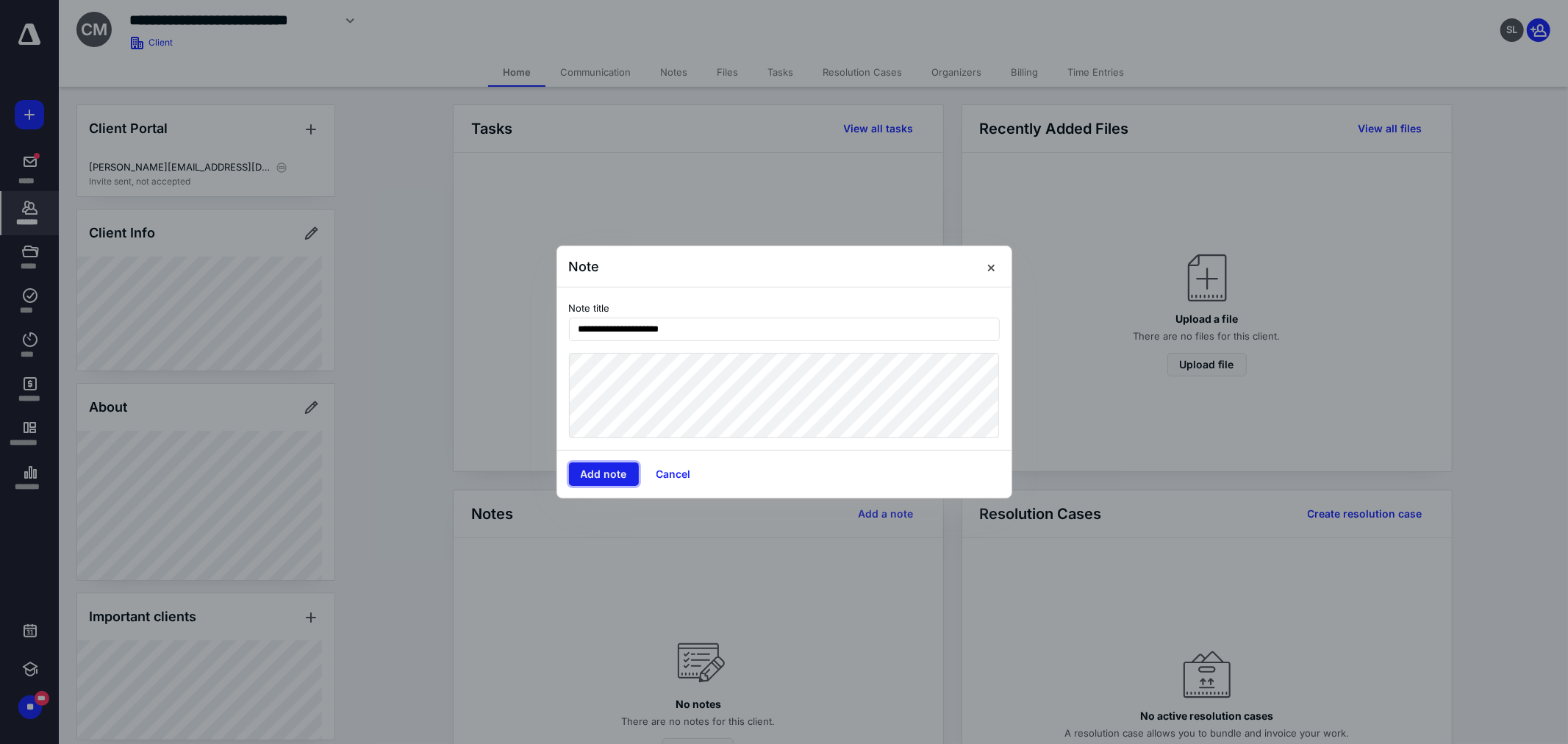 click on "Add note" at bounding box center [604, 474] 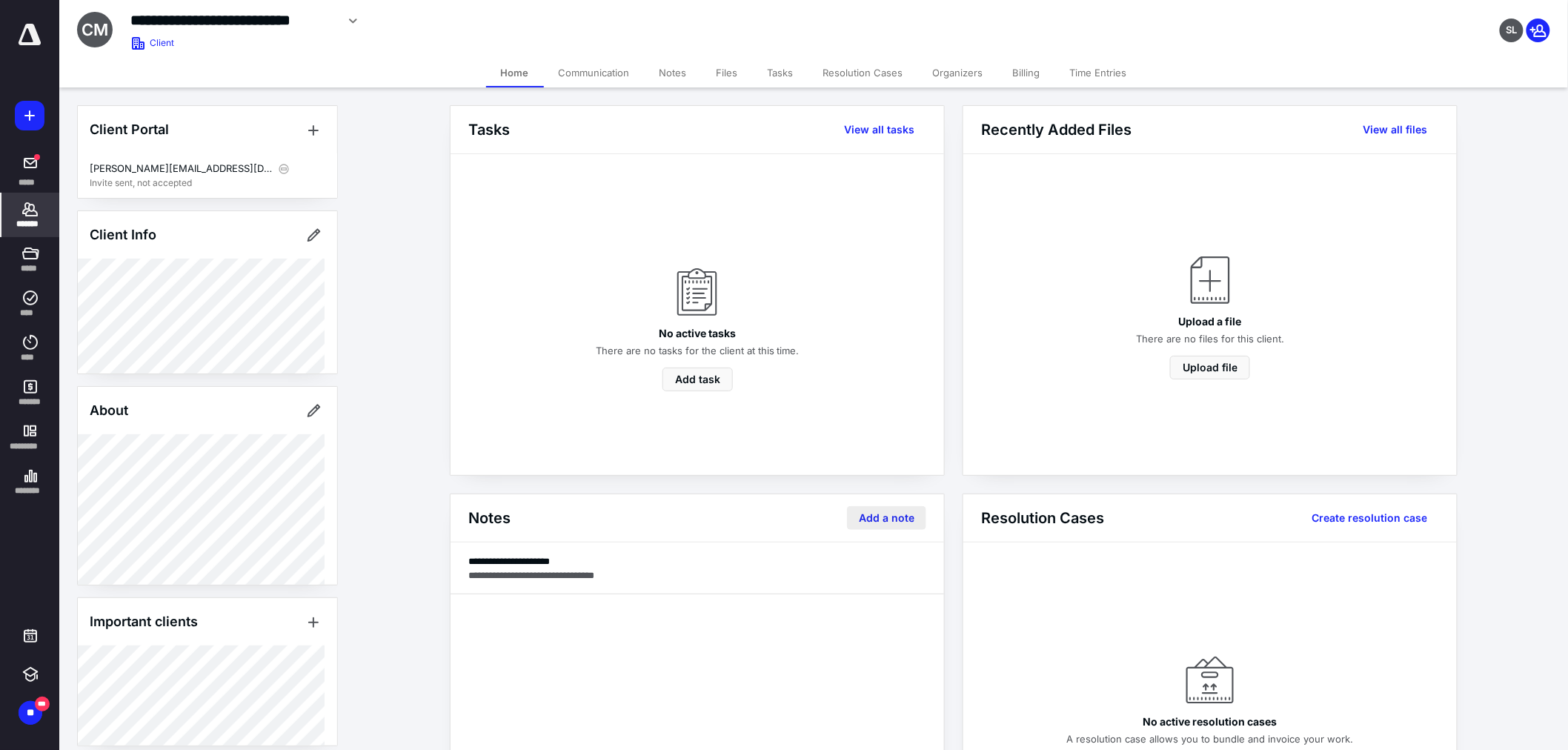 click on "Add a note" at bounding box center (886, 518) 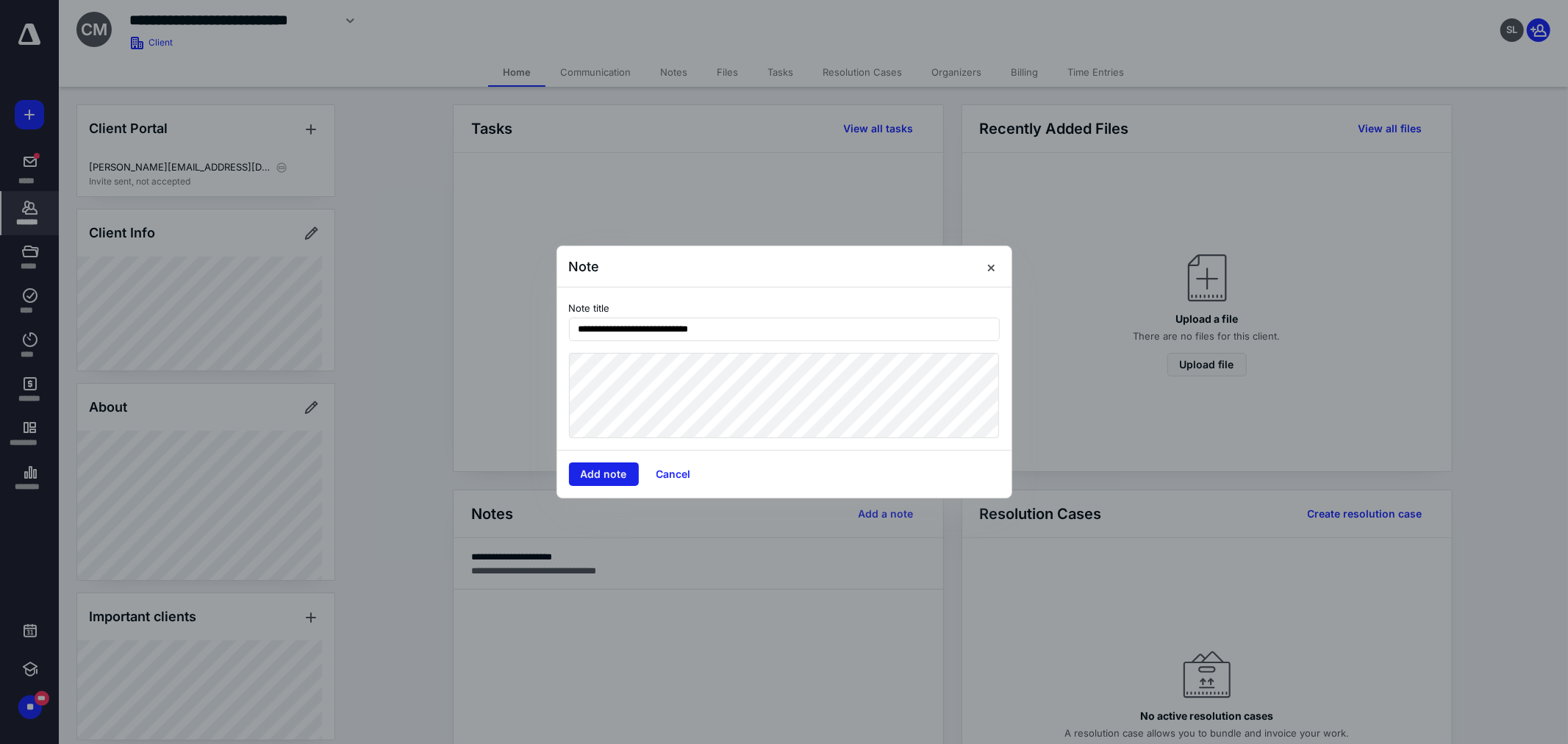 type on "**********" 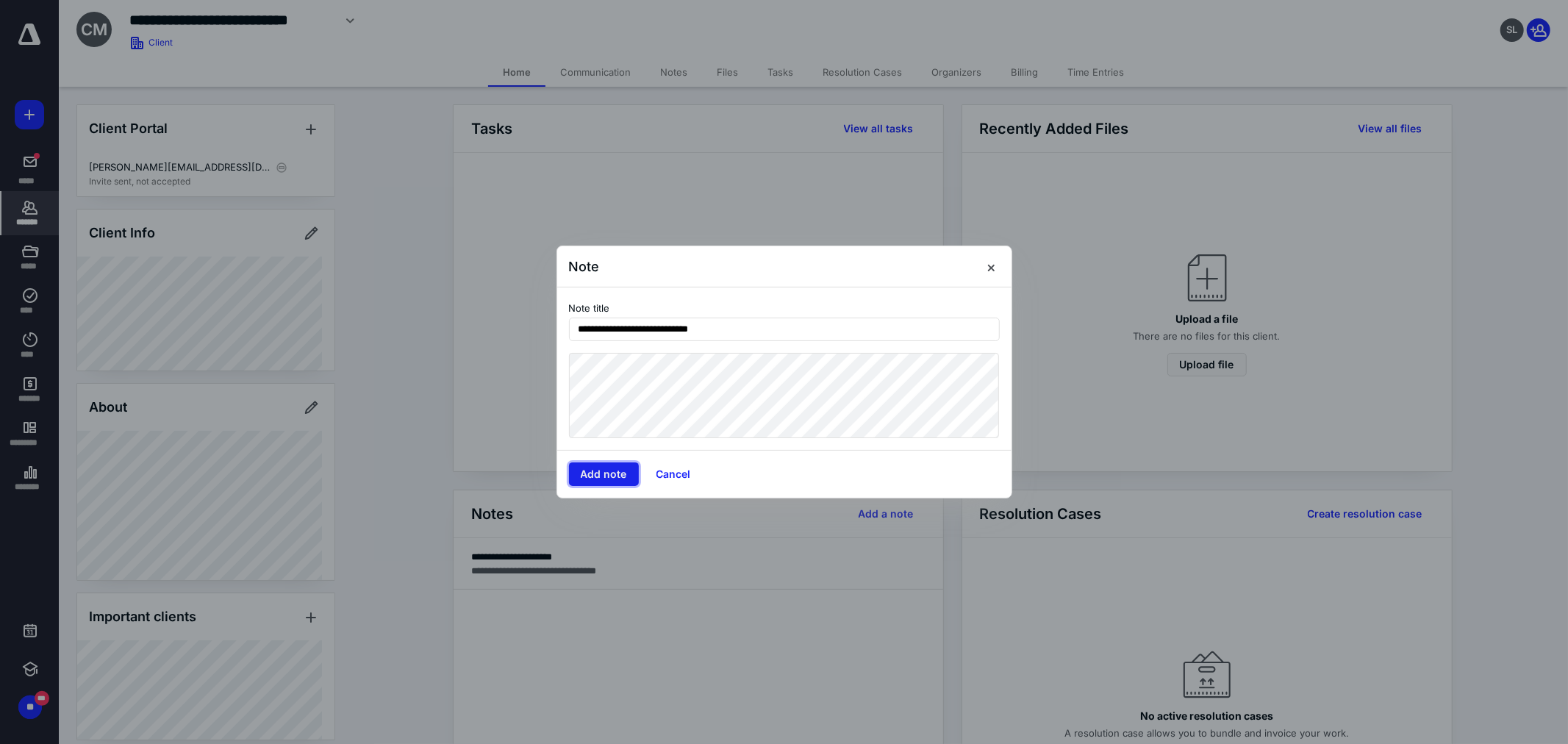 click on "Add note" at bounding box center (604, 474) 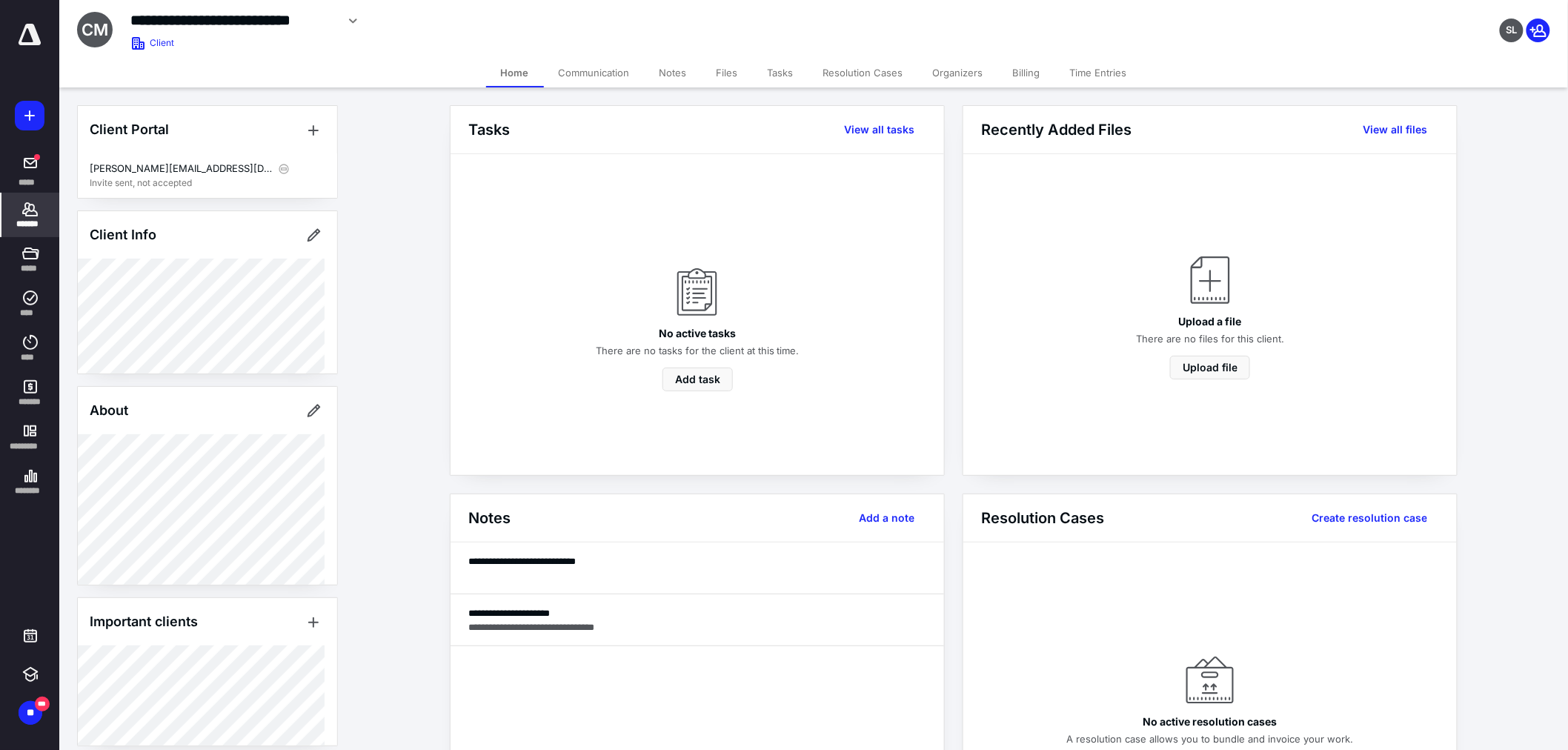 click 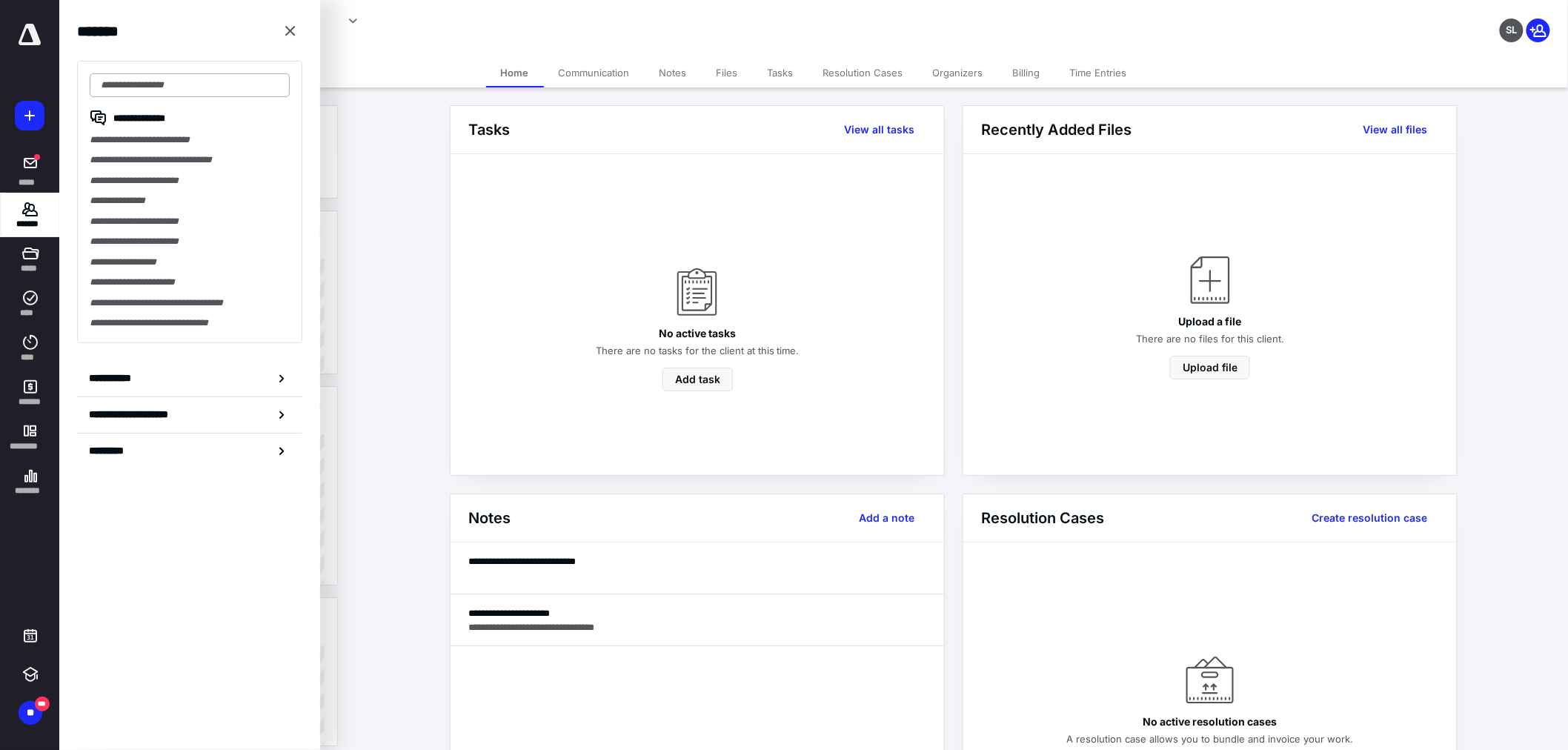 click at bounding box center (190, 85) 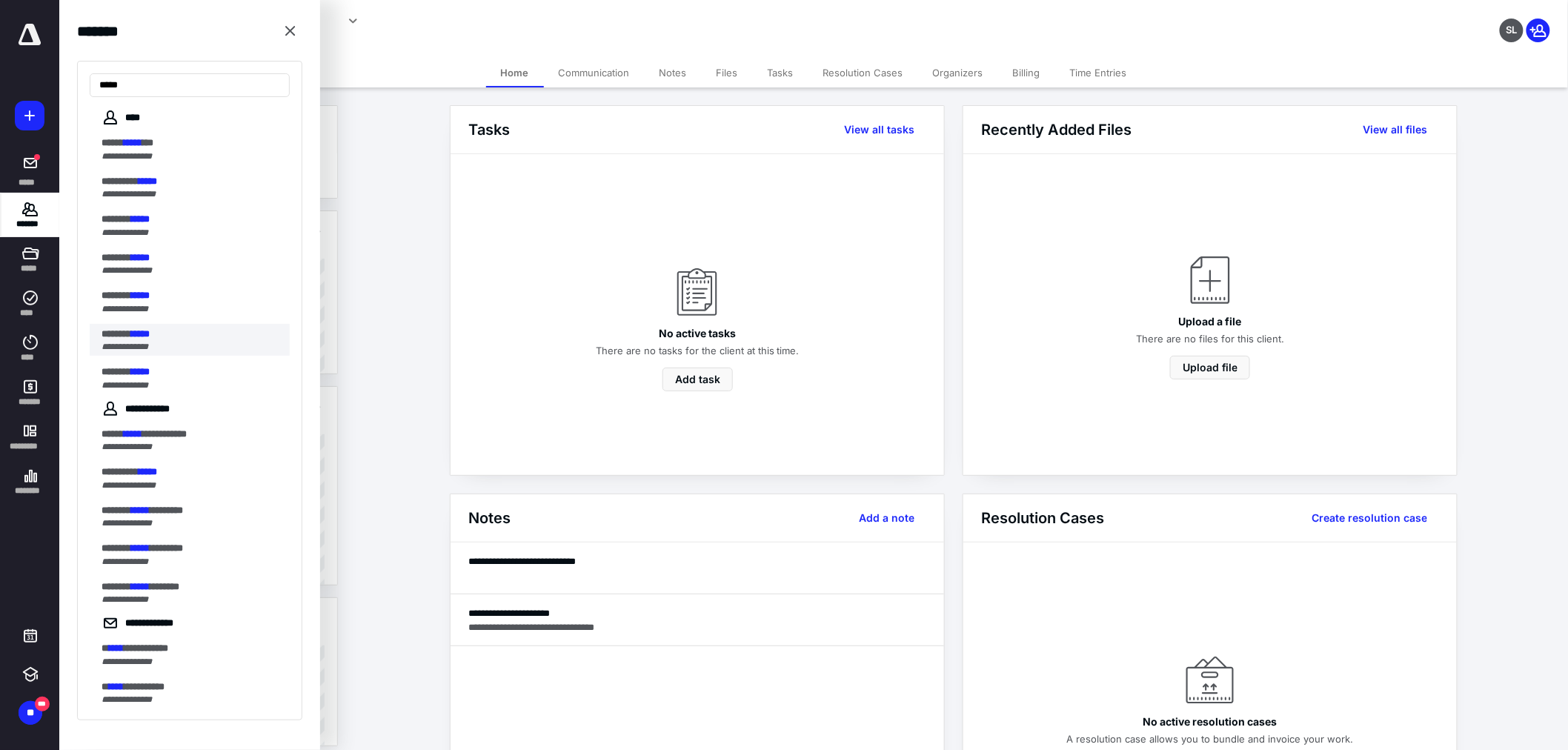 type on "*****" 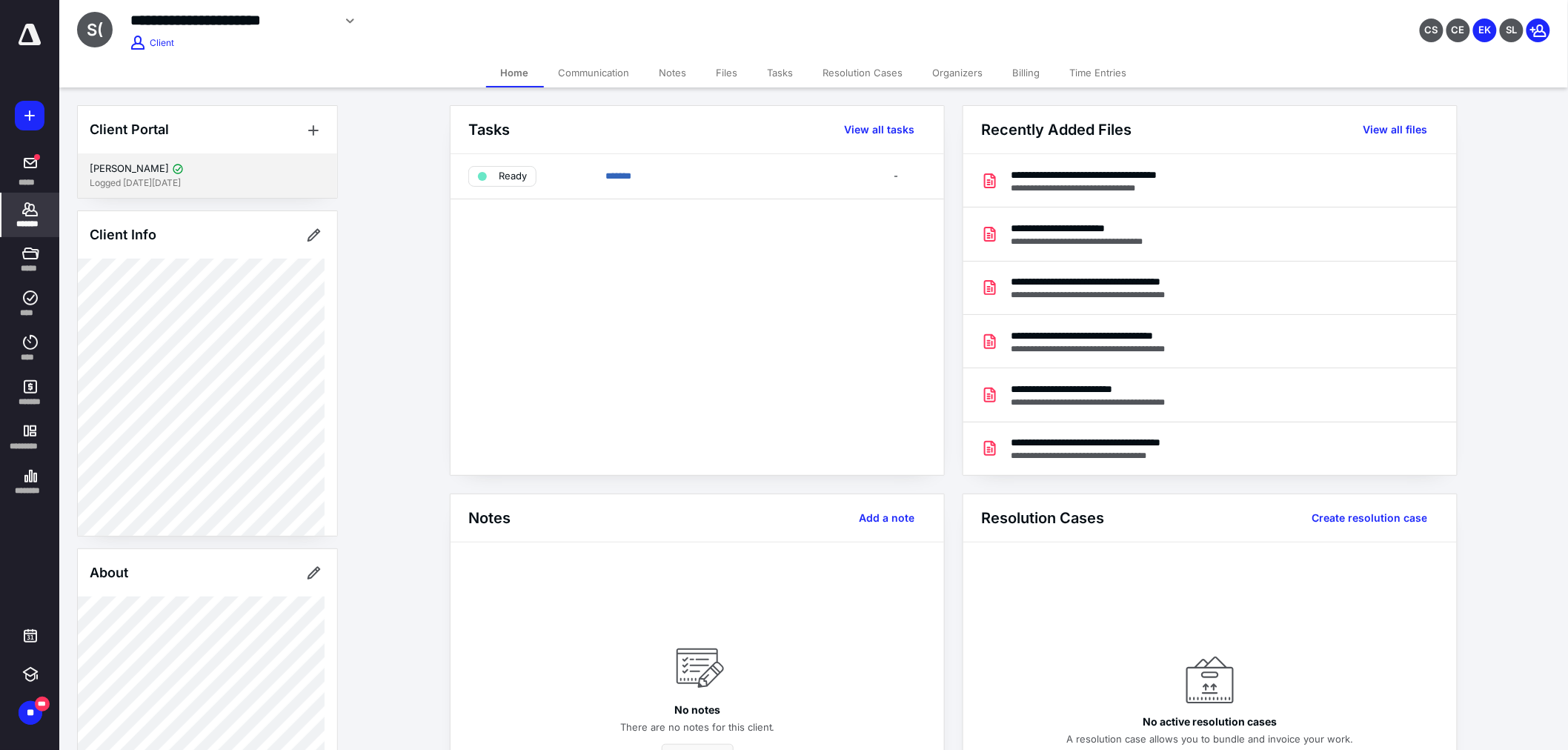 click on "Scott Wolfe" at bounding box center (129, 169) 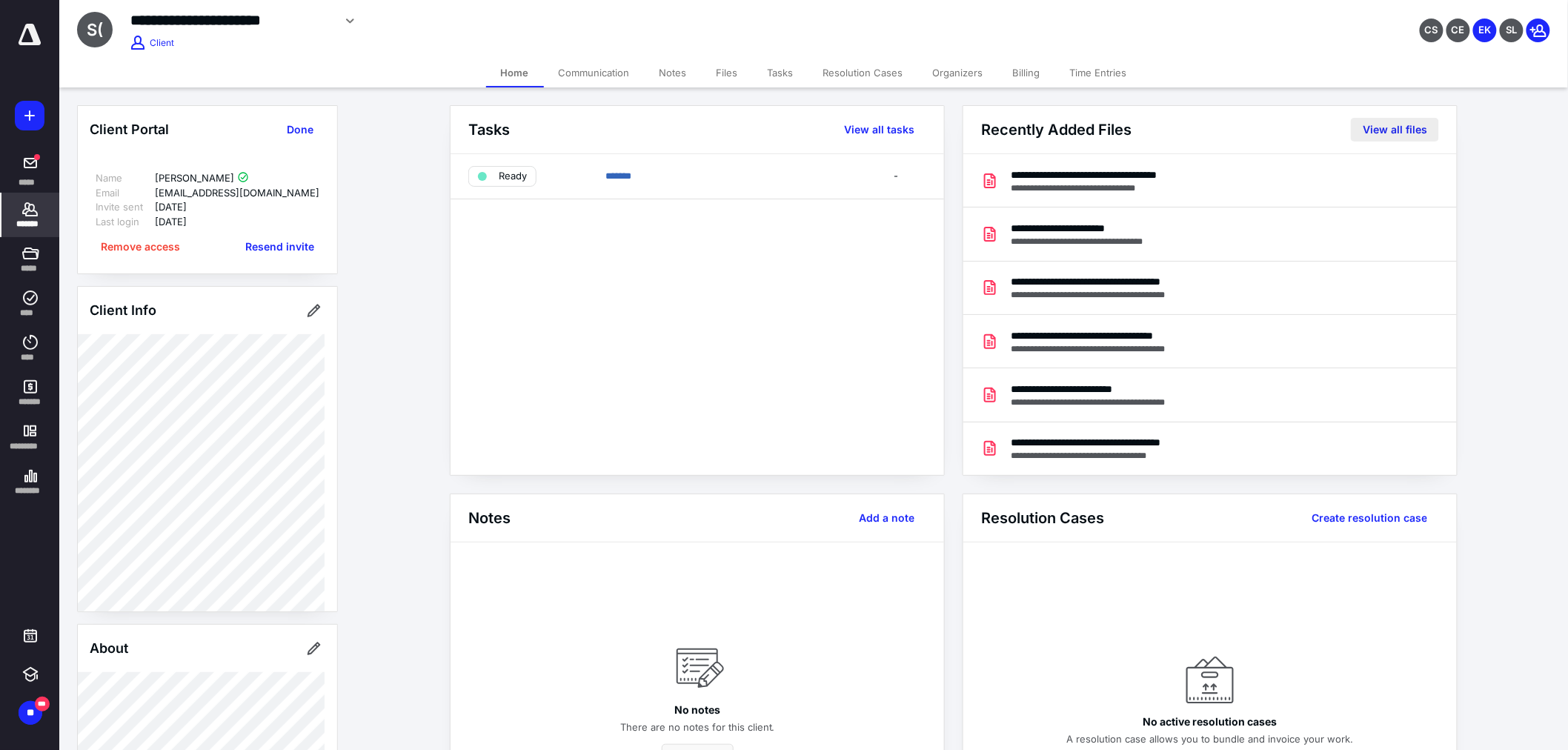 click on "View all files" at bounding box center [1395, 130] 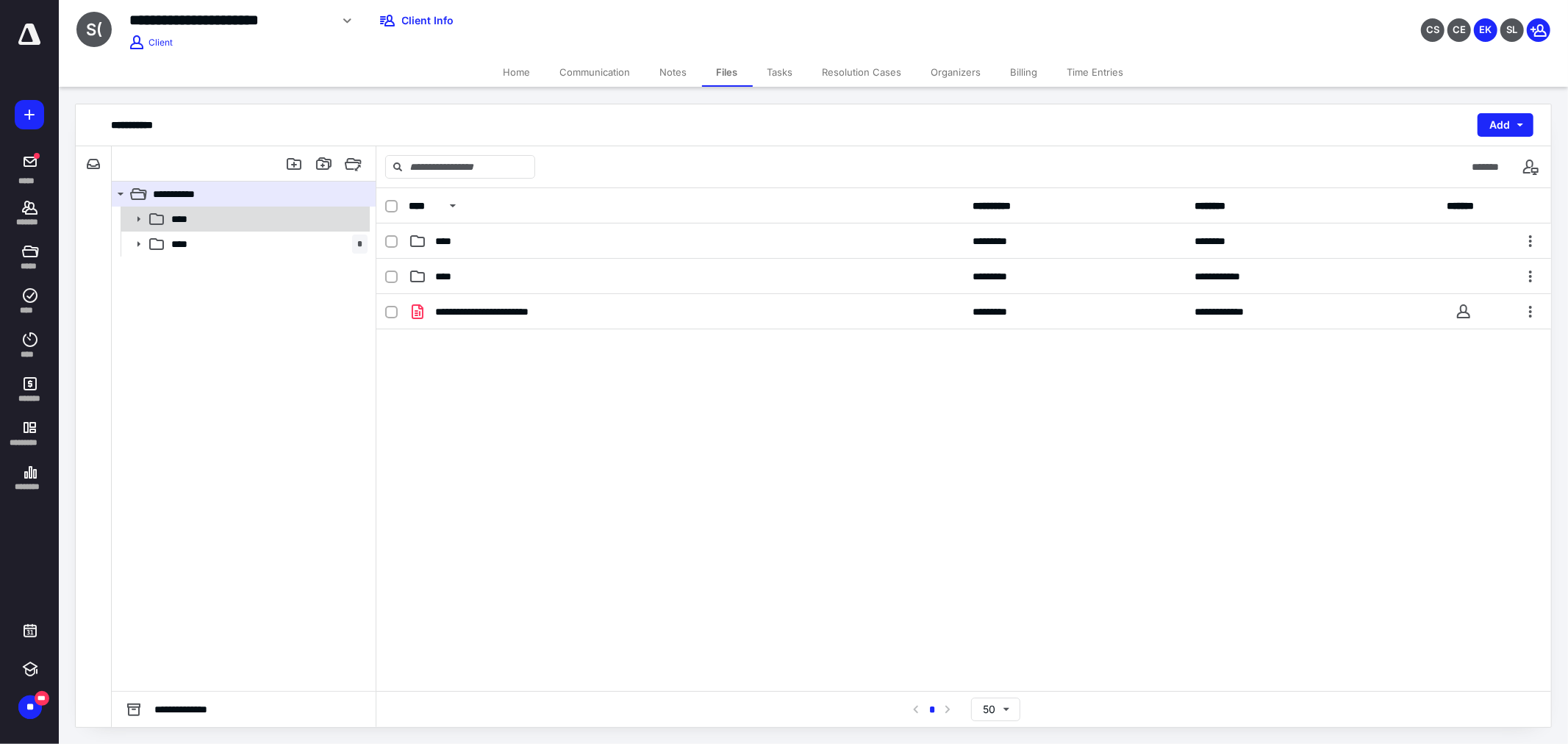 drag, startPoint x: 135, startPoint y: 217, endPoint x: 135, endPoint y: 226, distance: 9 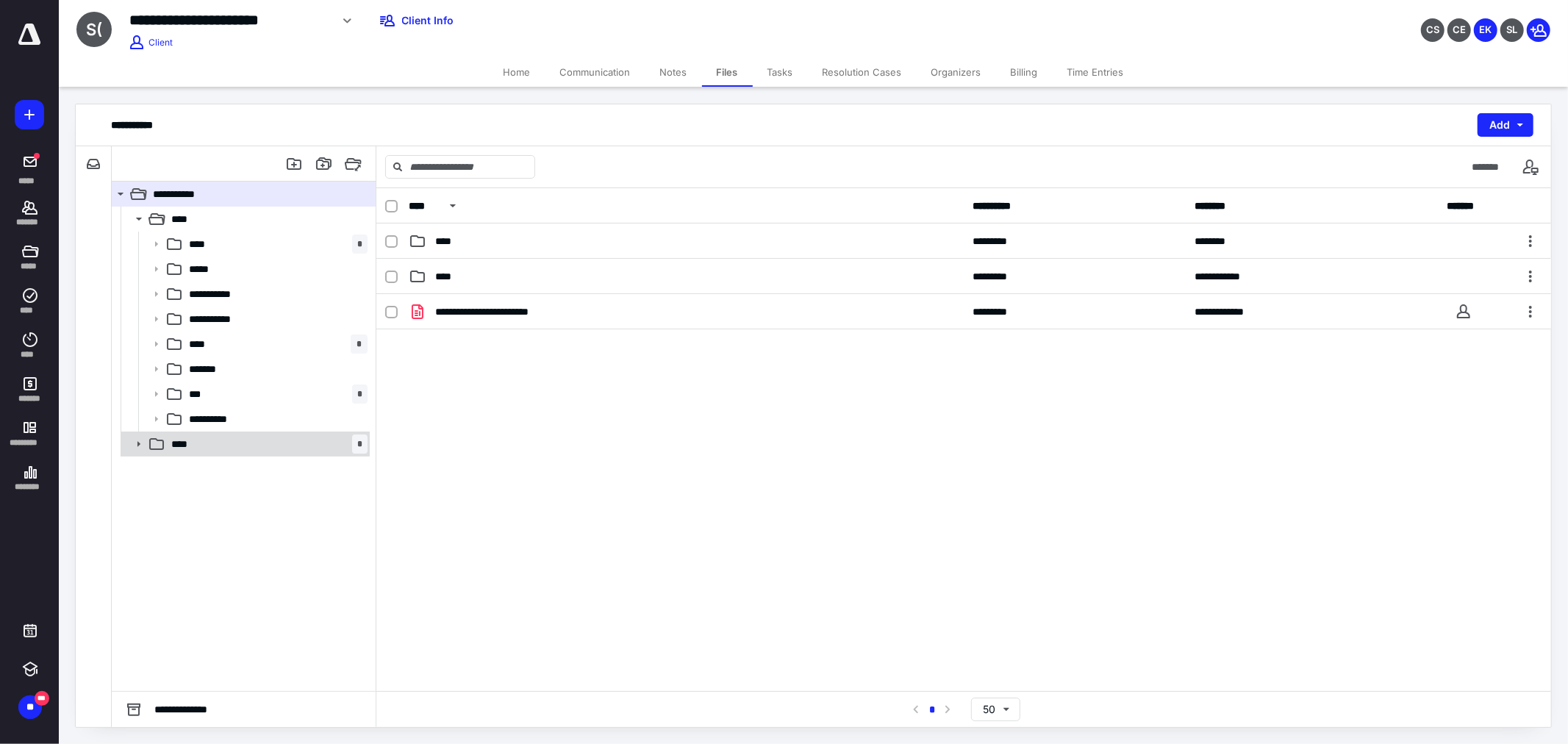 click on "****" at bounding box center (184, 444) 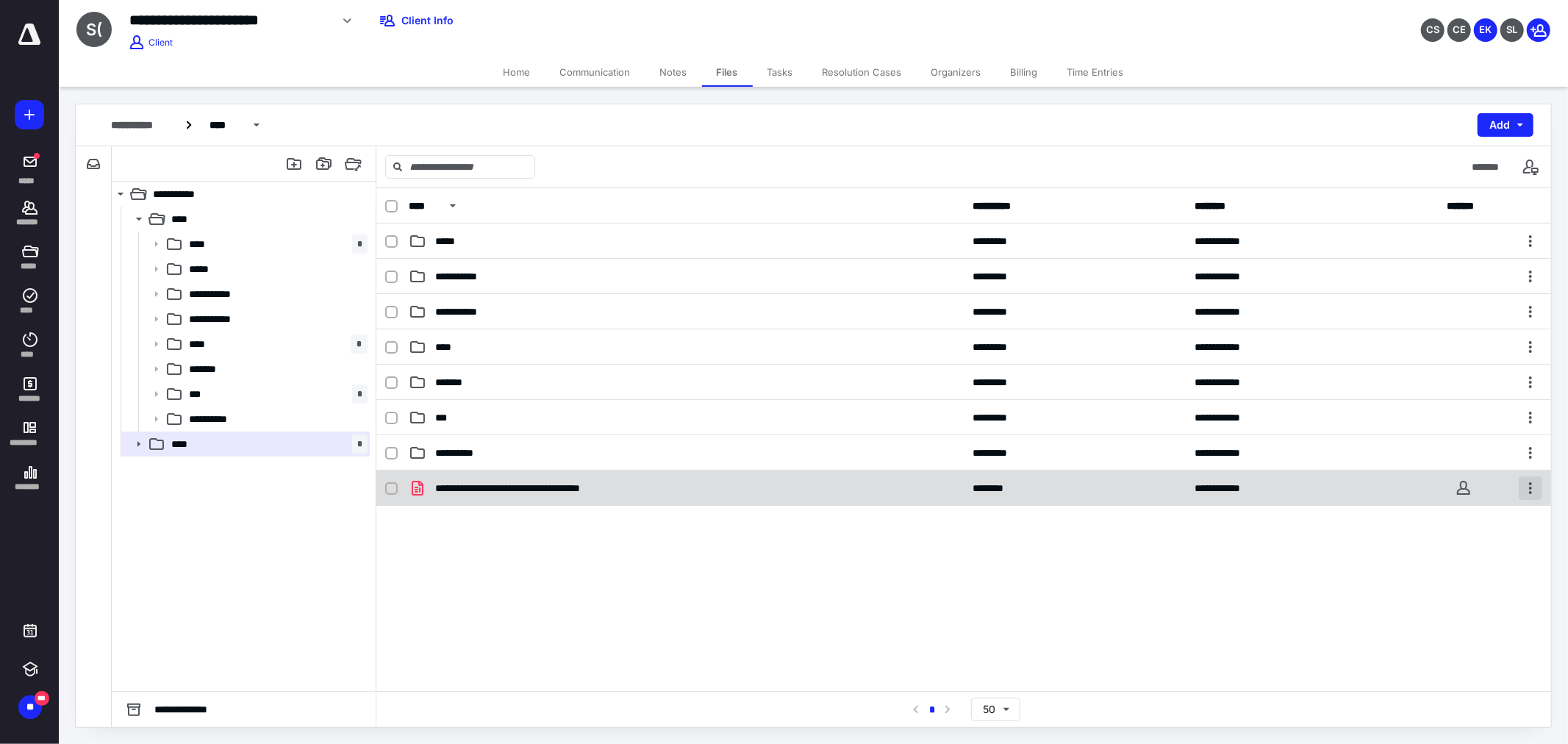 click at bounding box center [1531, 488] 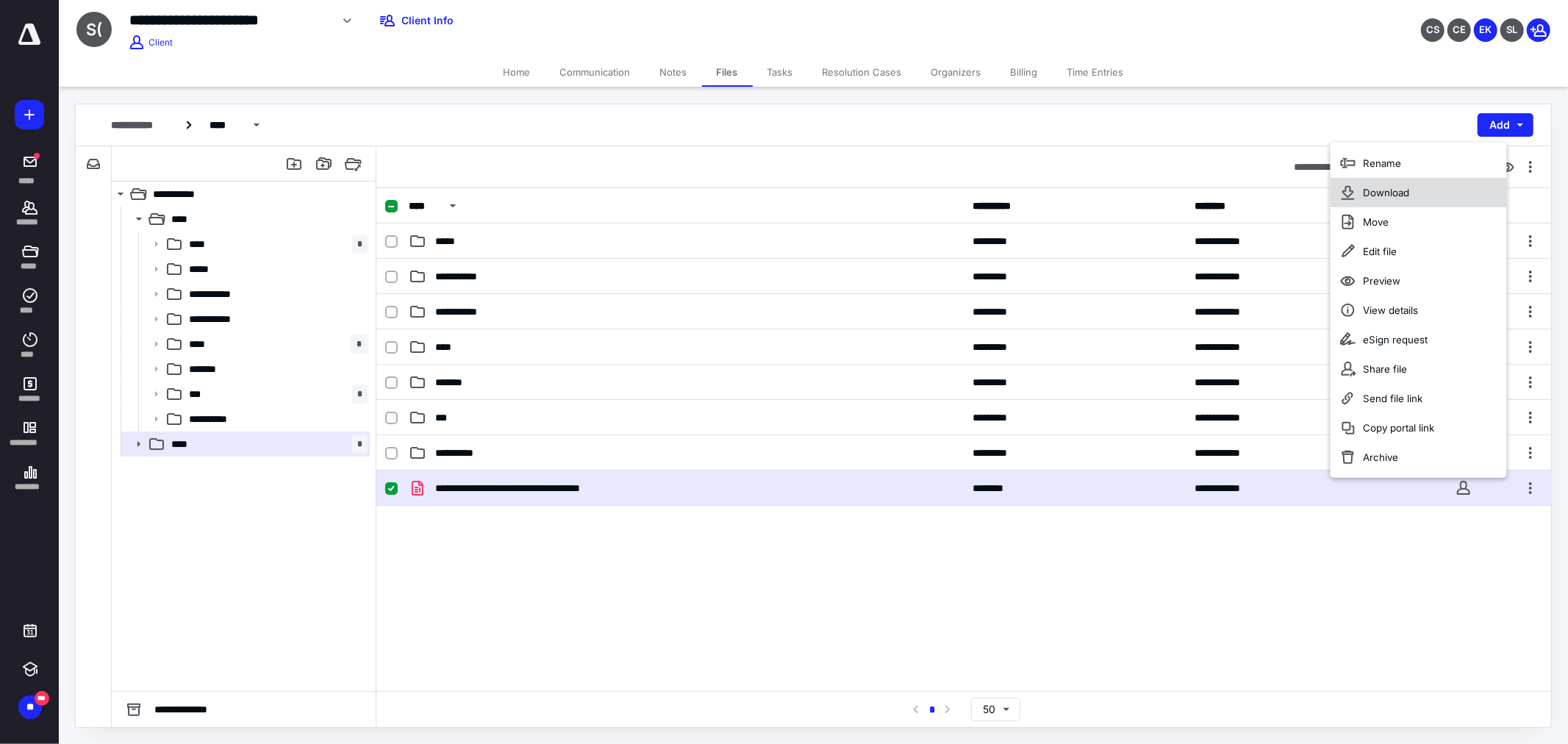 click on "Download" at bounding box center (1386, 193) 